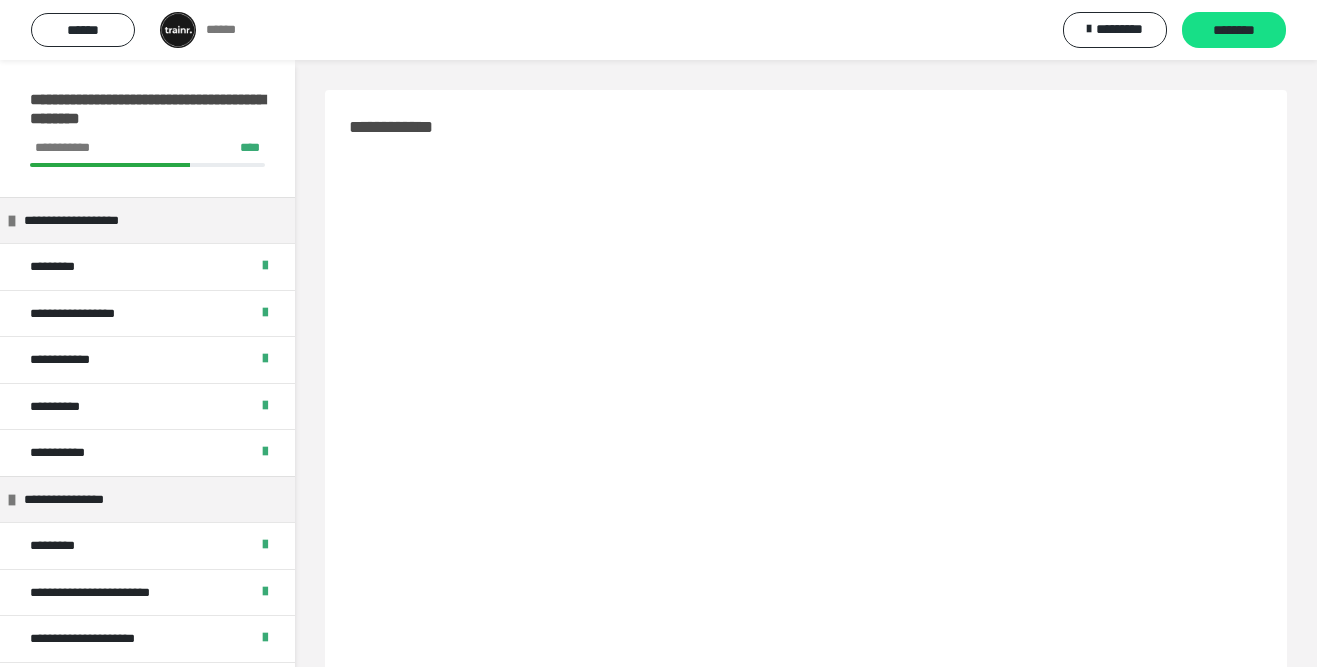 scroll, scrollTop: 0, scrollLeft: 0, axis: both 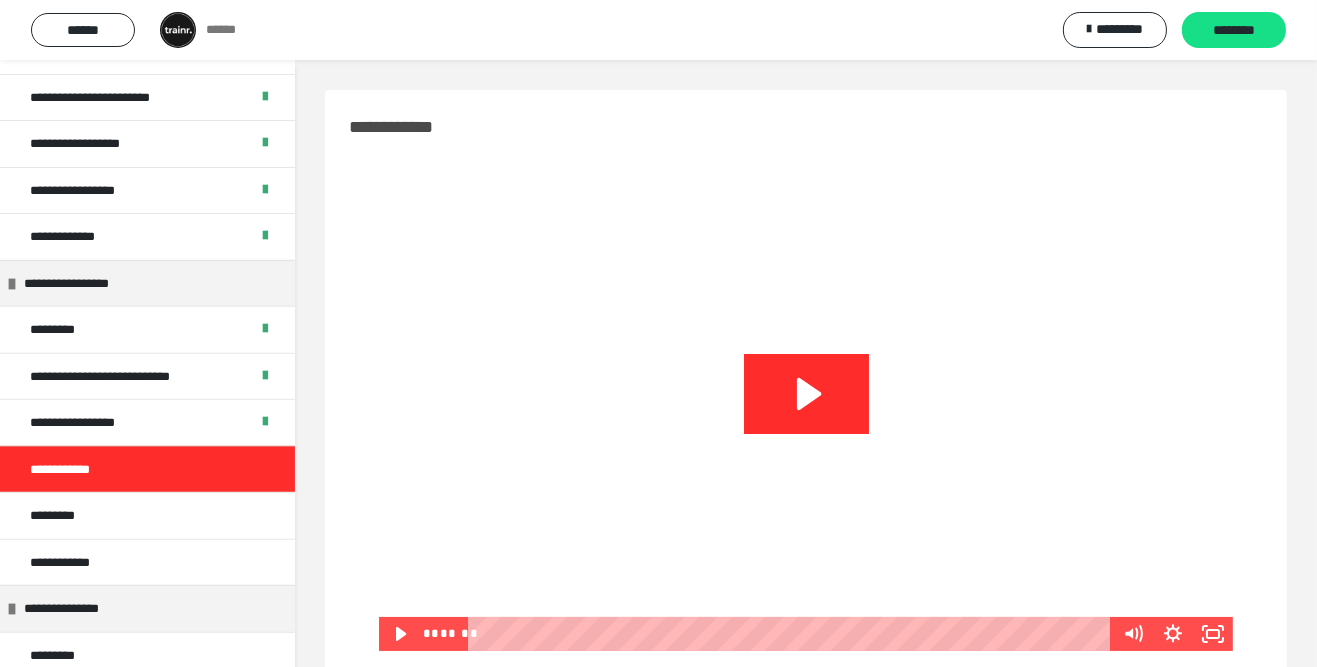 click 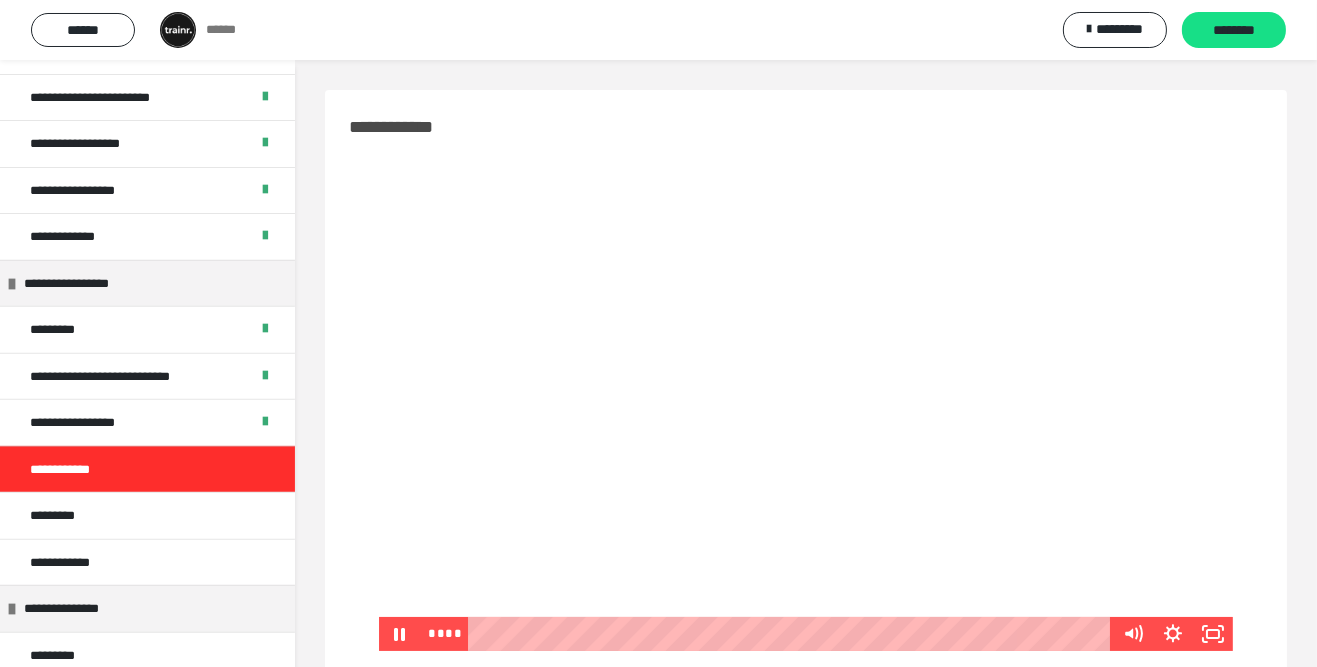 click on "****** ****** ********* ********" at bounding box center (658, 30) 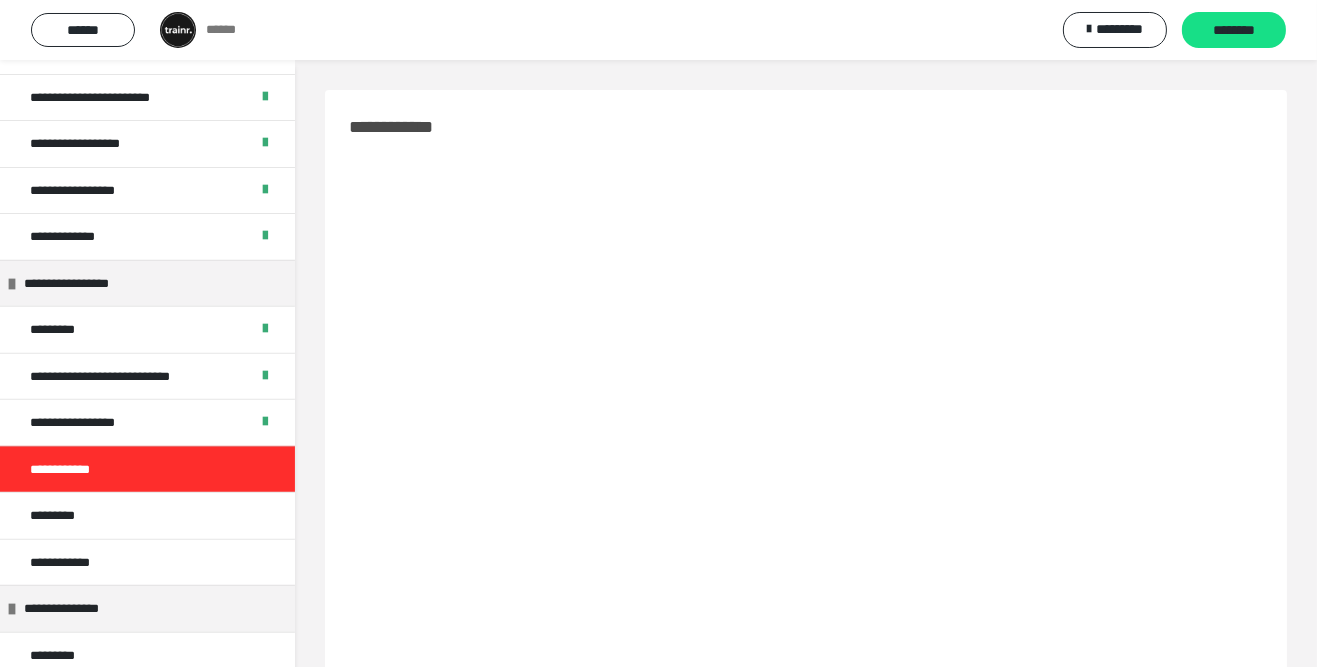 click at bounding box center [806, 411] 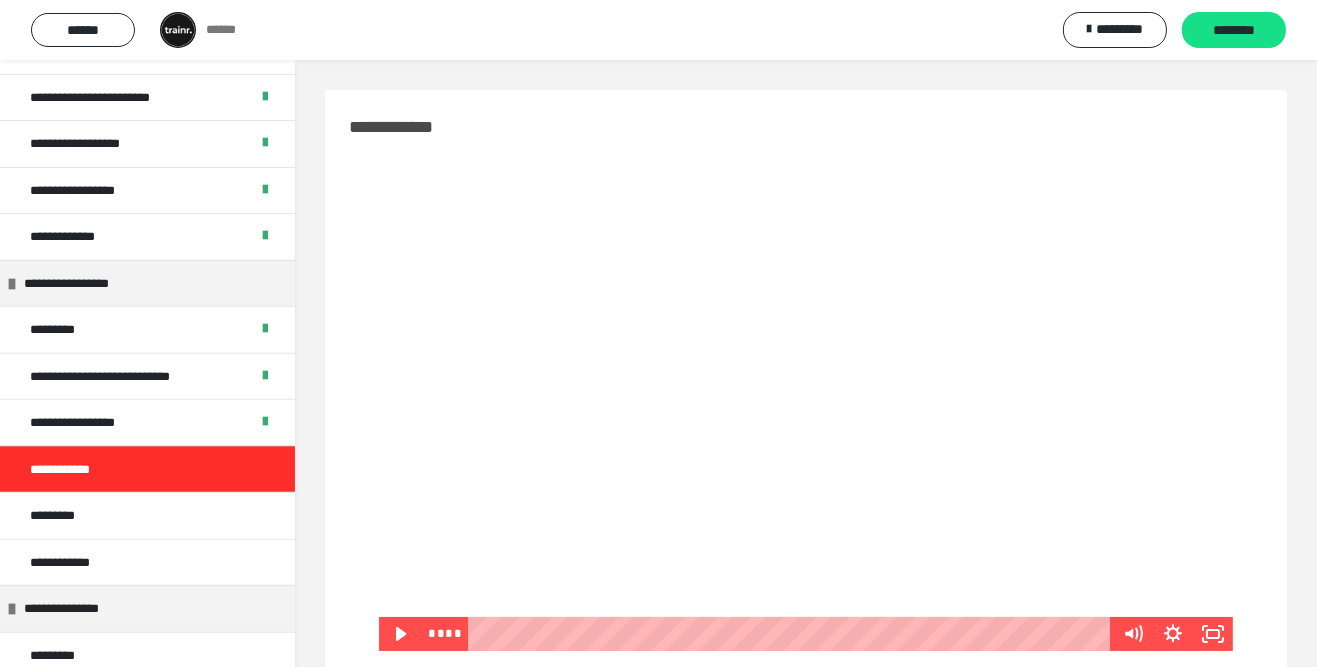 click 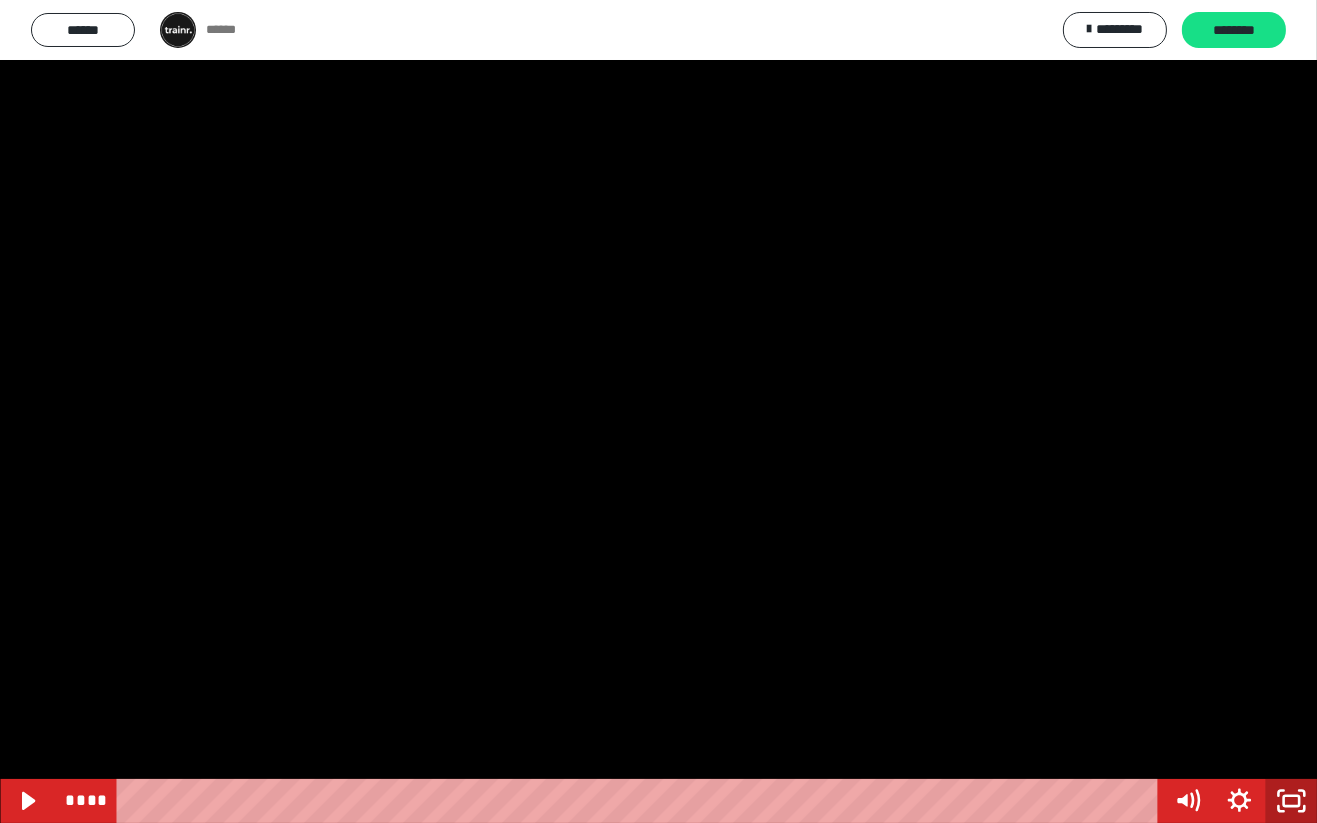 click 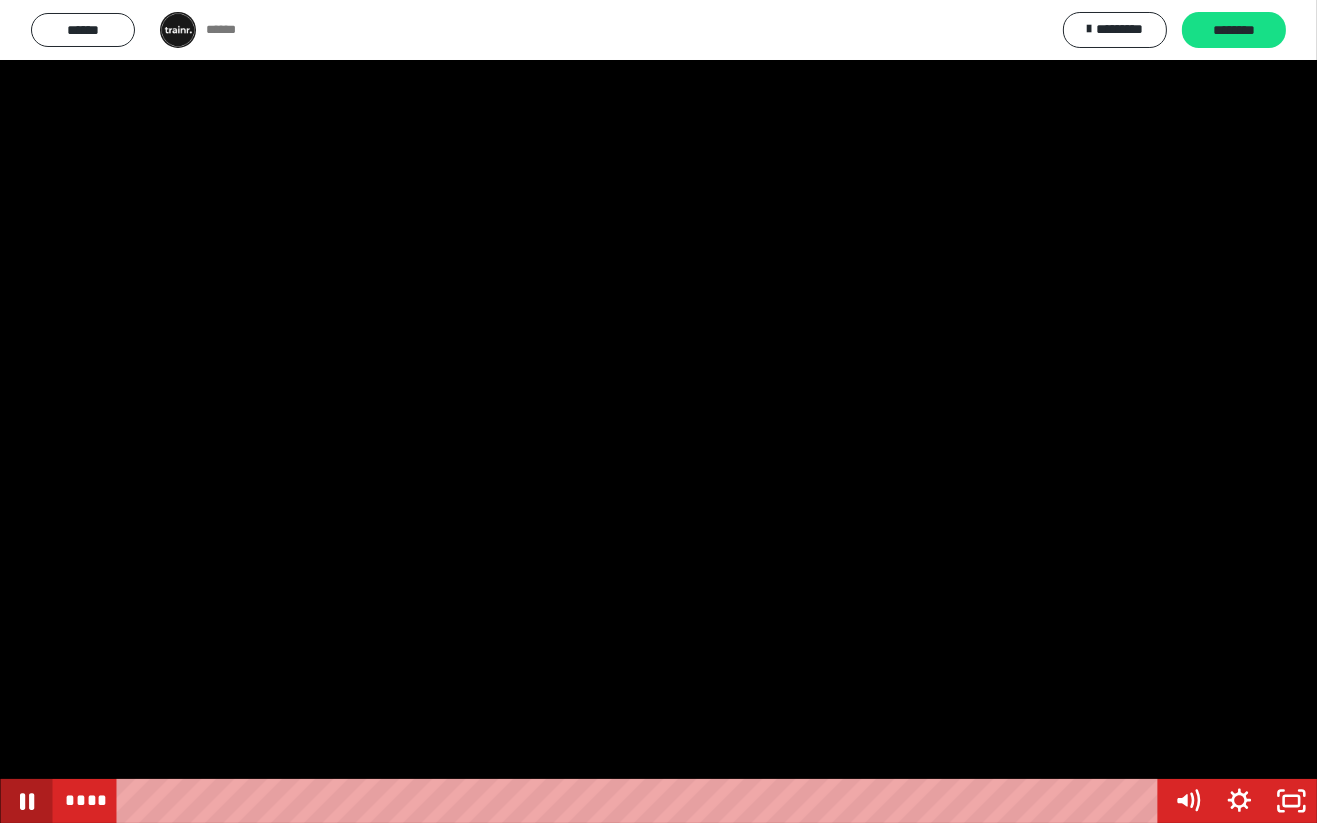 click at bounding box center (641, 801) 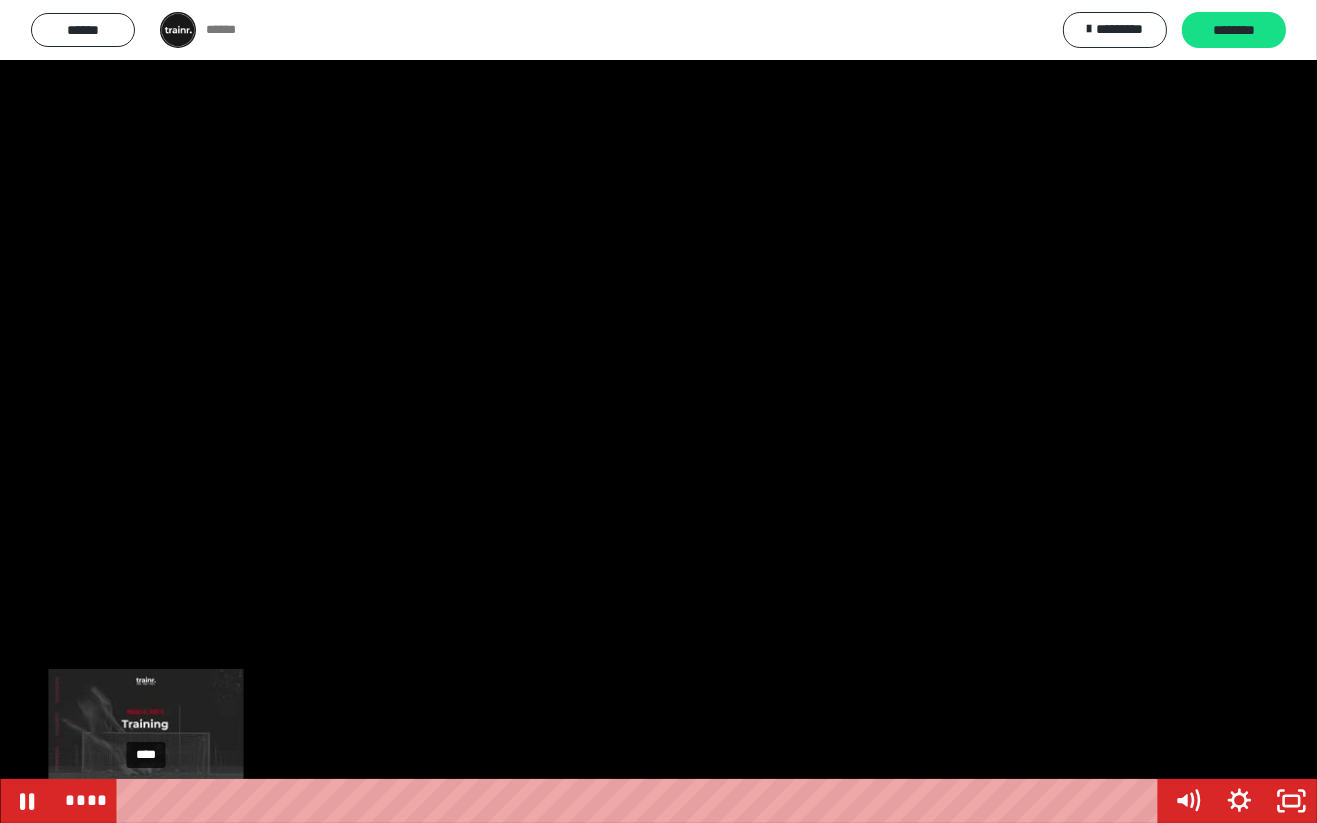 click on "****" at bounding box center [641, 801] 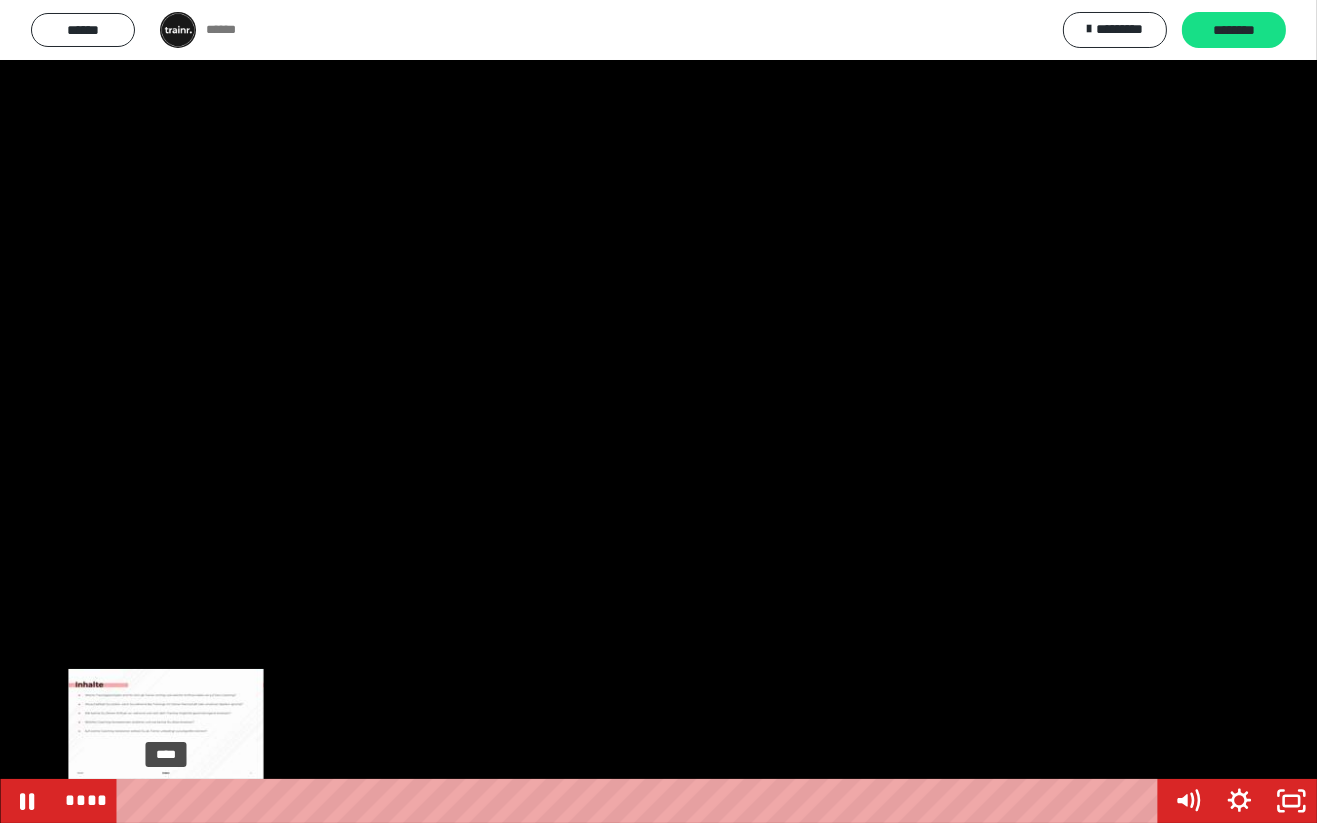 click 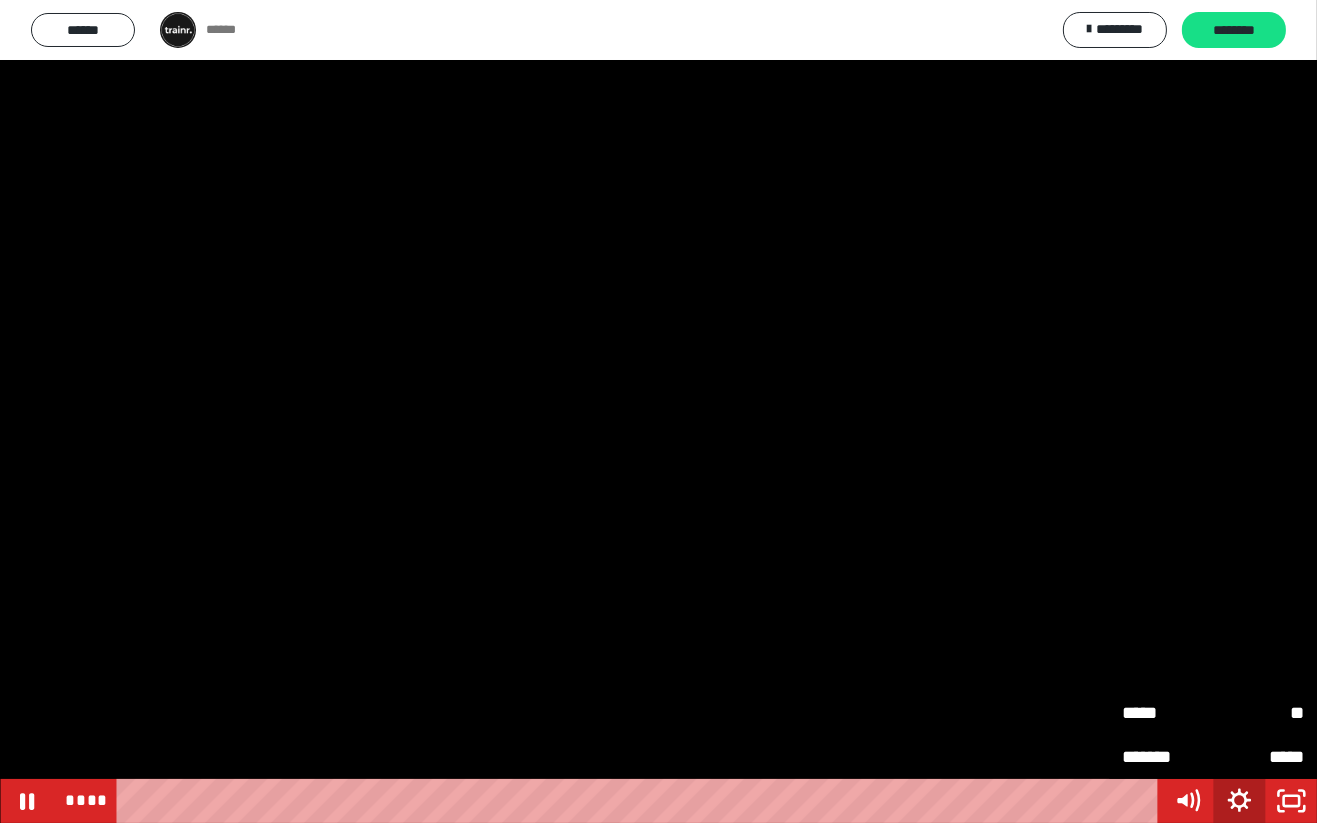 click on "*****" at bounding box center [1167, 713] 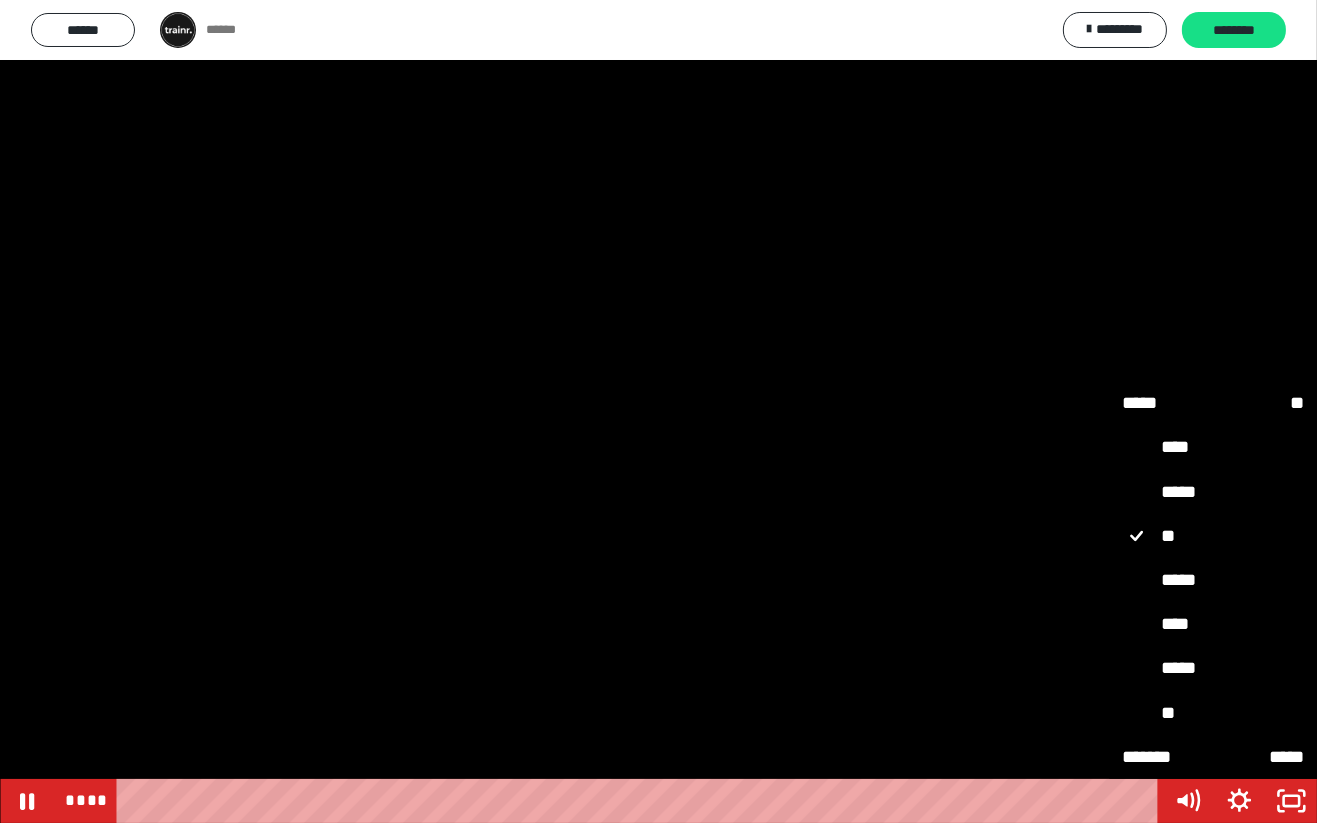 click on "**" at bounding box center [1213, 714] 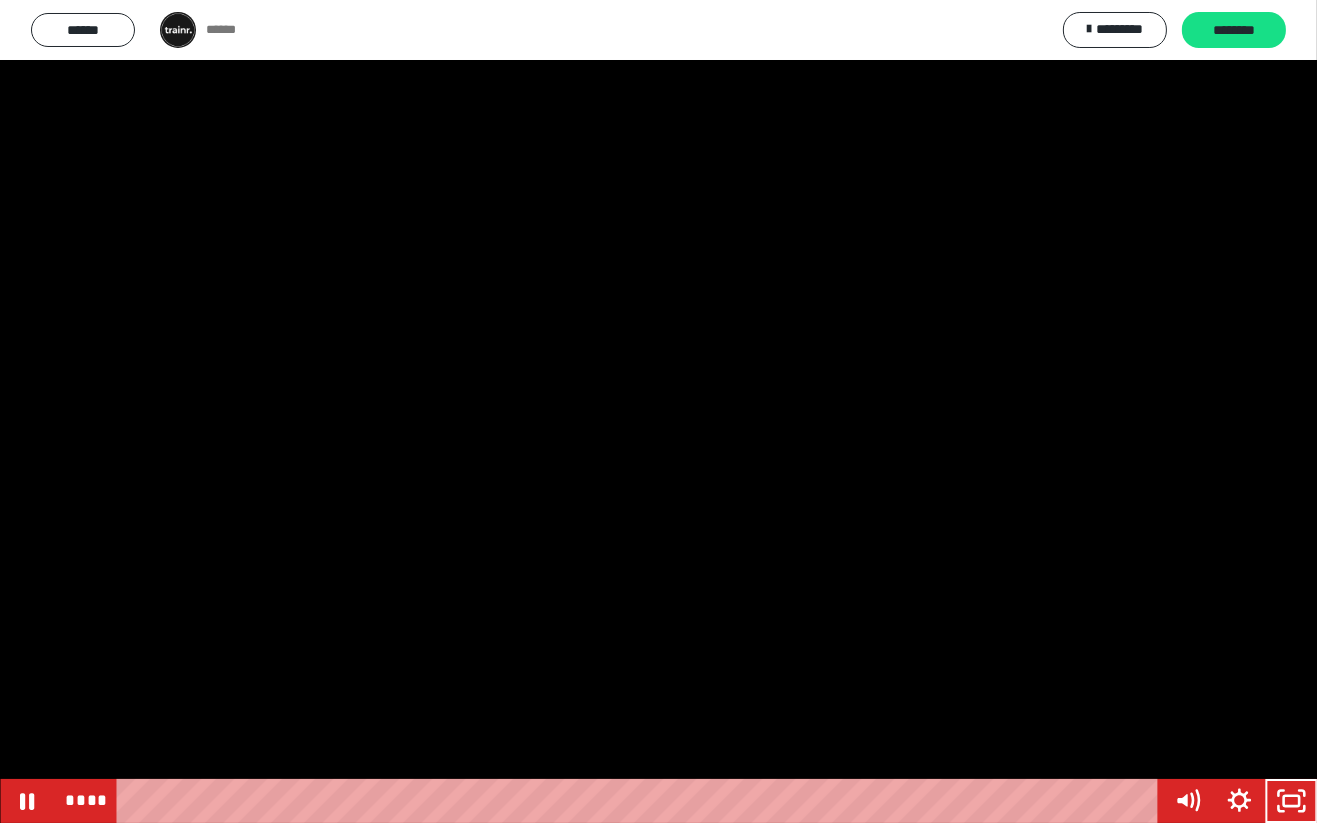 click on "****" at bounding box center (641, 801) 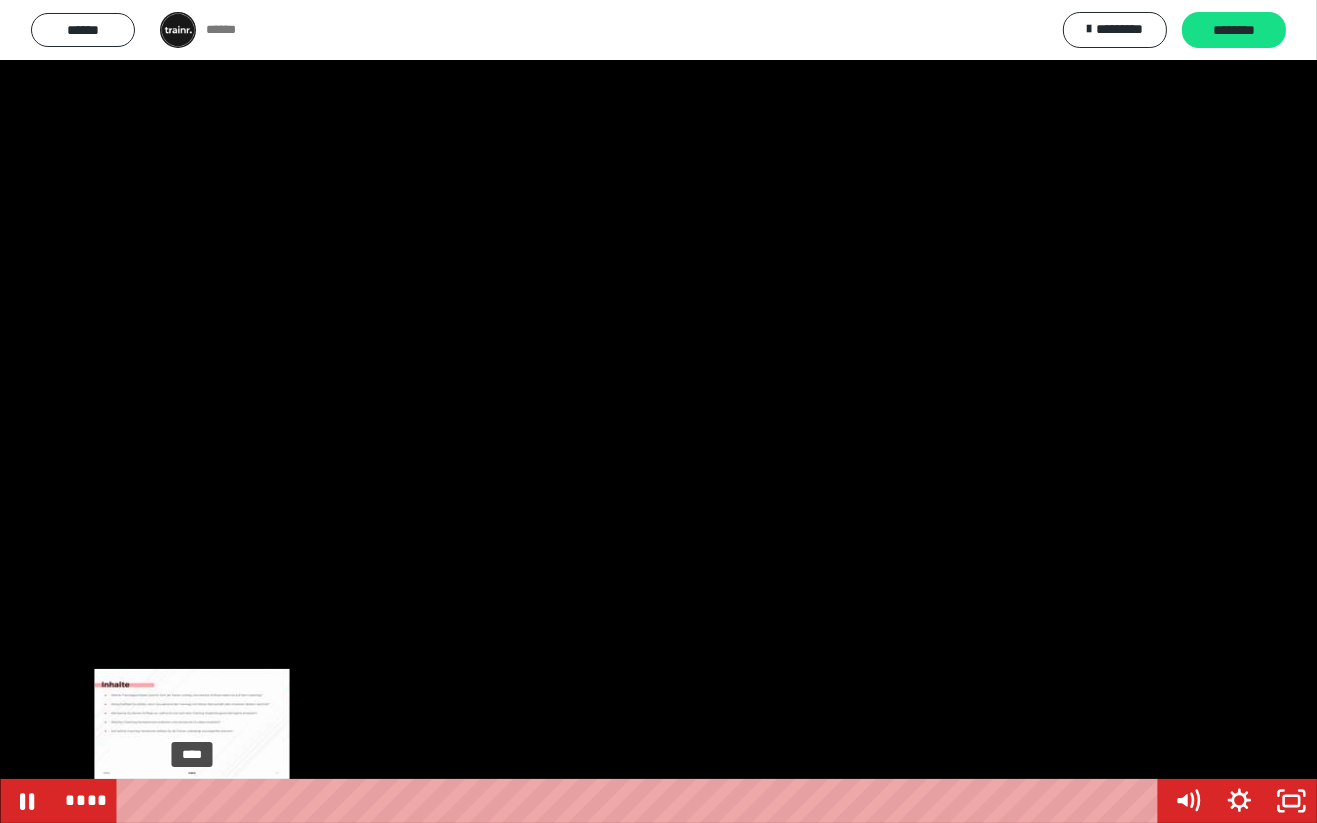 click at bounding box center [658, 411] 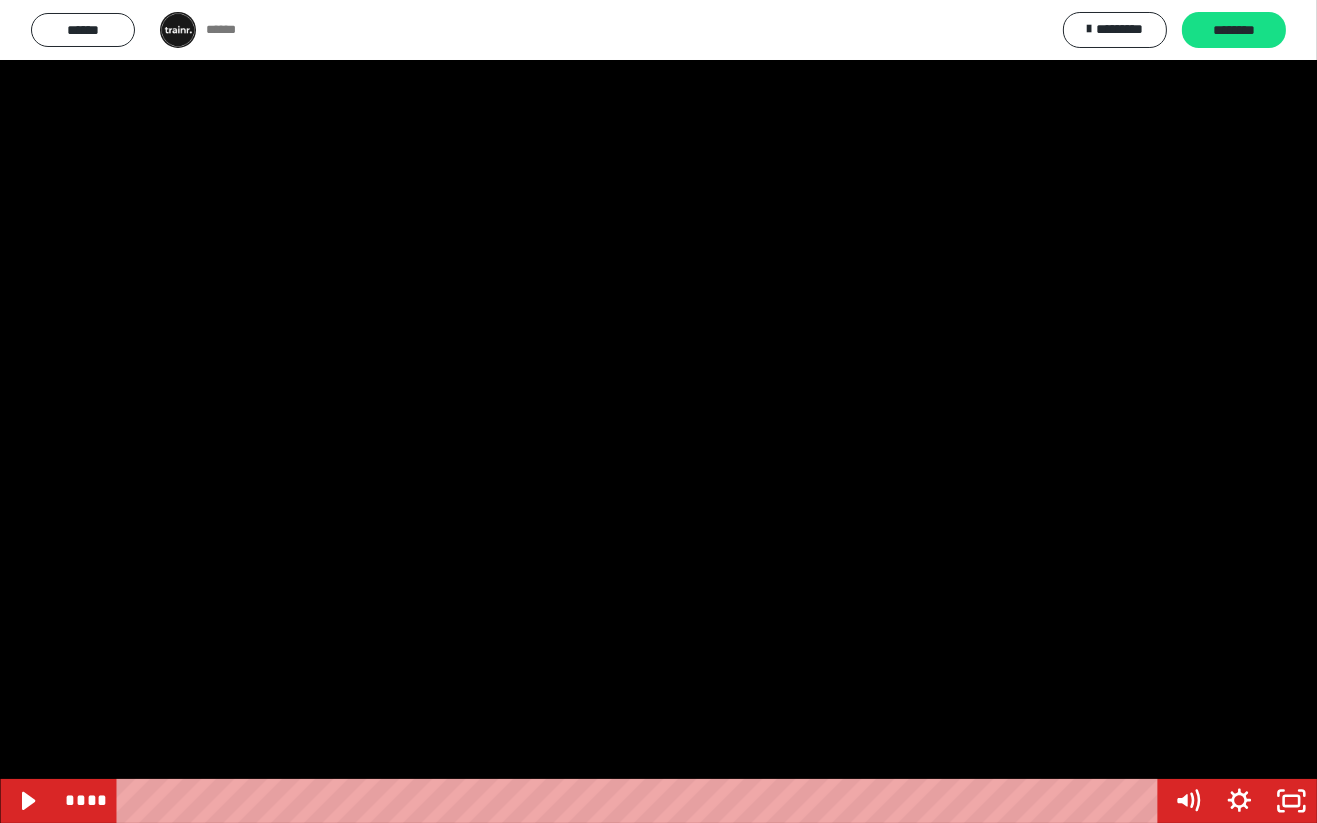 click at bounding box center [658, 411] 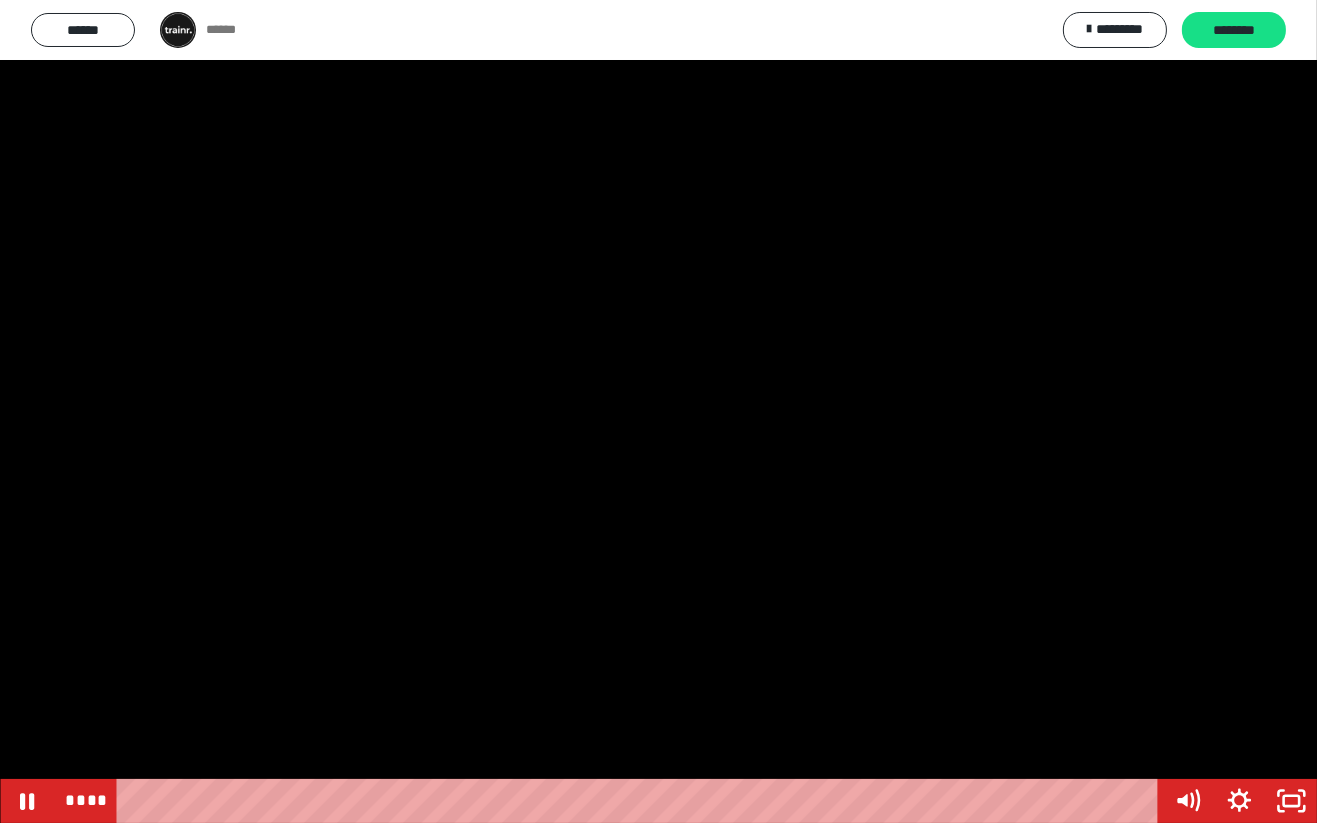 click at bounding box center [658, 411] 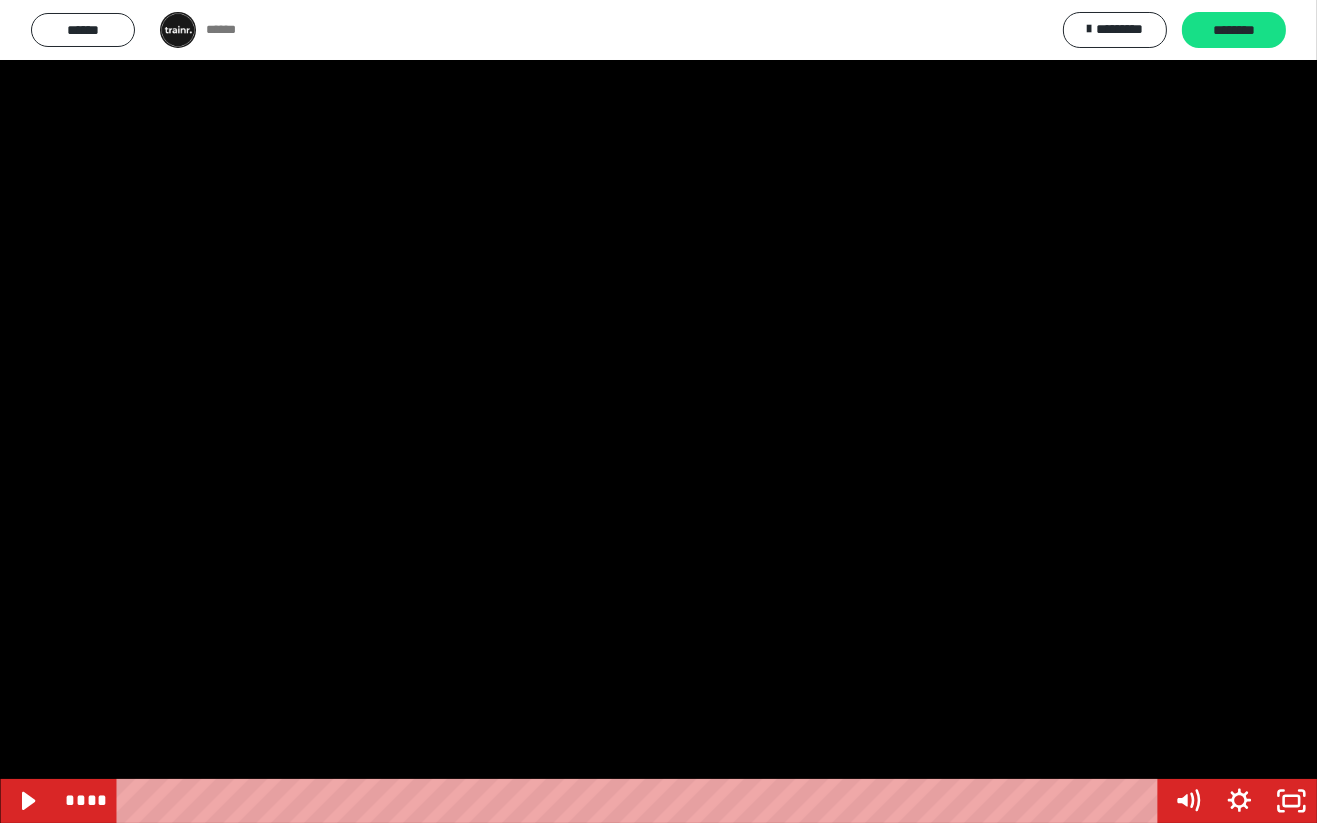 click 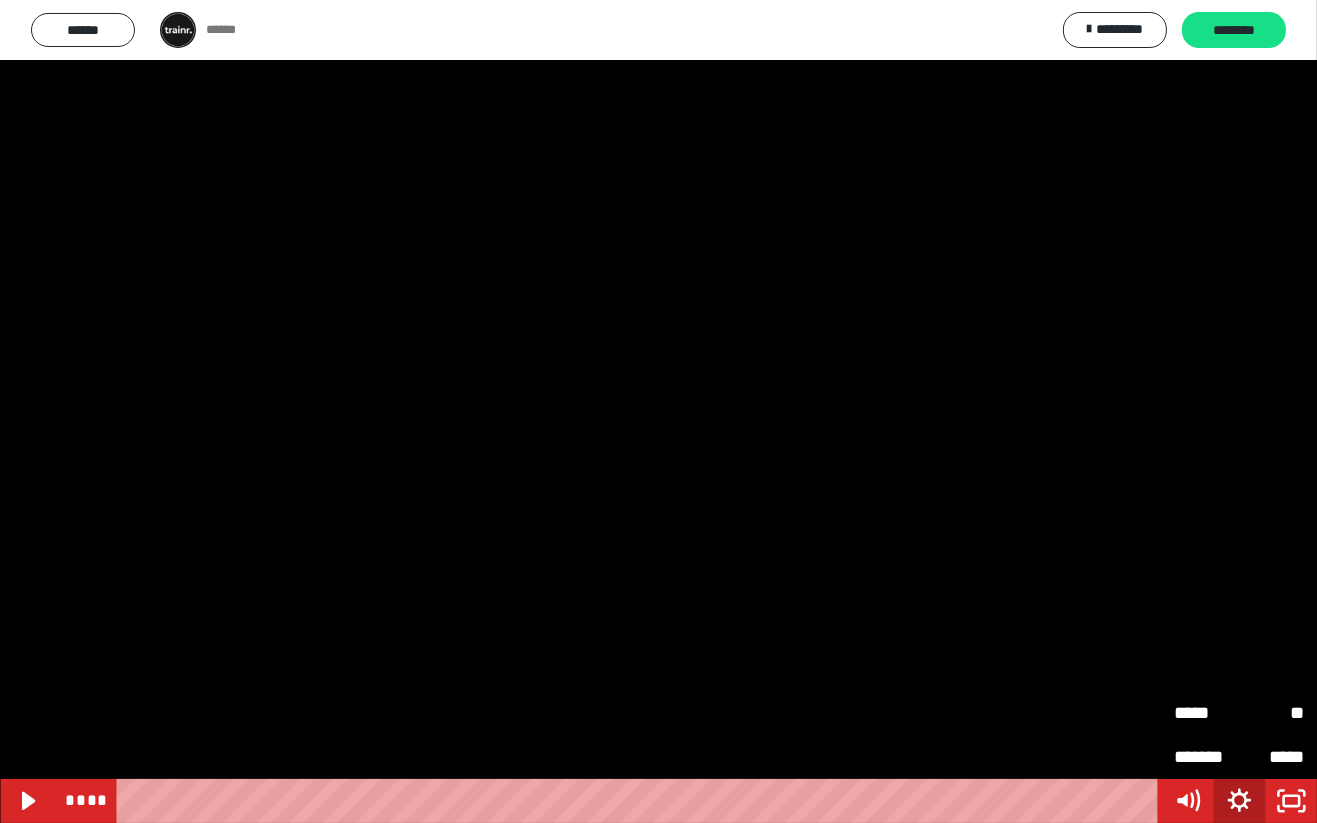 click on "**" at bounding box center [1271, 705] 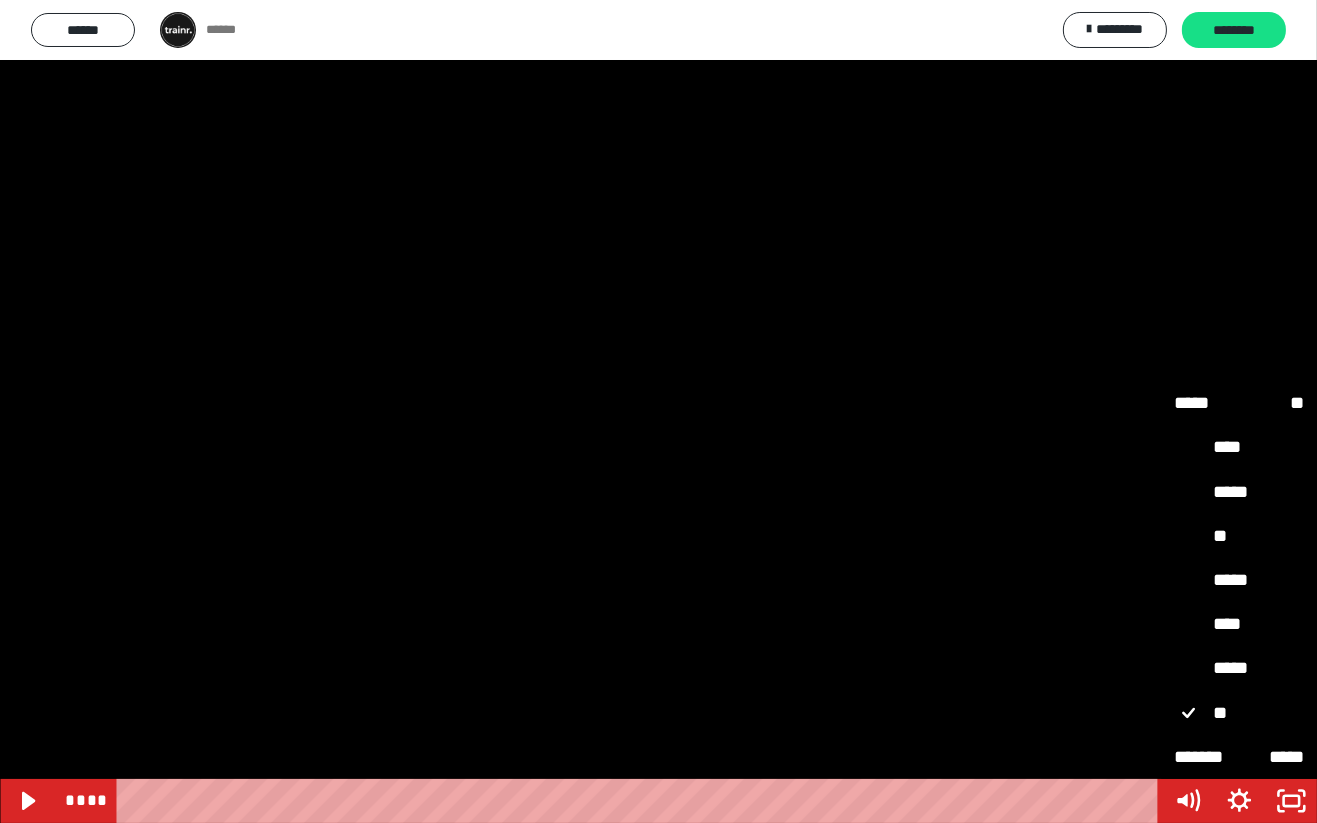 click on "**" at bounding box center (1239, 537) 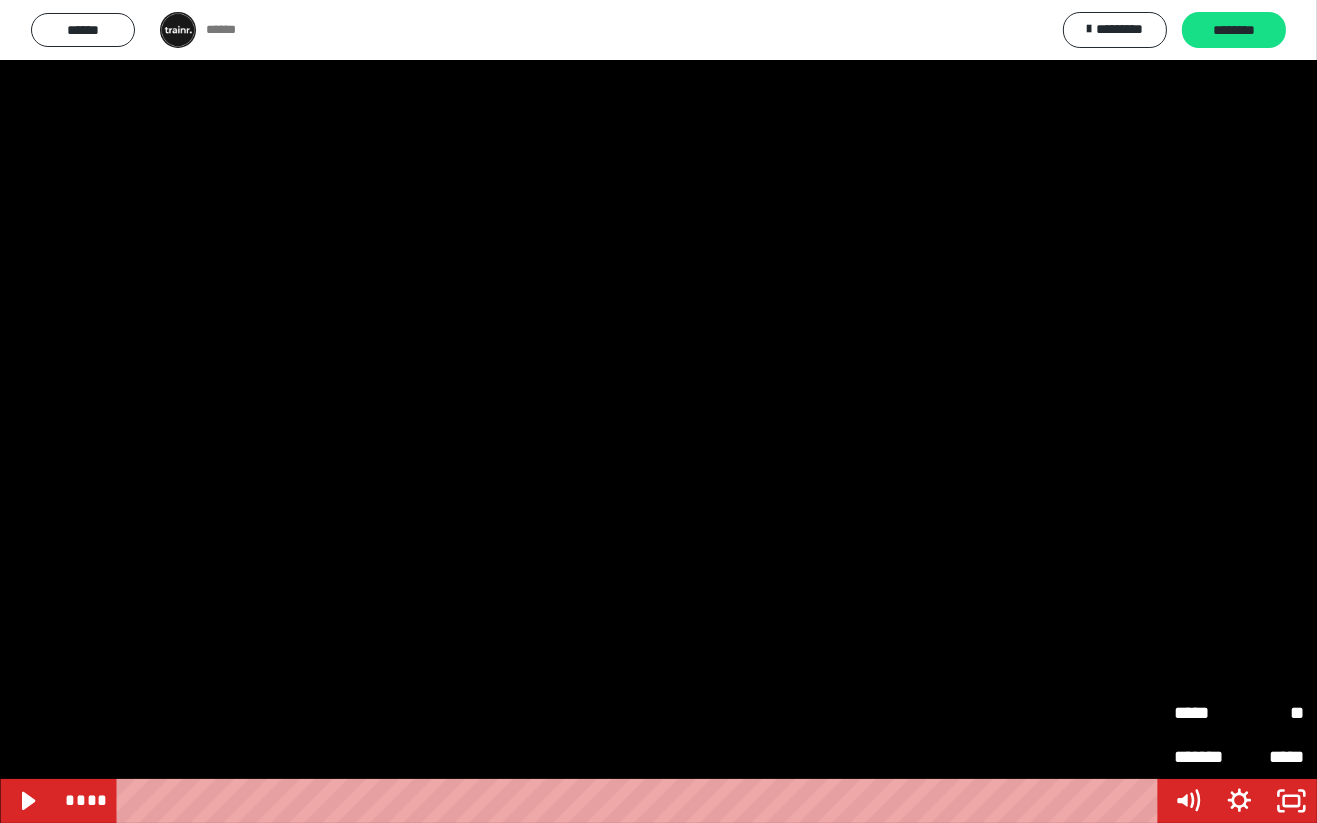 click at bounding box center (658, 411) 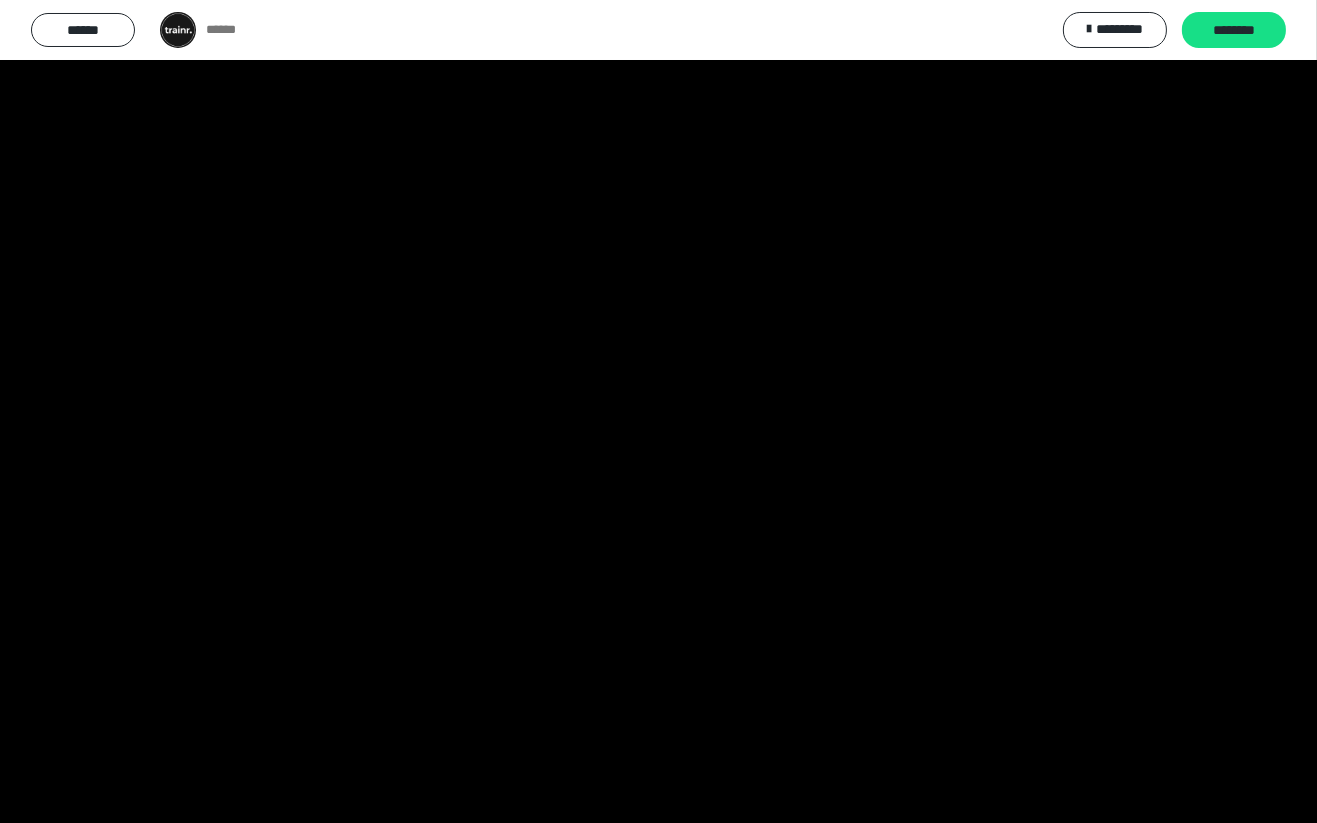 click at bounding box center (658, 411) 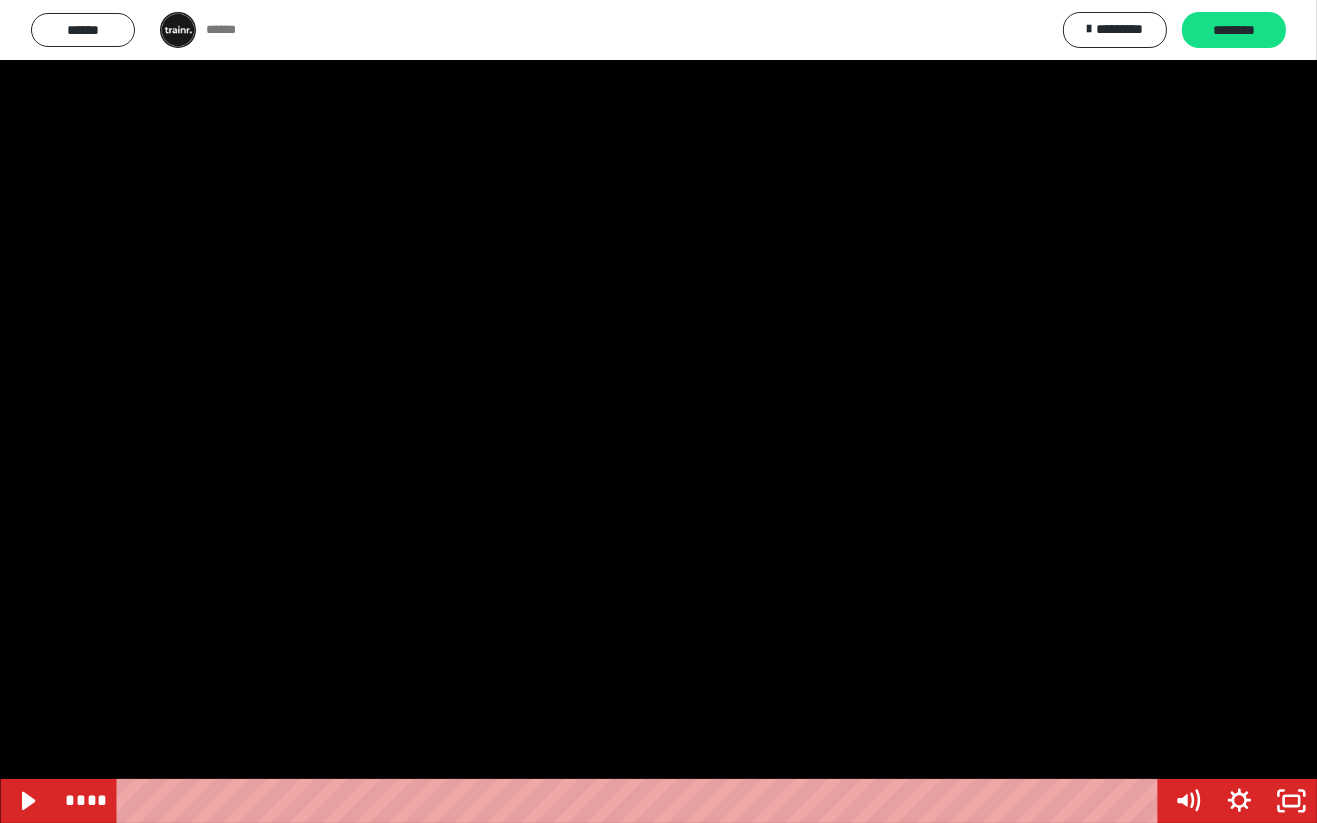 click at bounding box center (658, 411) 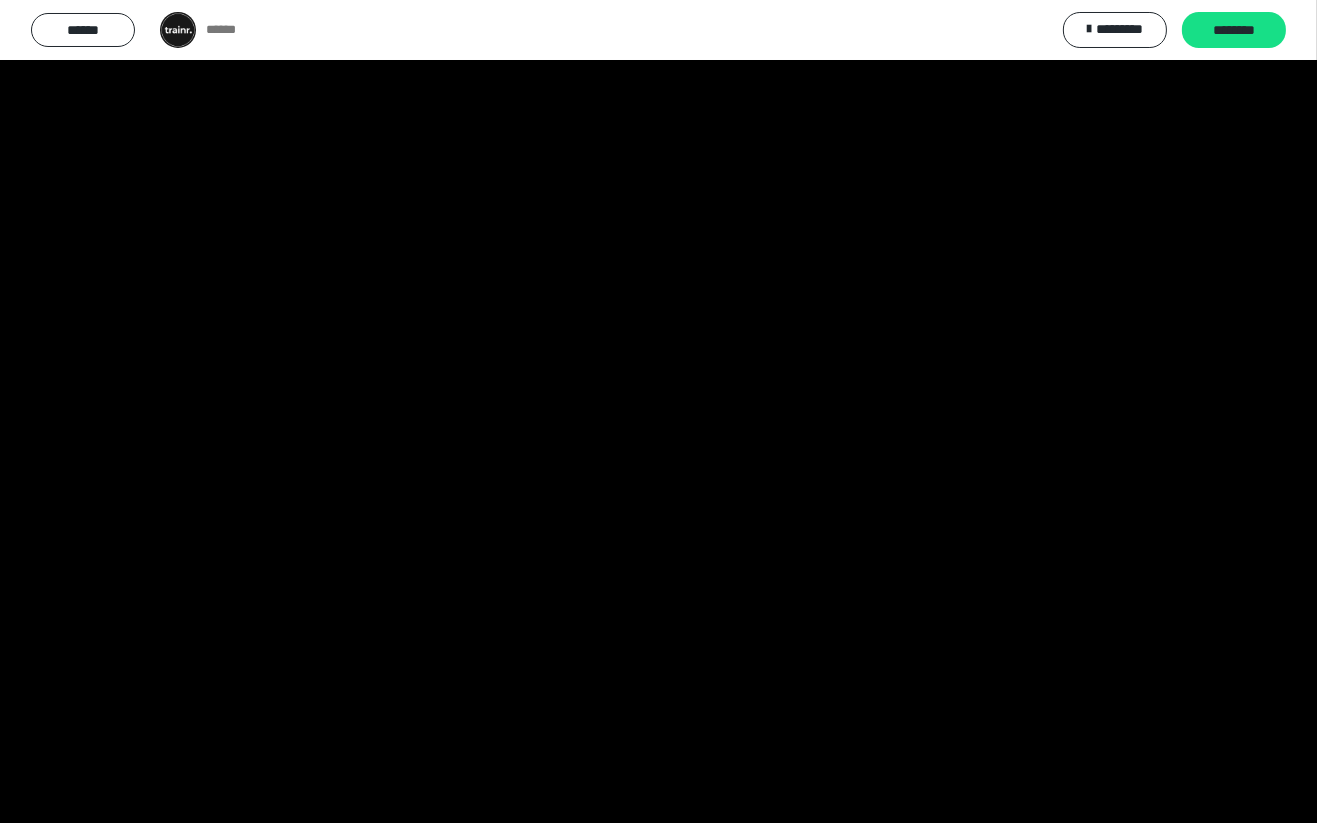 click at bounding box center [658, 411] 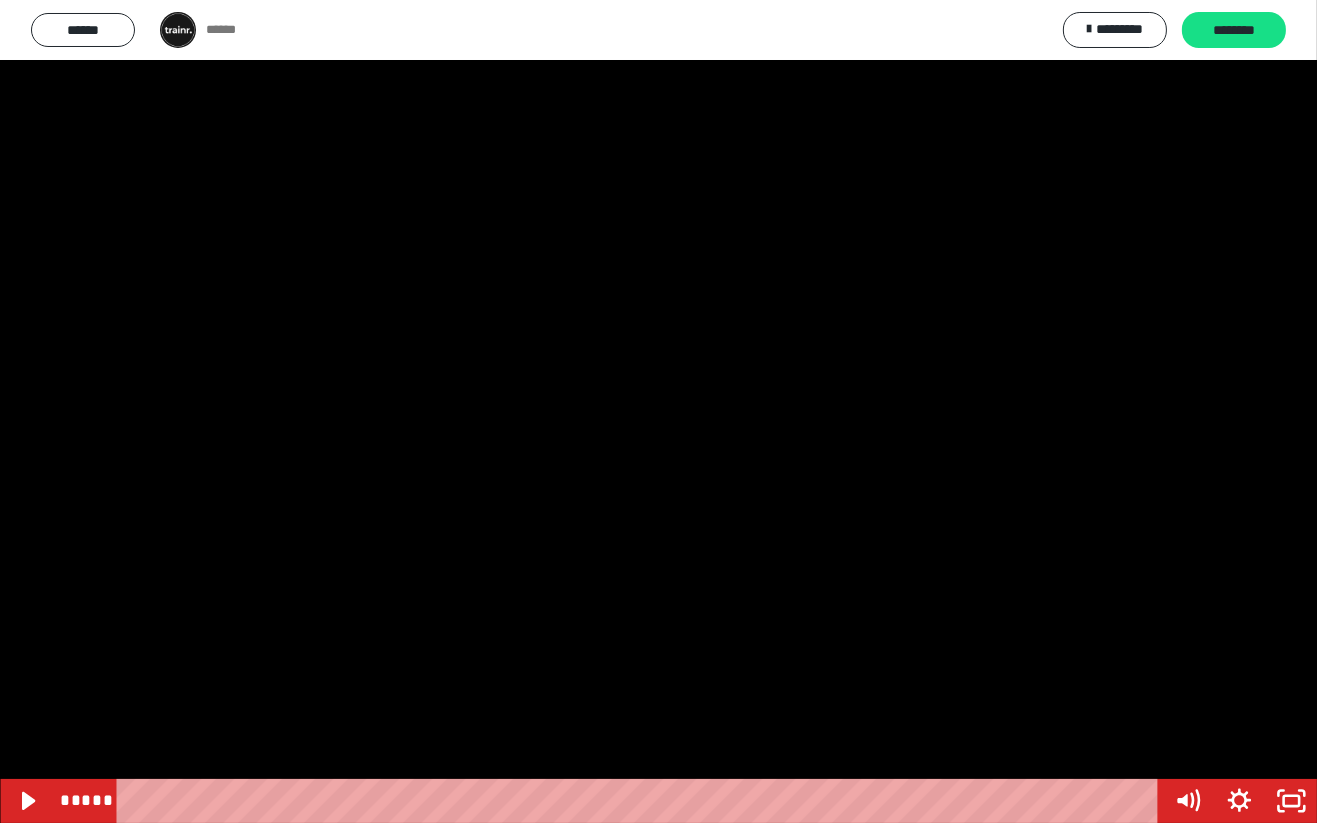 click 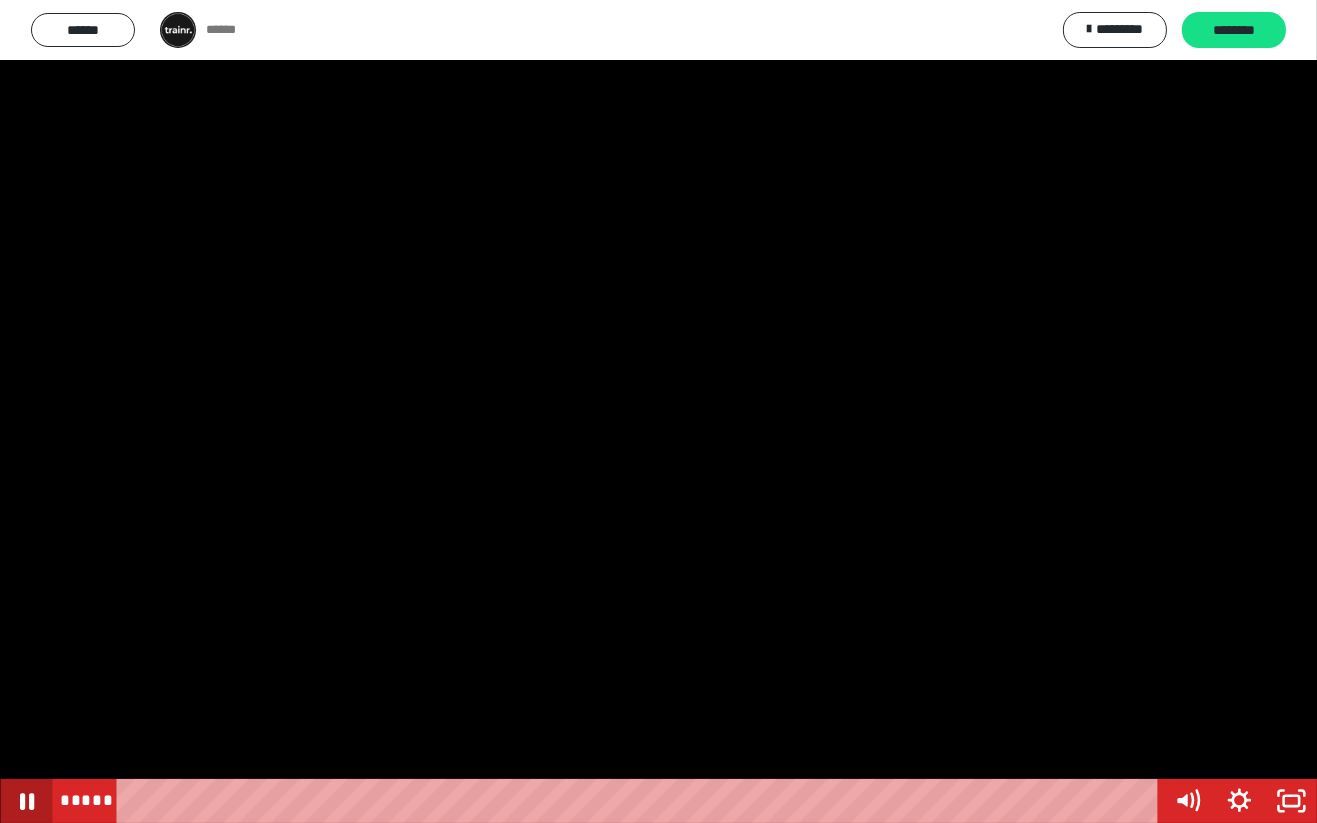 click 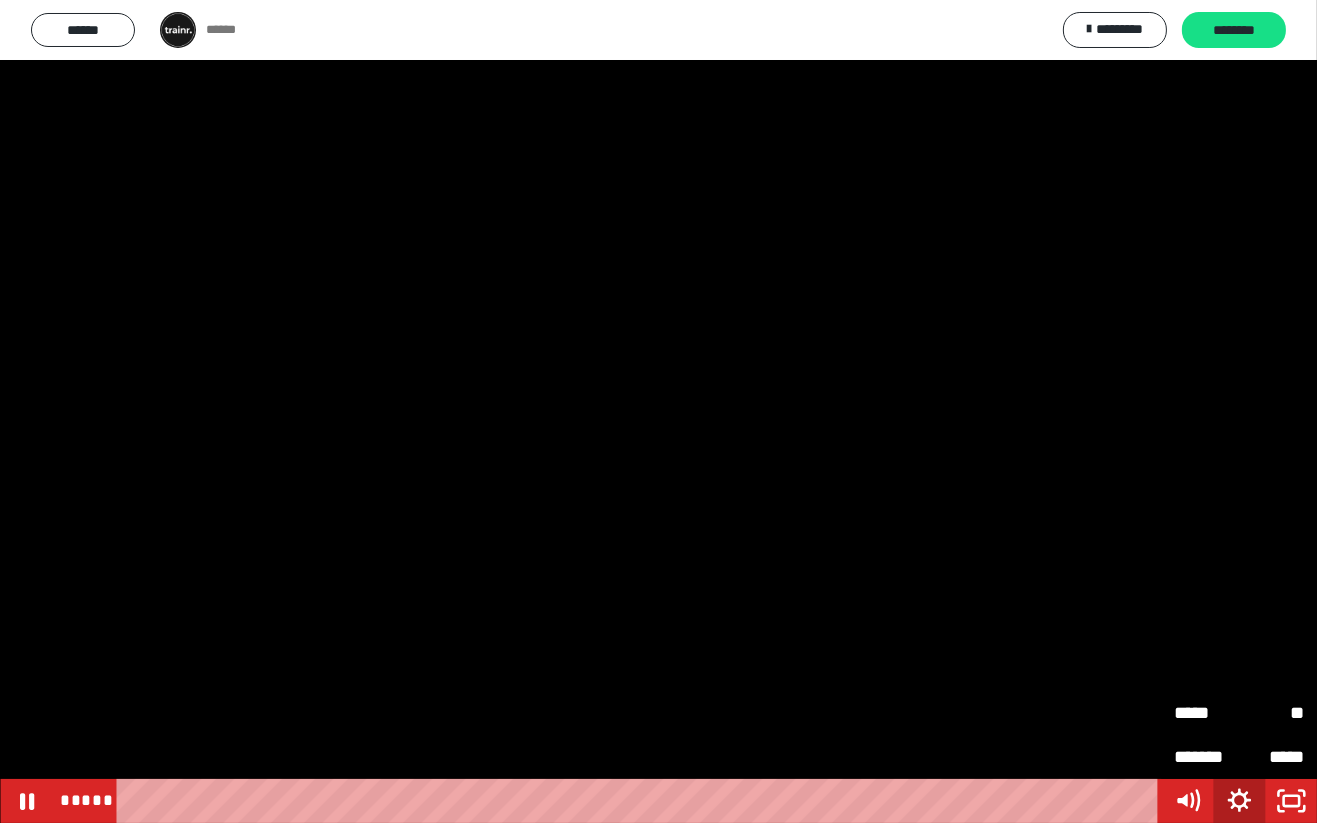 click on "**" at bounding box center [1271, 713] 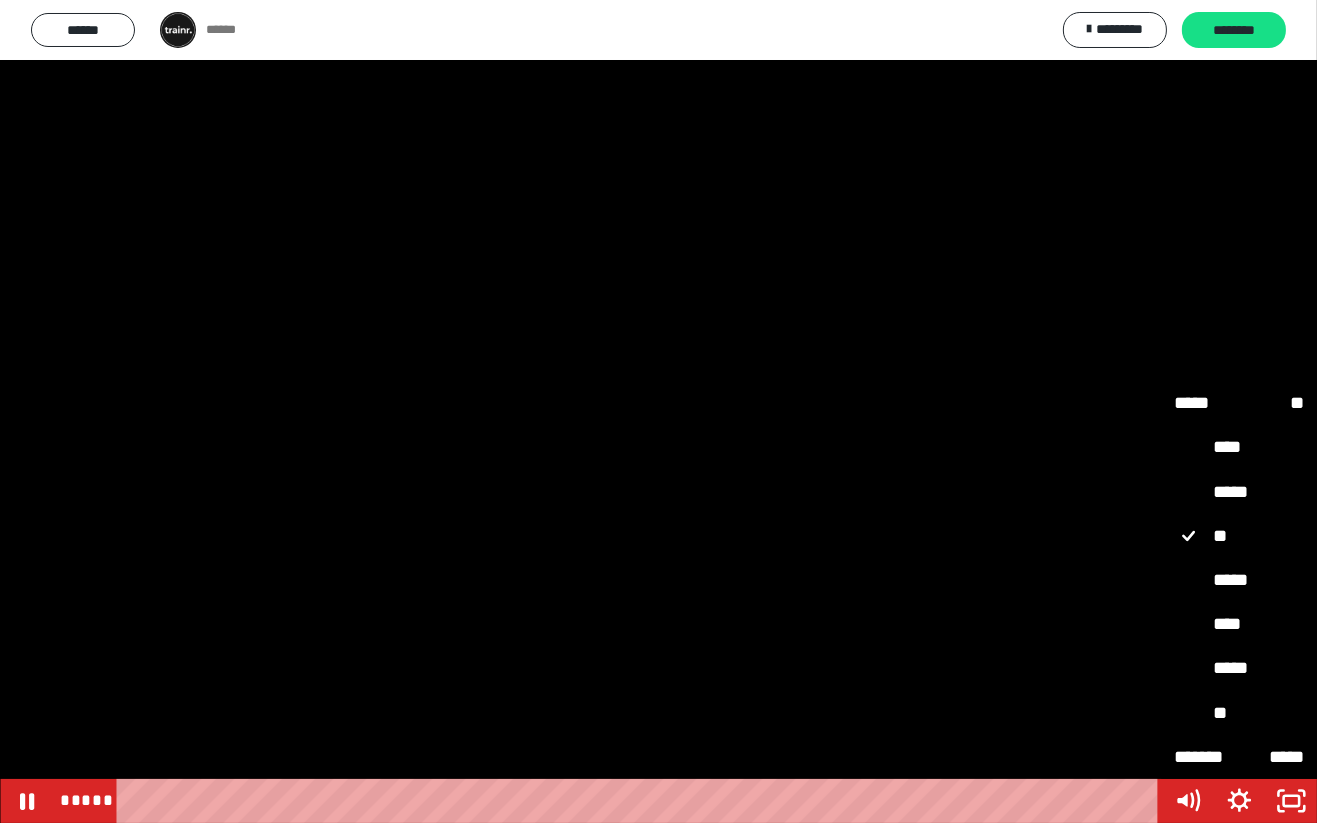 click on "*****" at bounding box center [1239, 669] 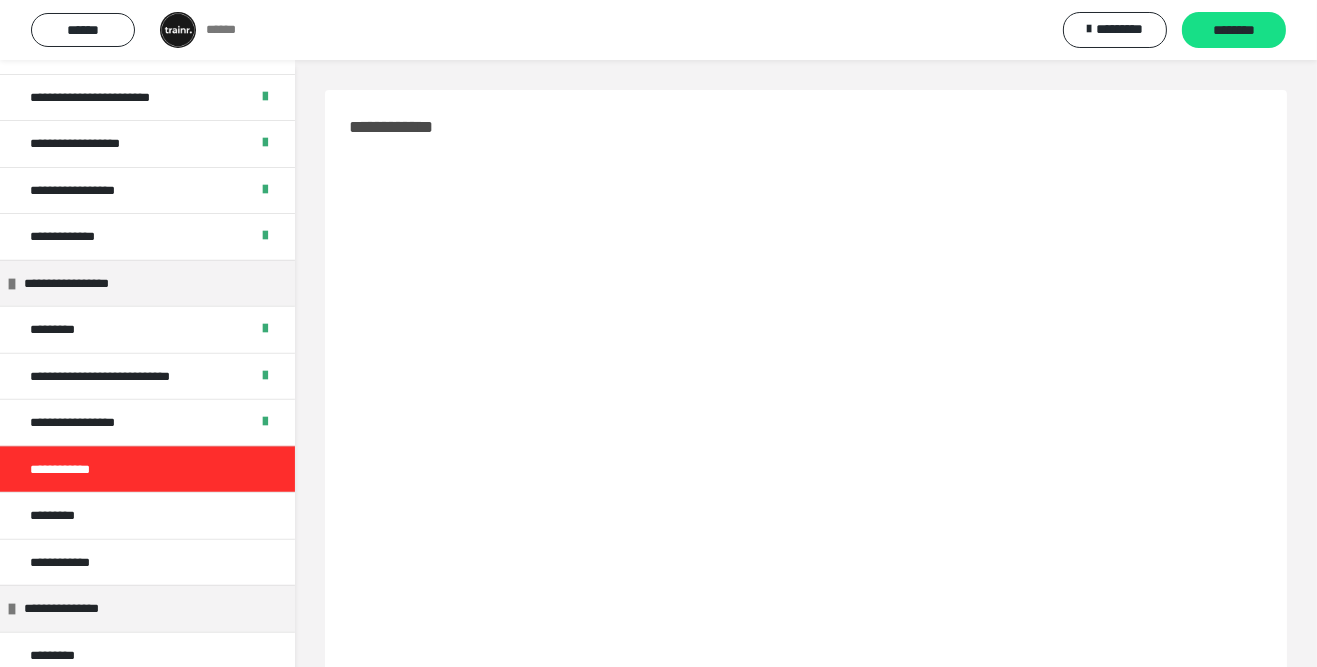 click at bounding box center (806, 411) 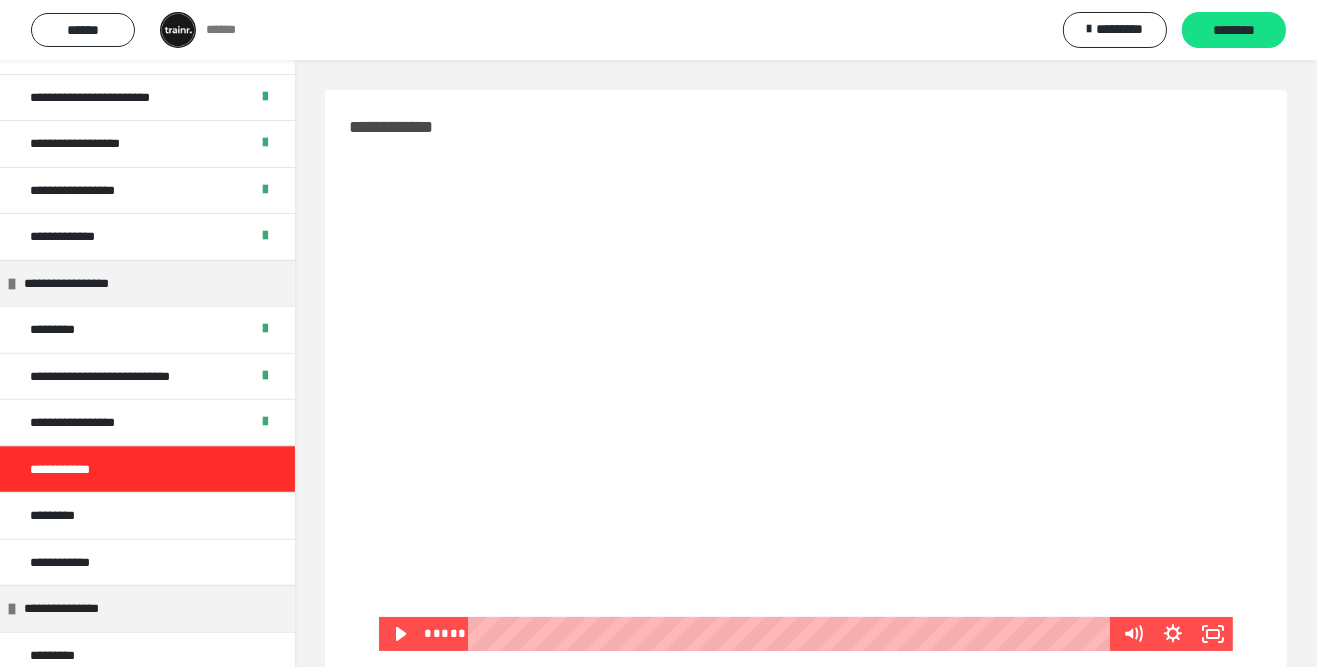 click 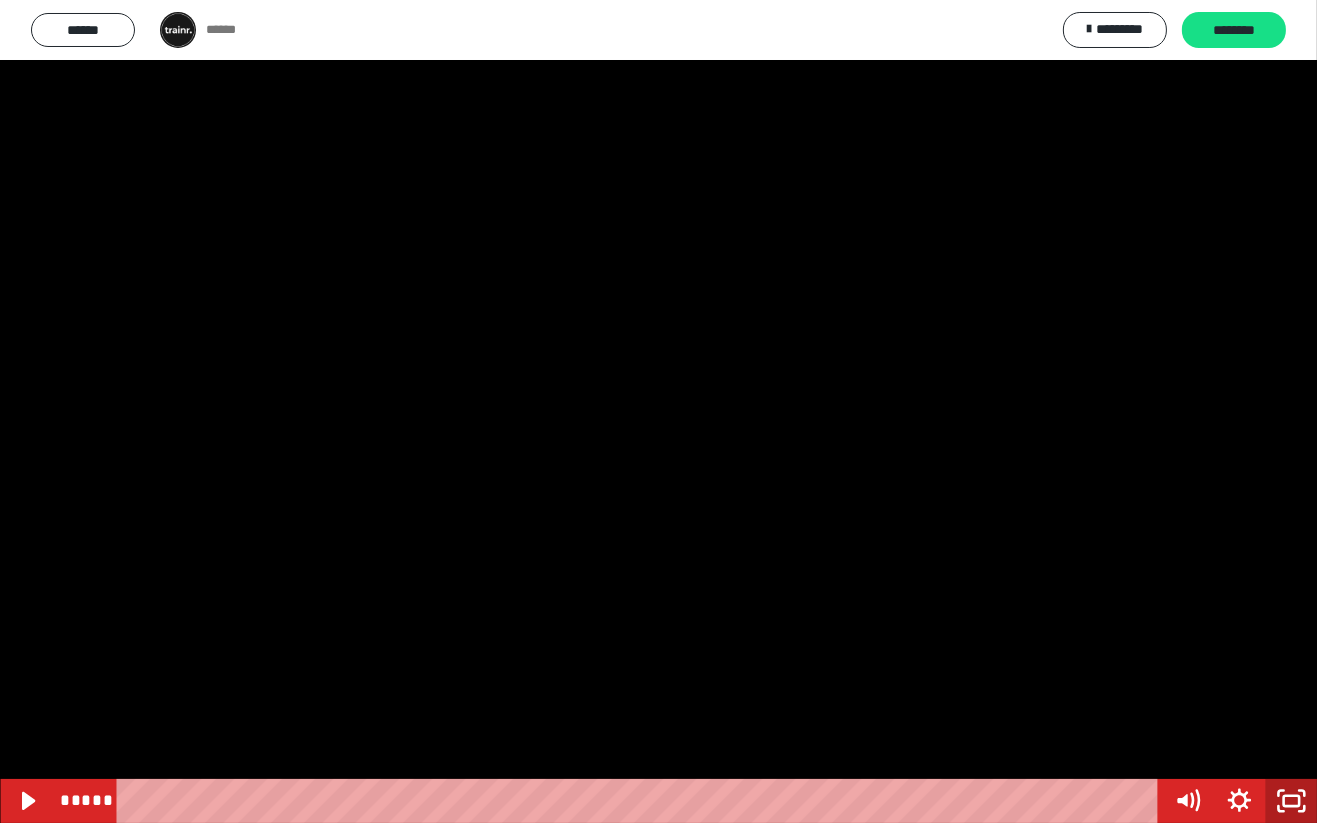 click at bounding box center [658, 411] 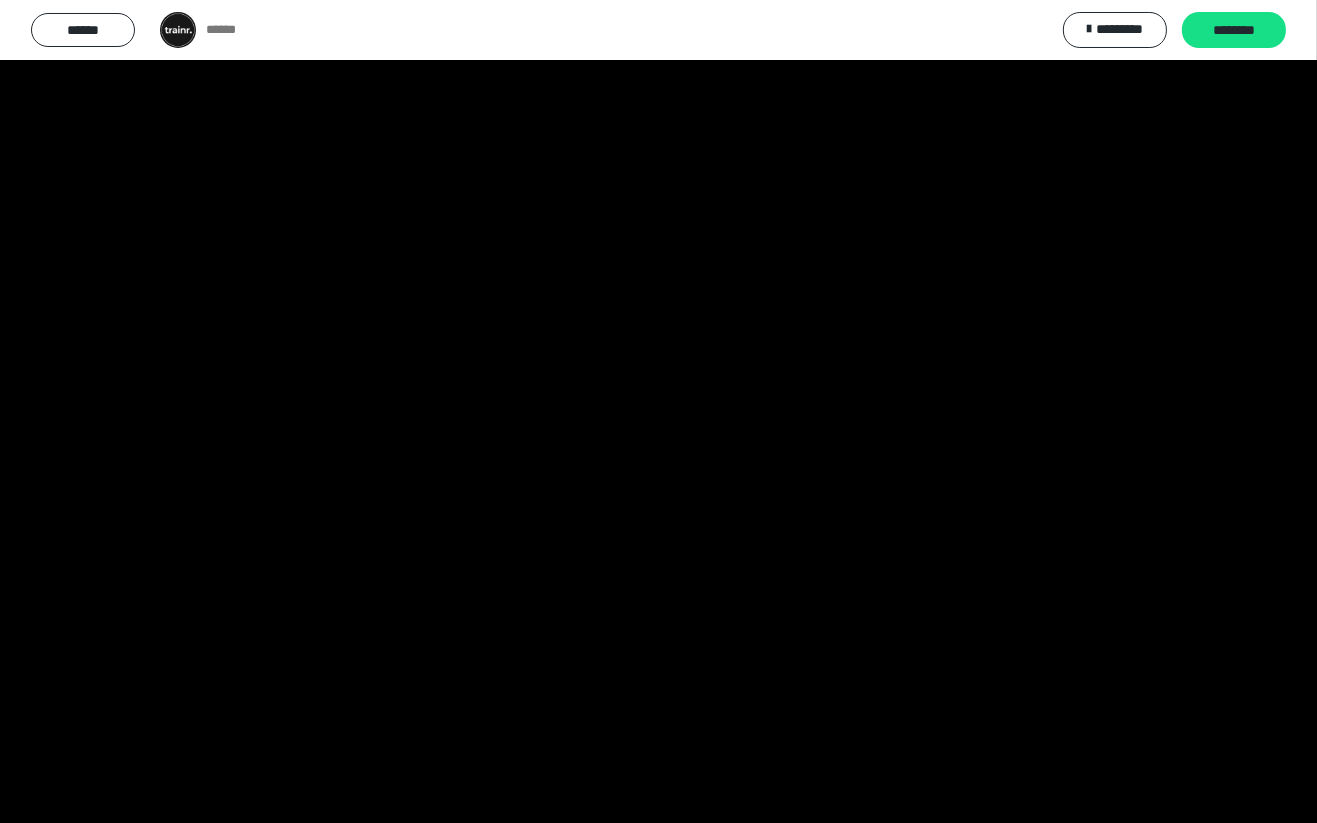 click at bounding box center (658, 411) 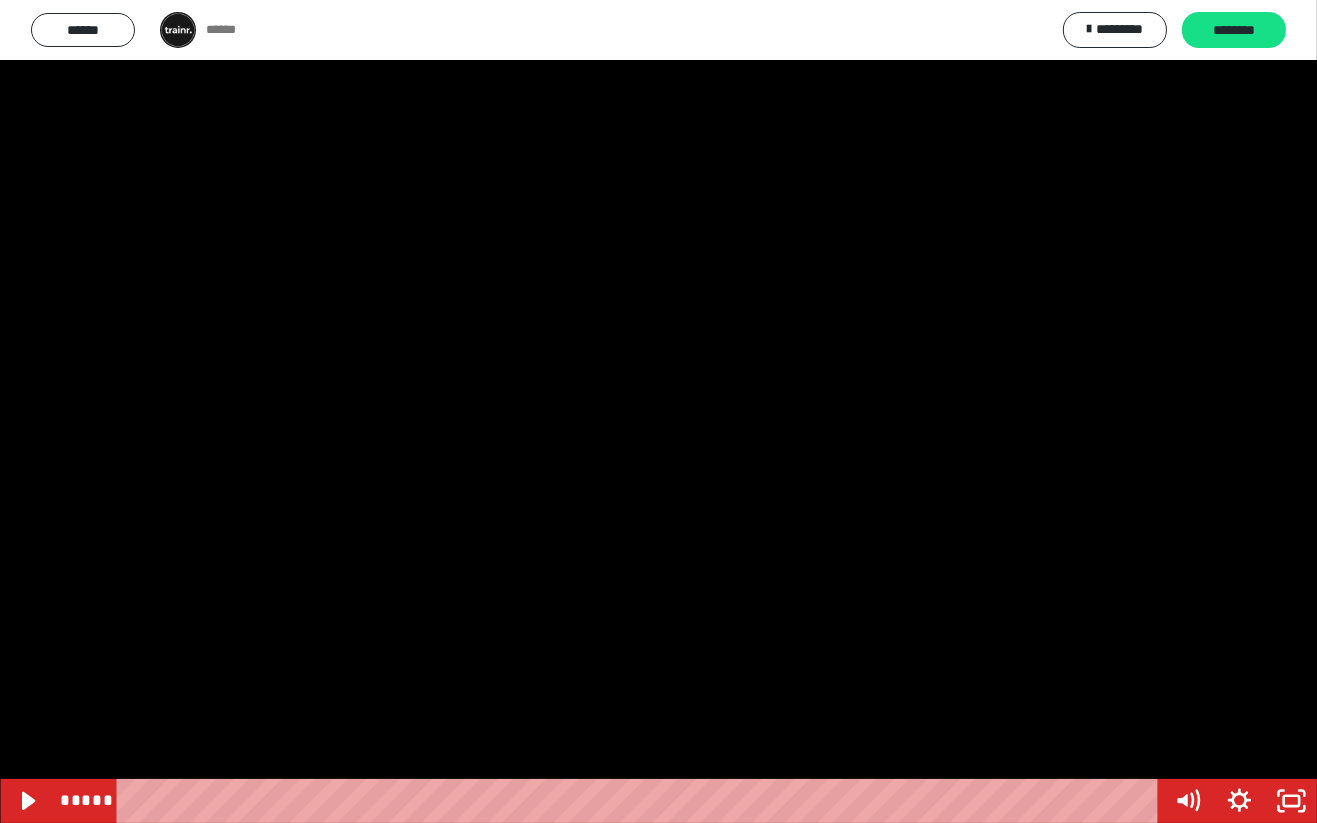 click at bounding box center (658, 411) 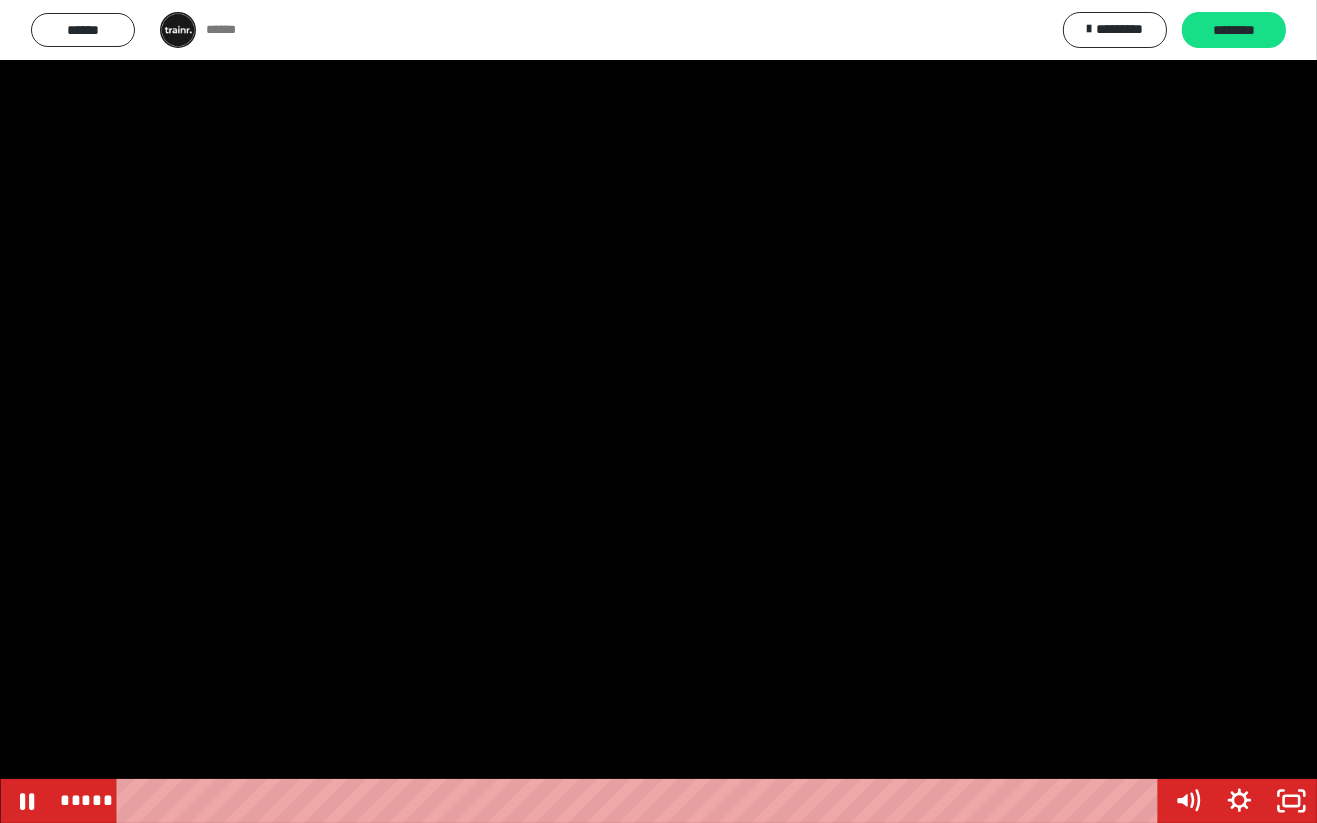 click 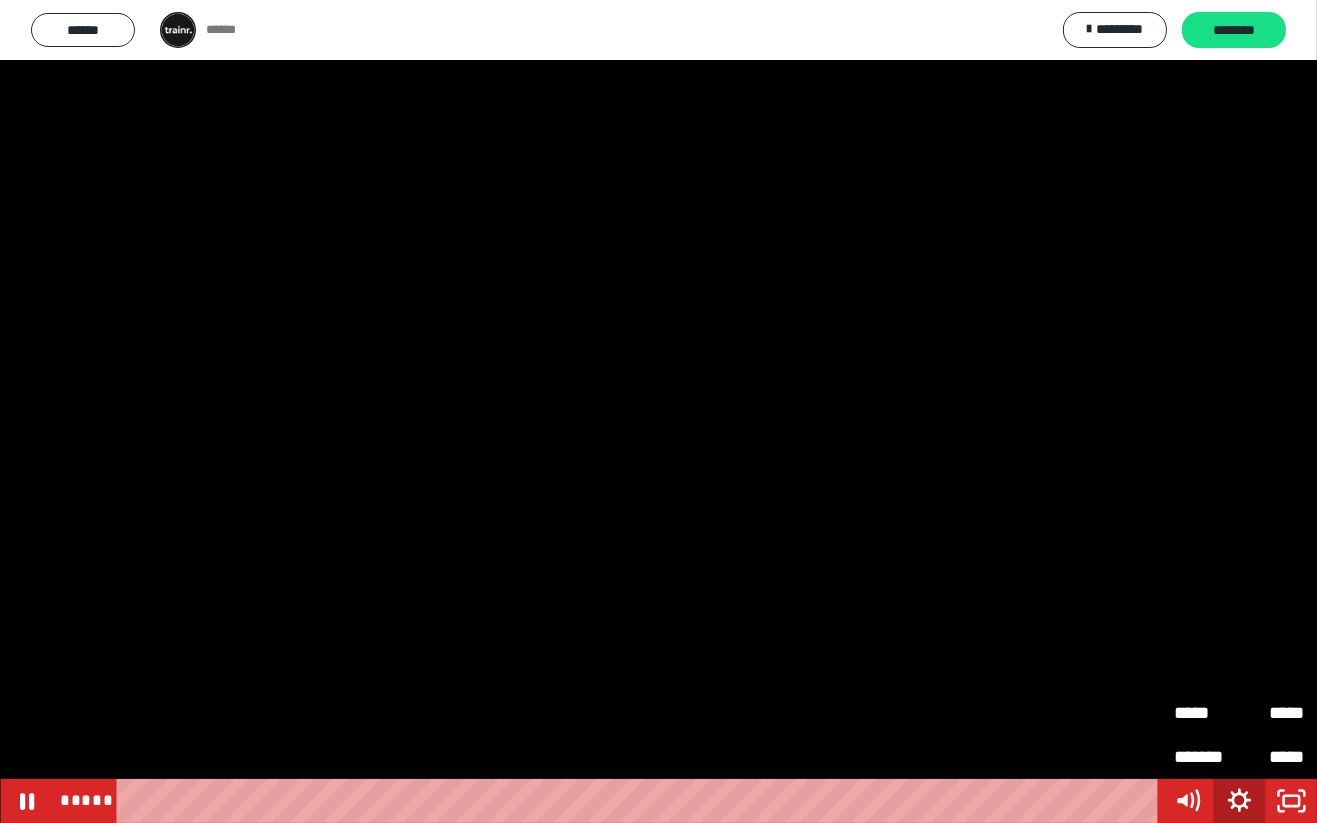click on "*****" at bounding box center (1271, 713) 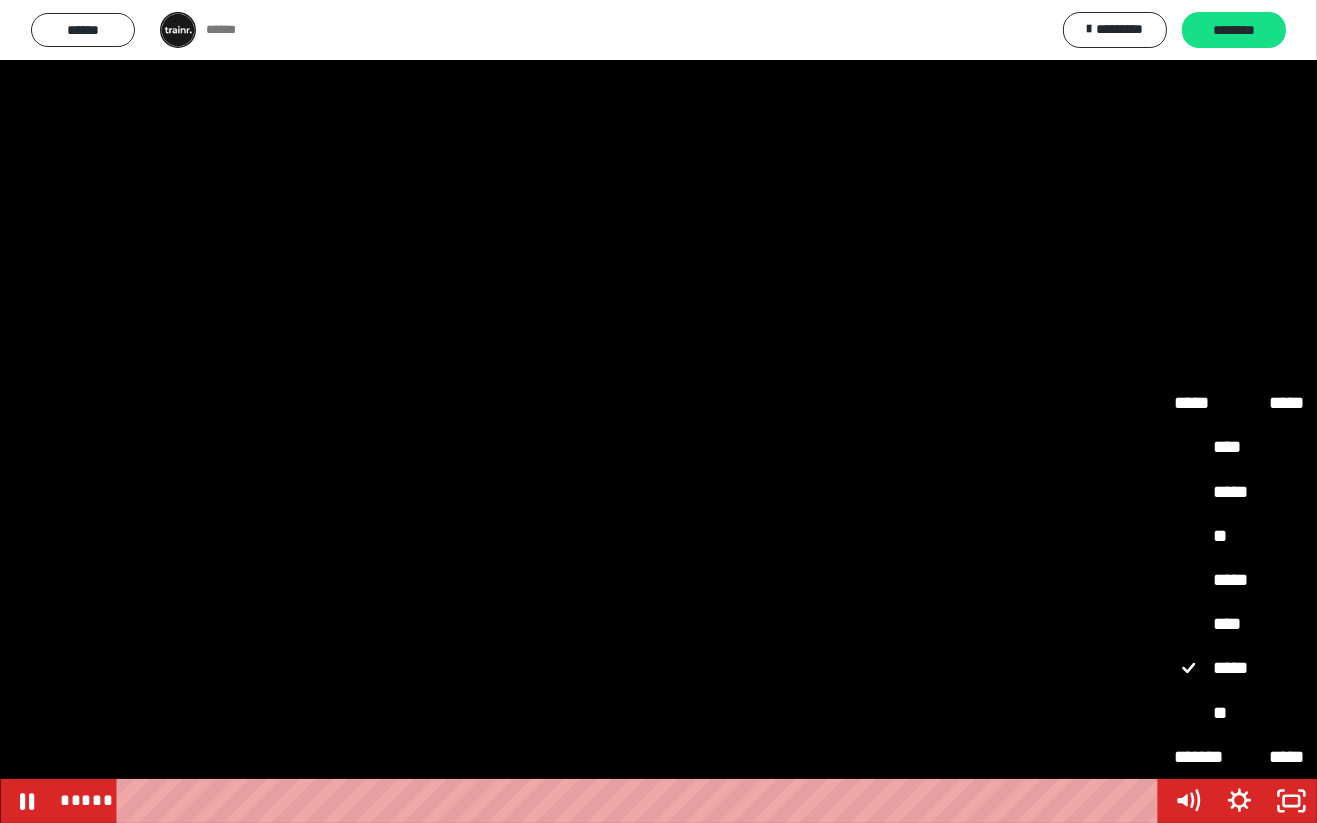 click on "**" at bounding box center [1239, 714] 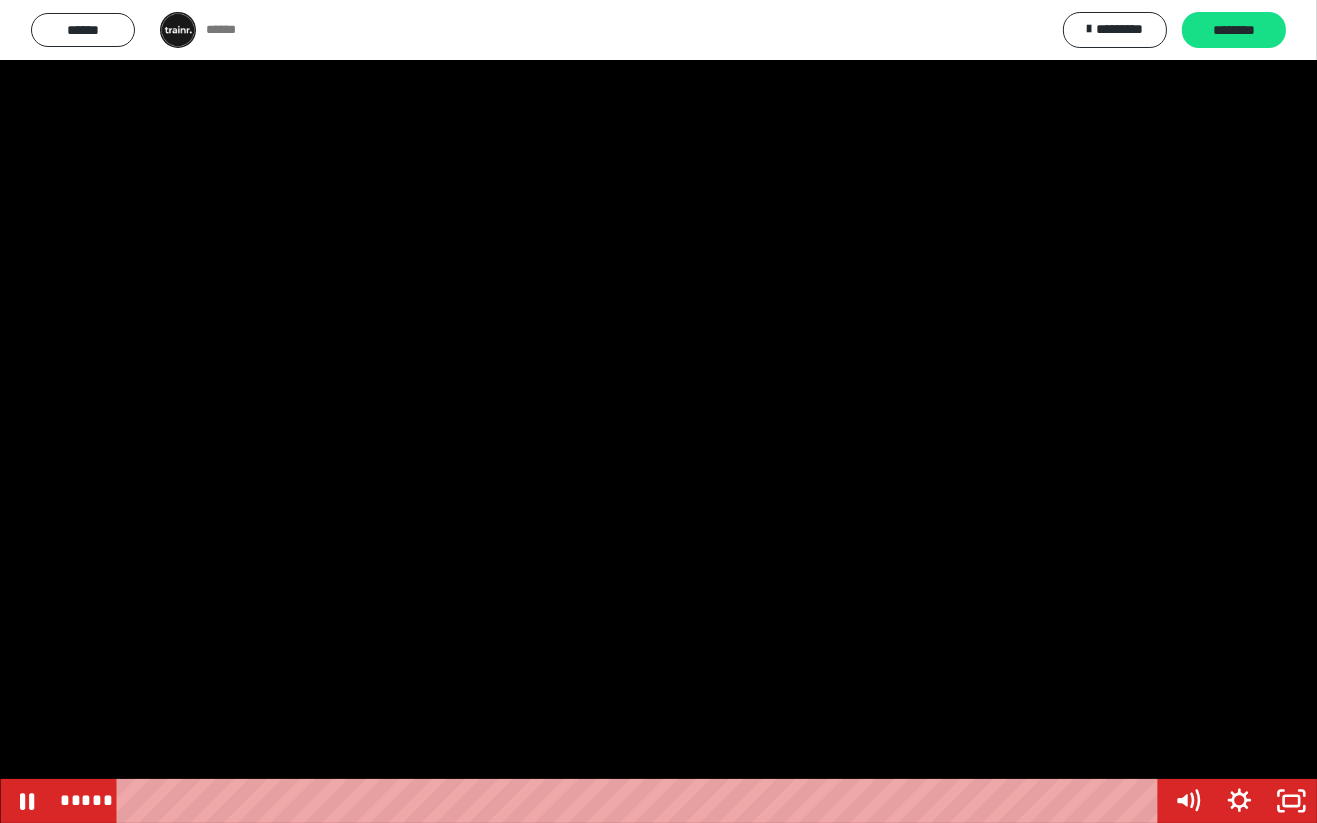 click at bounding box center (658, 411) 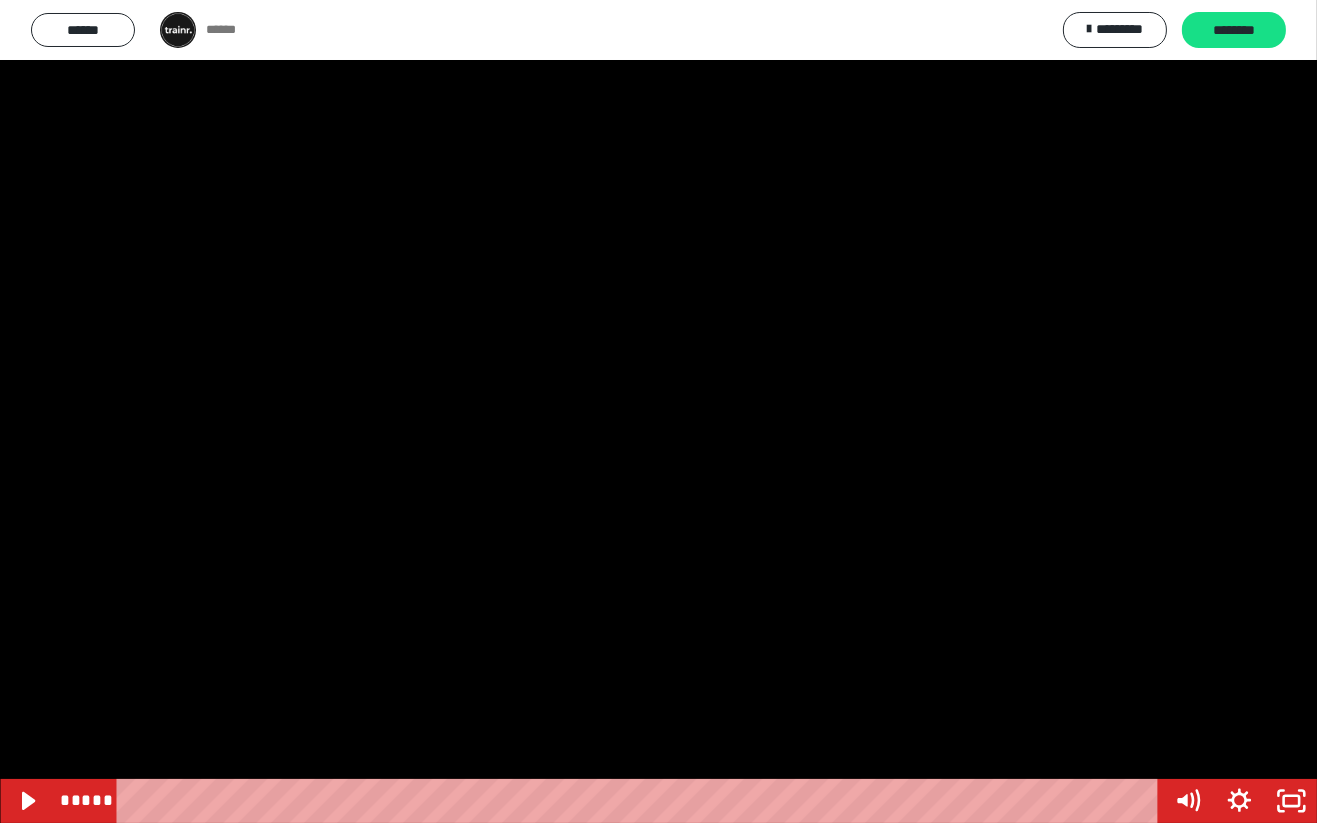 click at bounding box center [658, 411] 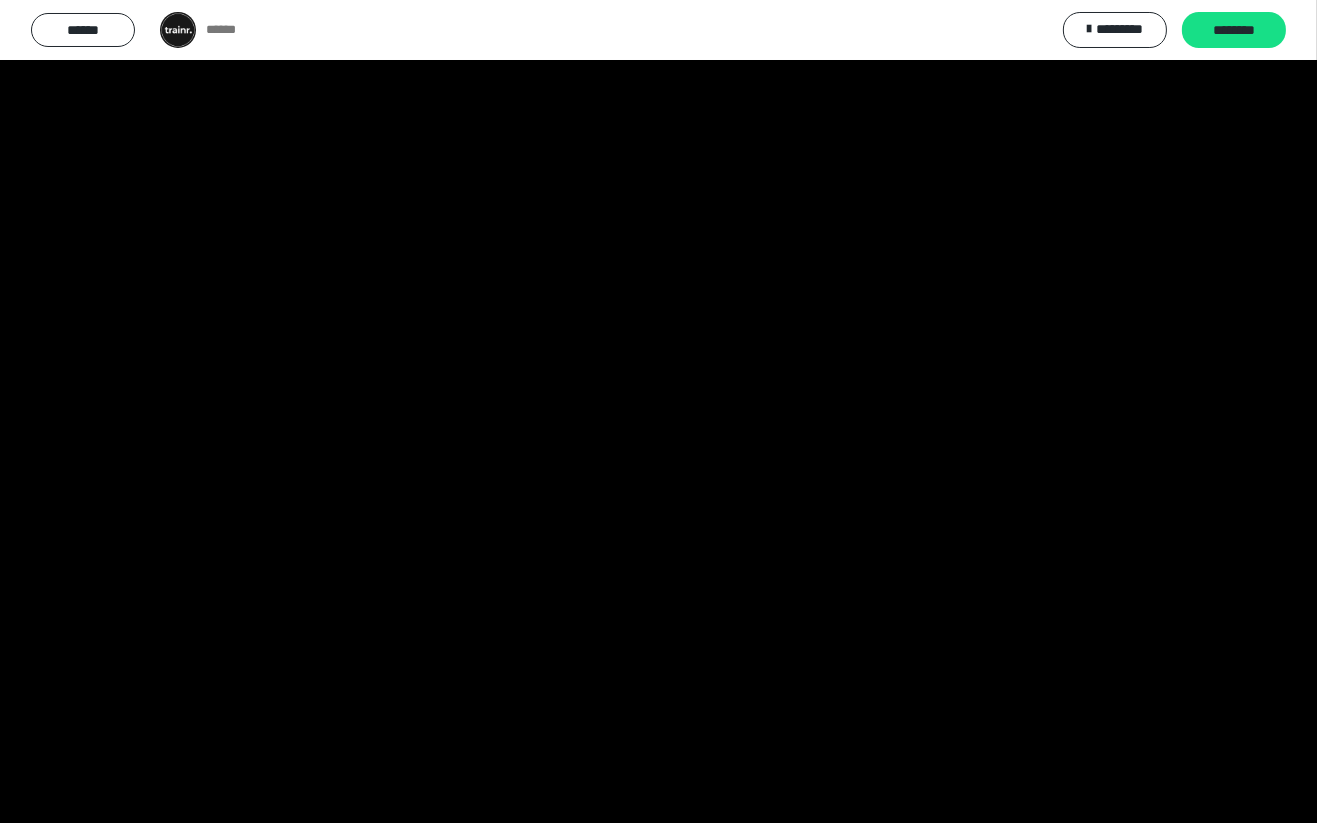 click at bounding box center [658, 411] 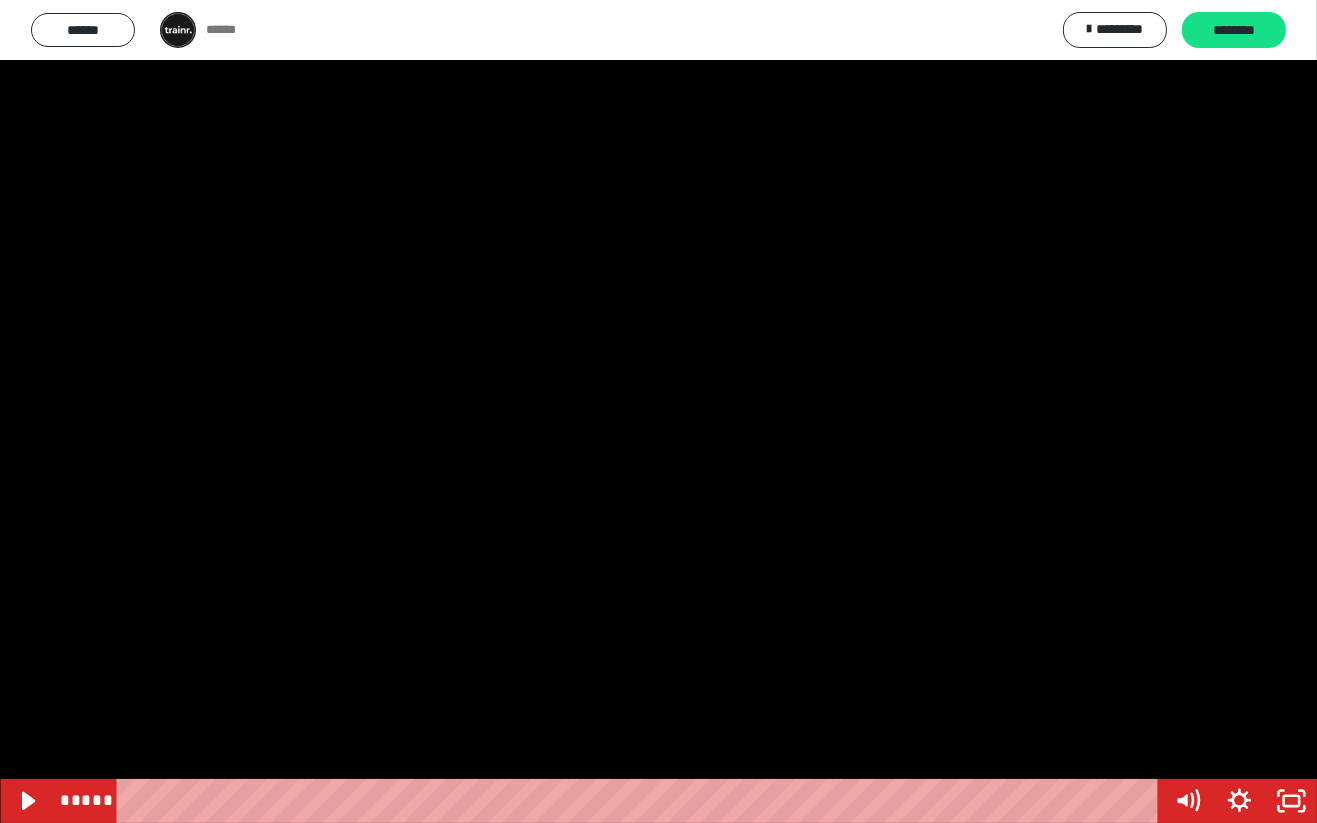 click at bounding box center [658, 411] 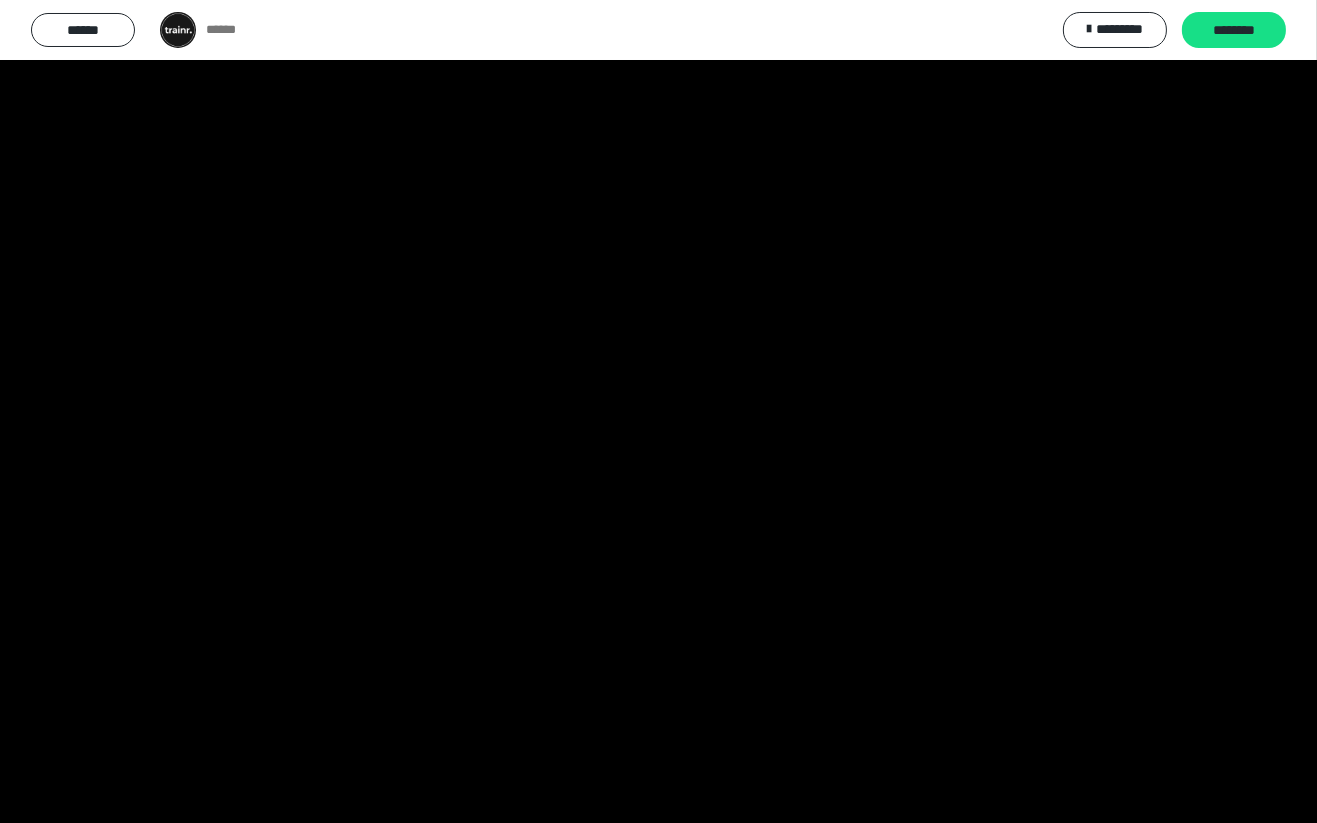 click at bounding box center (658, 411) 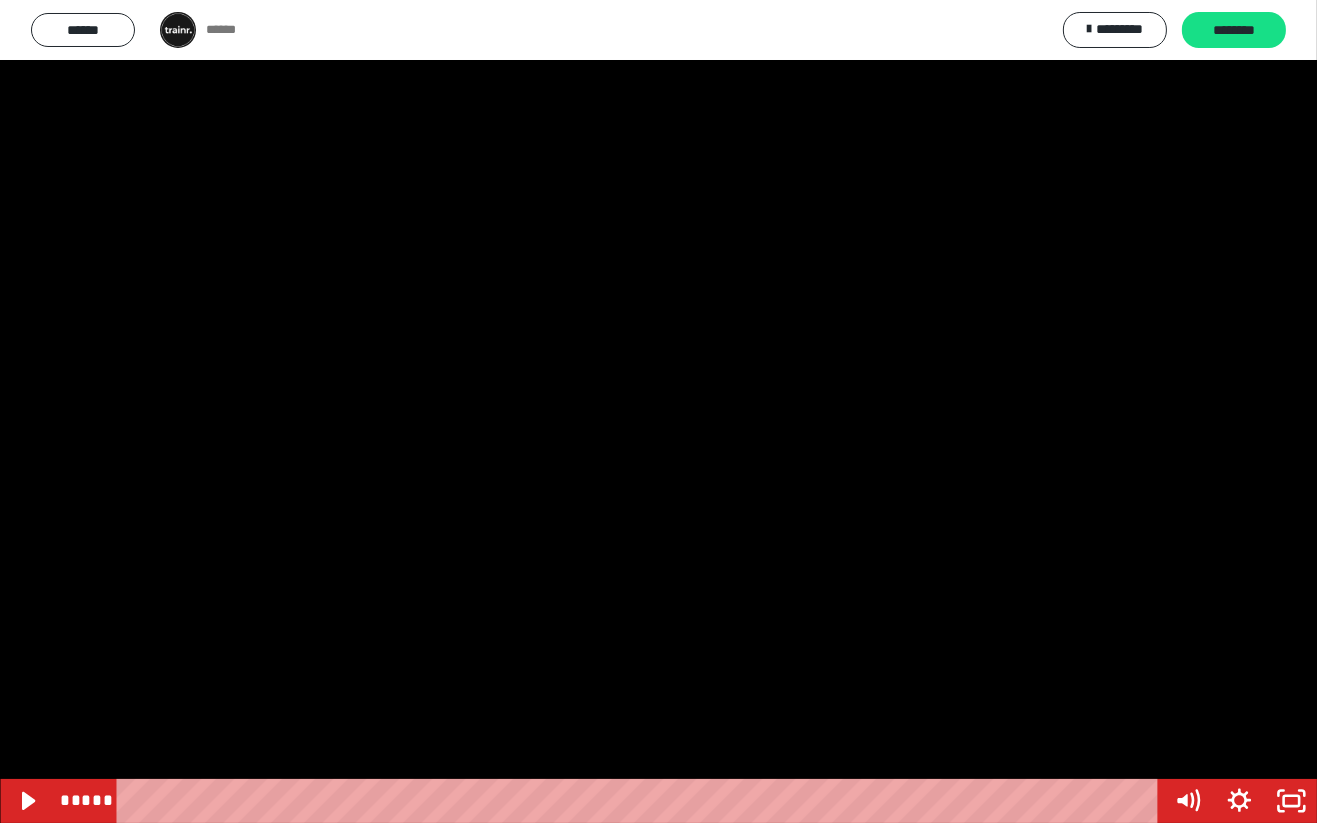 click at bounding box center [658, 411] 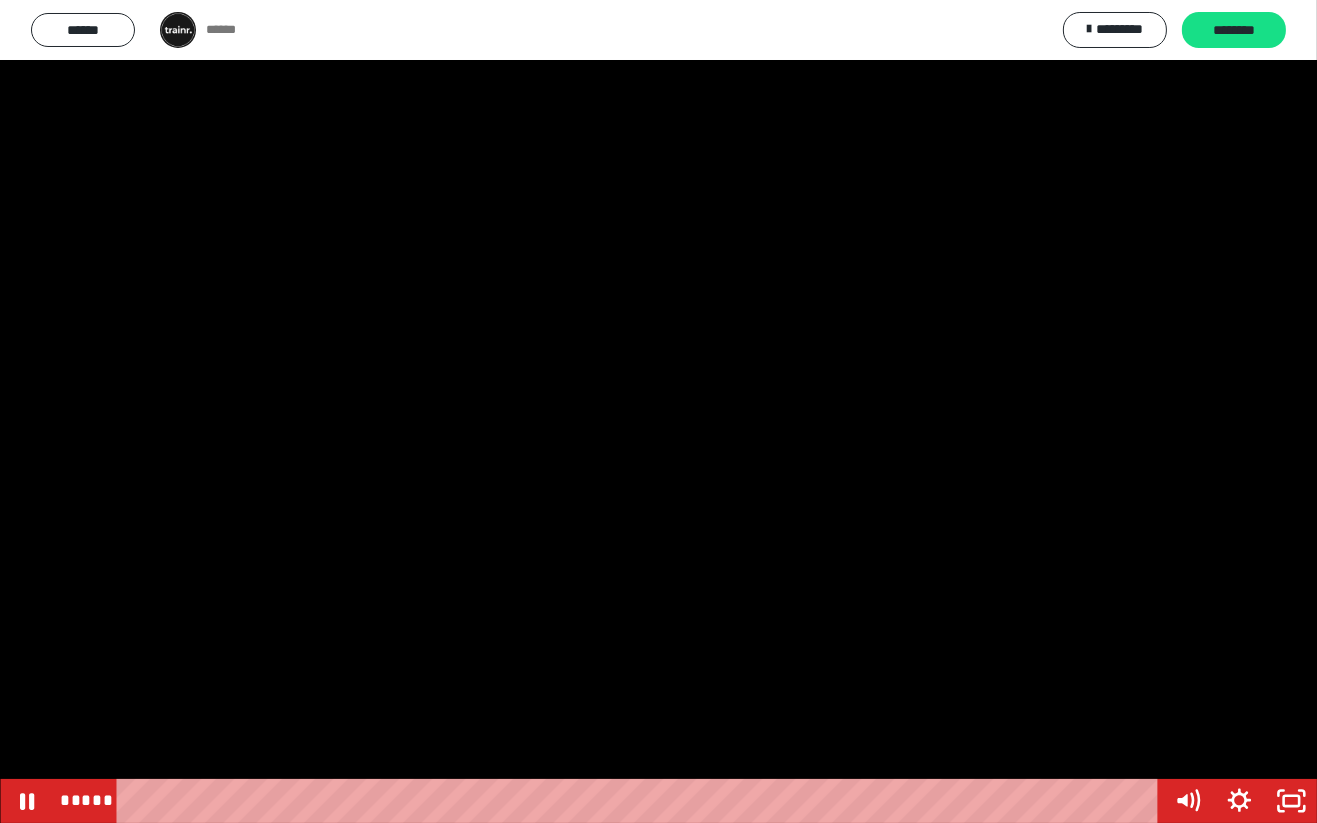 click at bounding box center [658, 411] 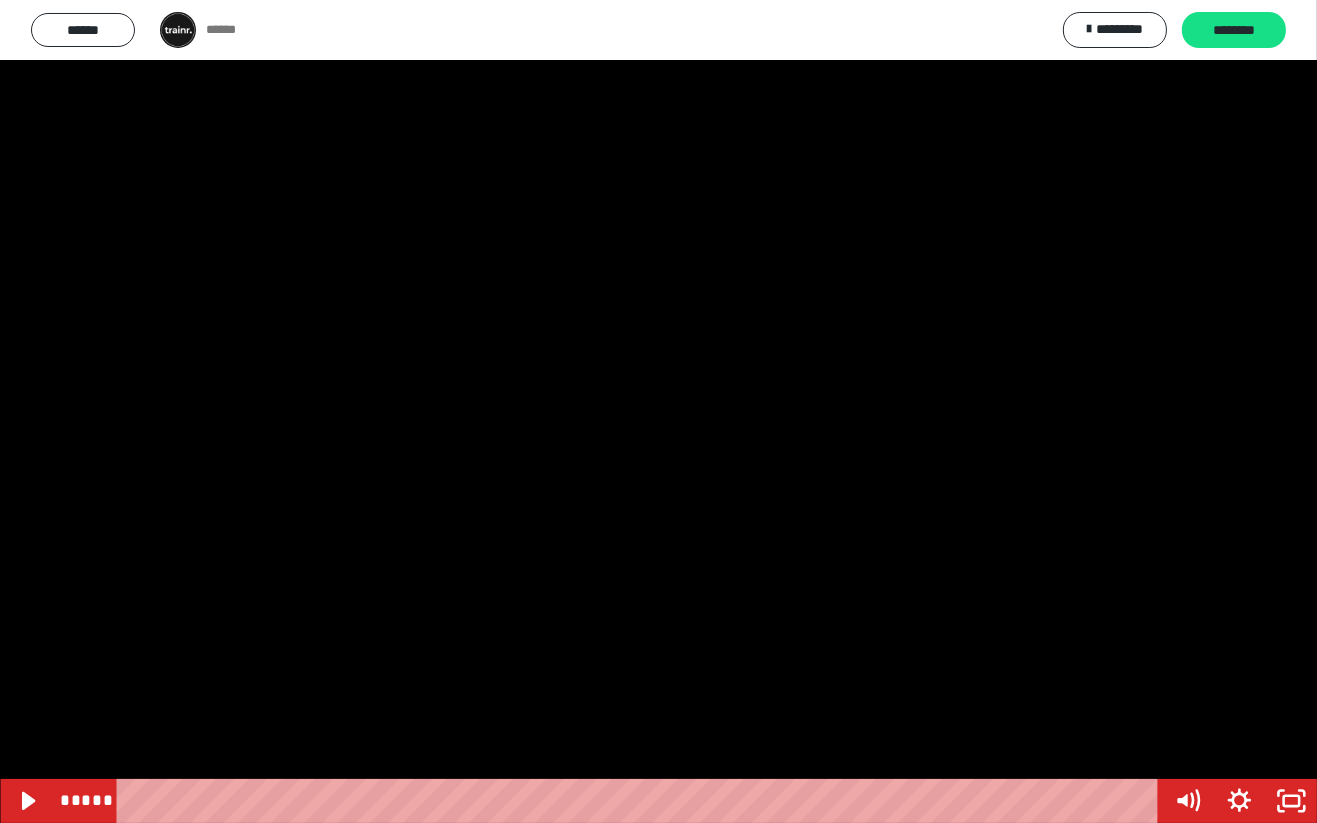 click at bounding box center [658, 411] 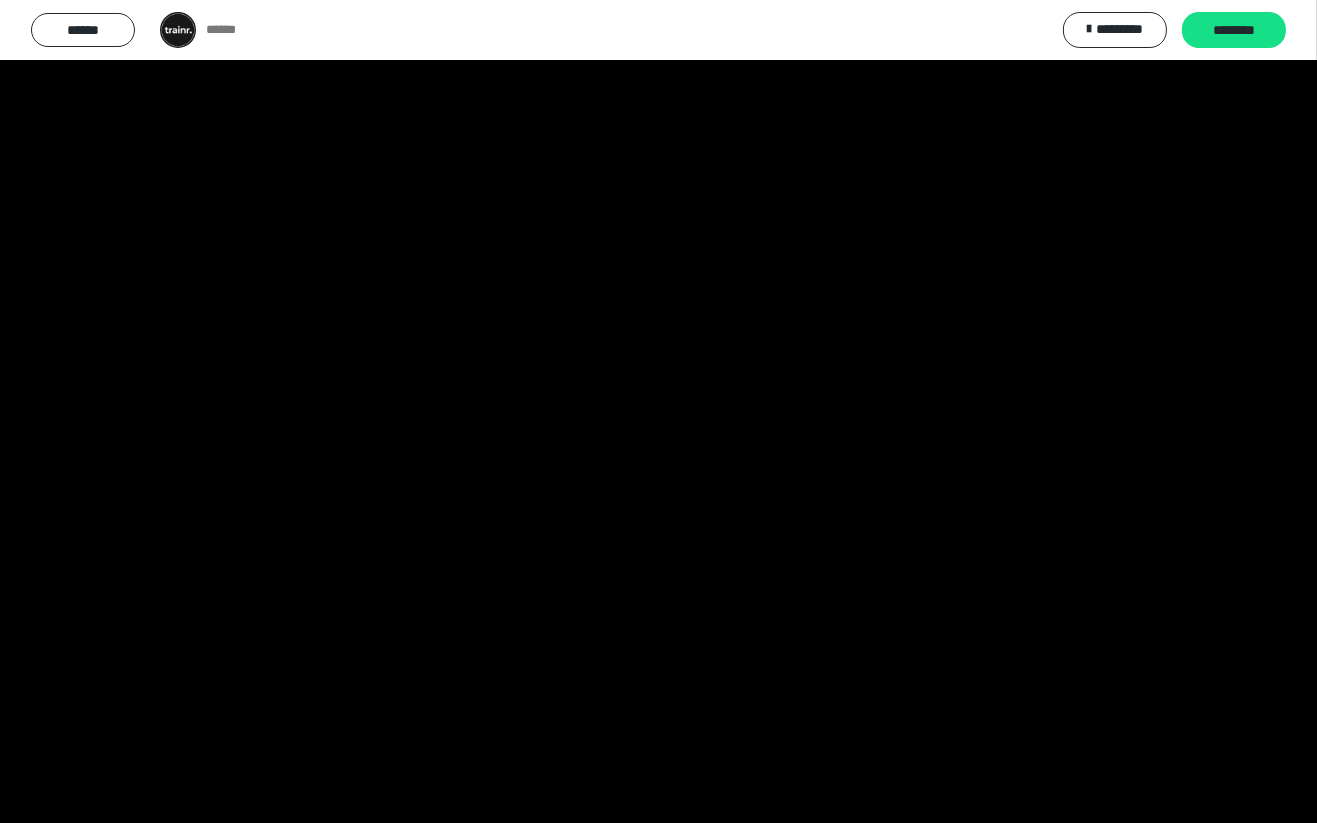 click at bounding box center [658, 411] 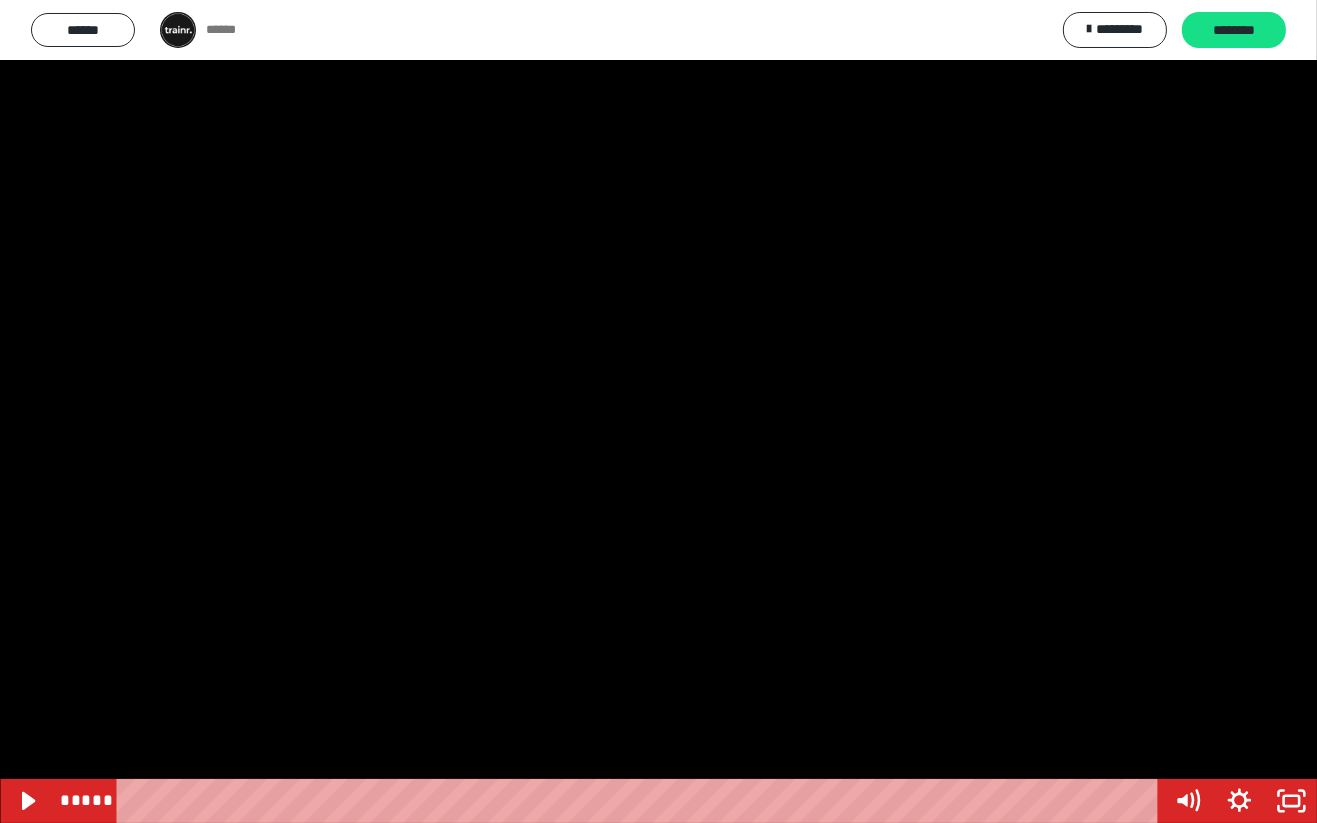 click at bounding box center [658, 411] 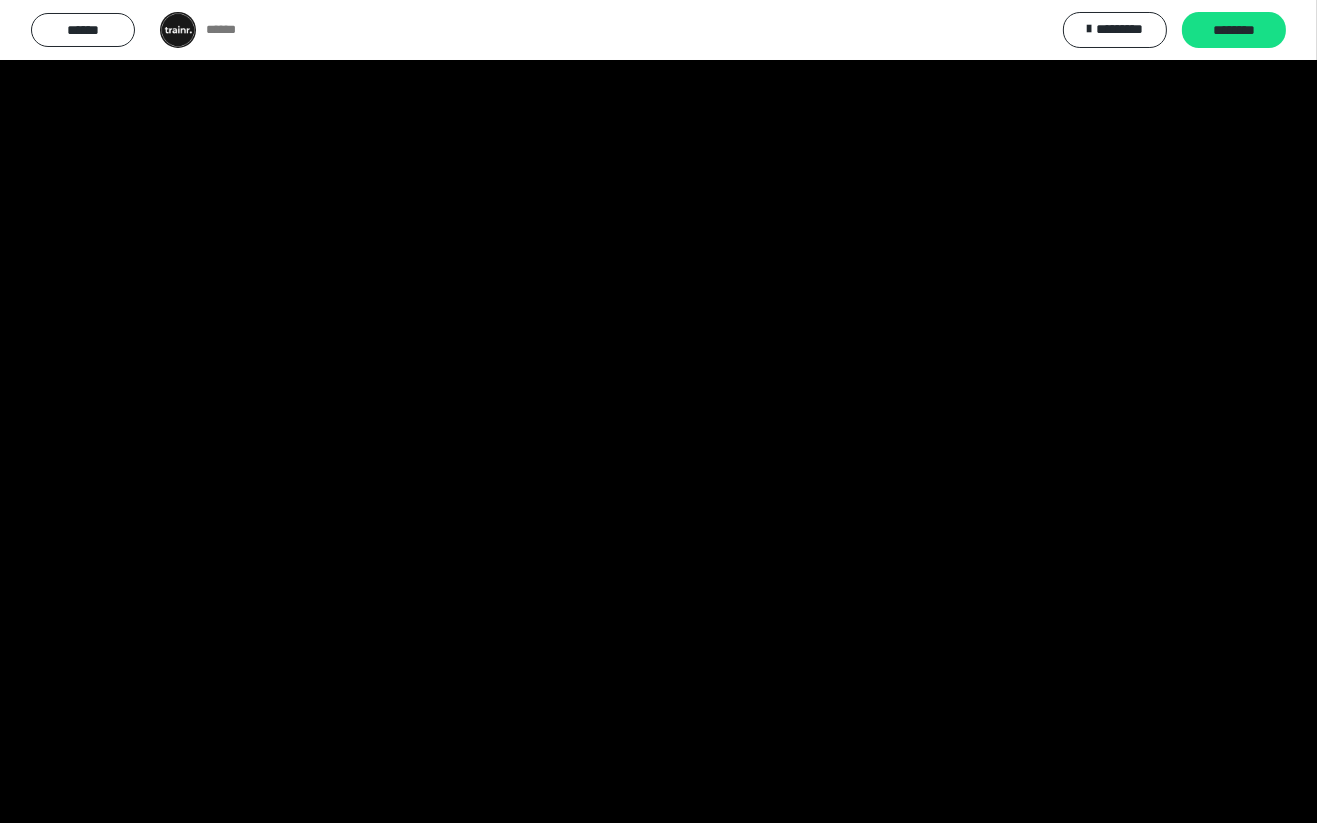 click at bounding box center [658, 411] 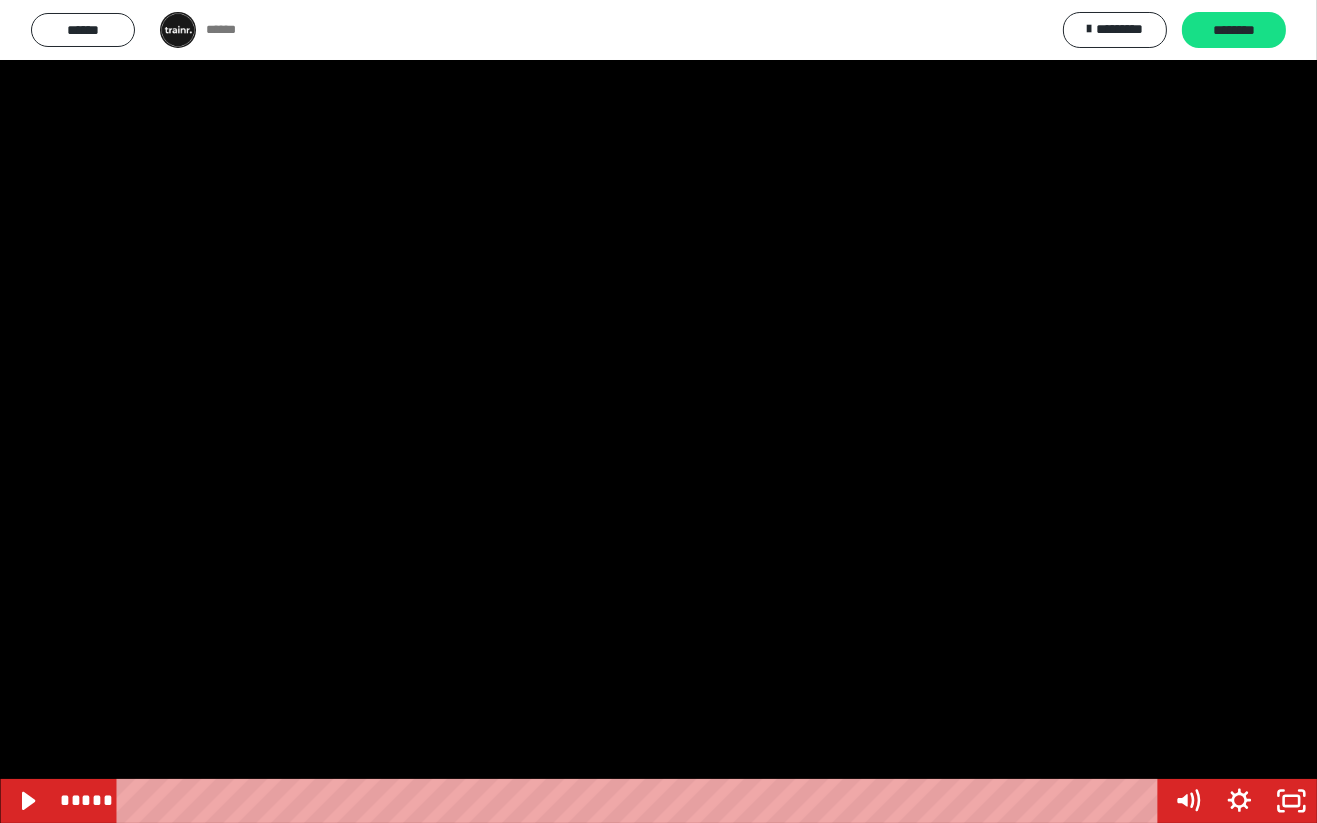click at bounding box center [658, 411] 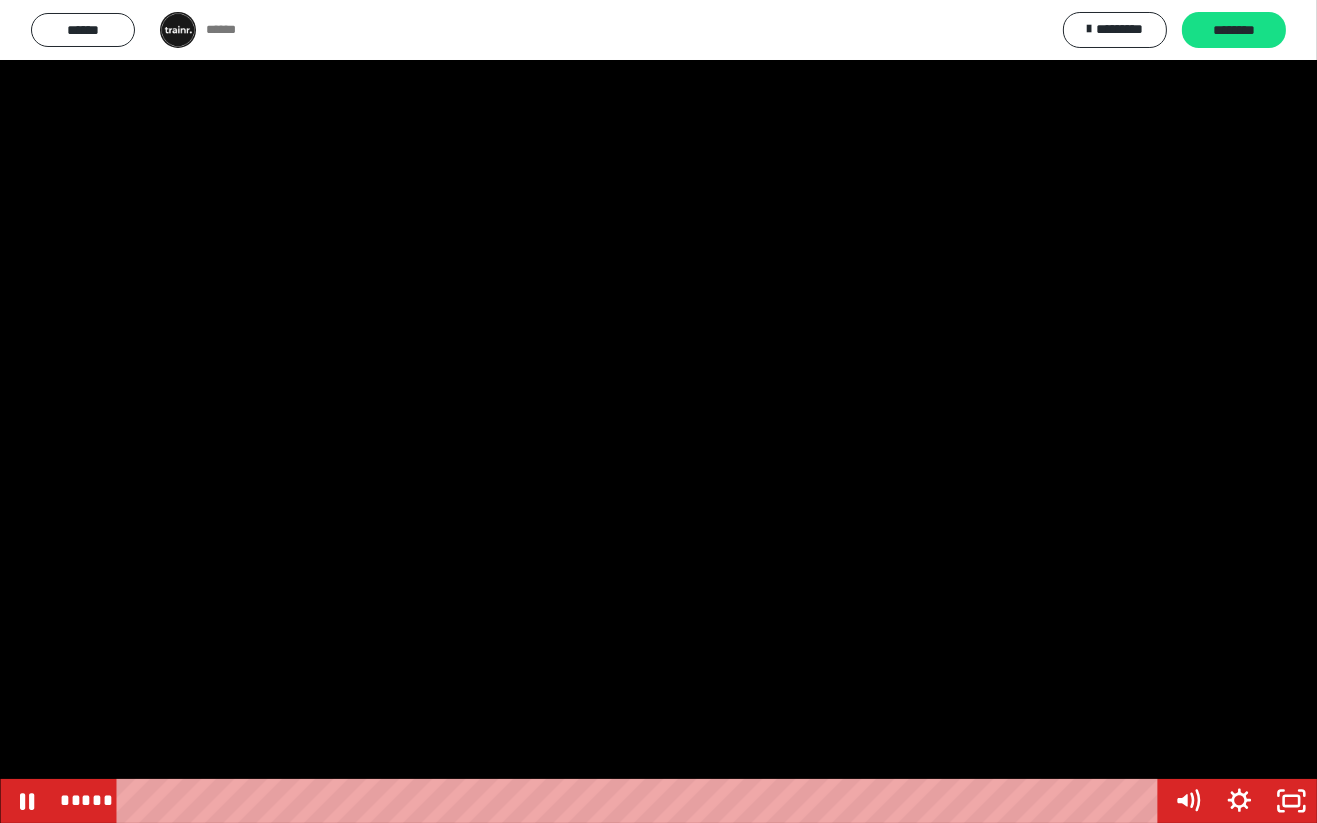 click at bounding box center (658, 411) 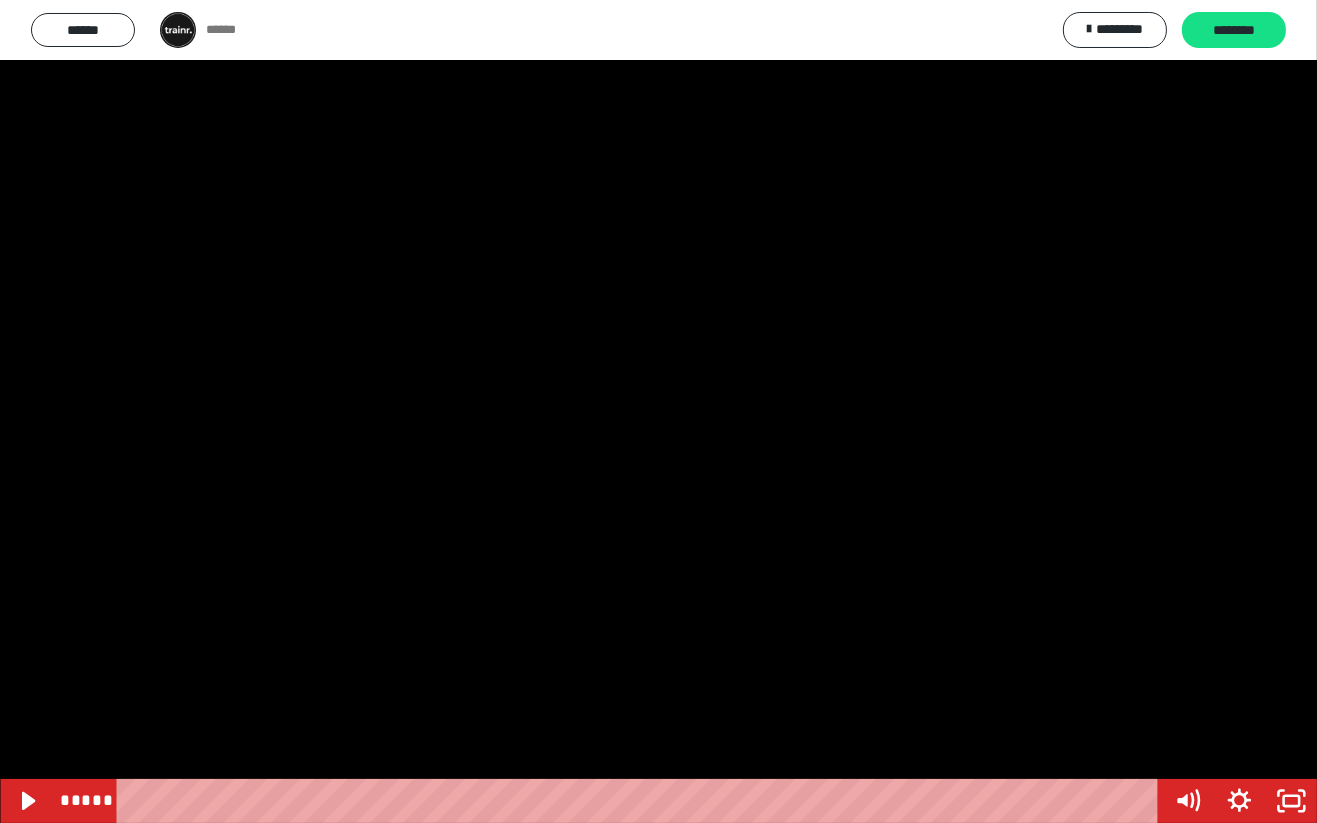 click at bounding box center [658, 411] 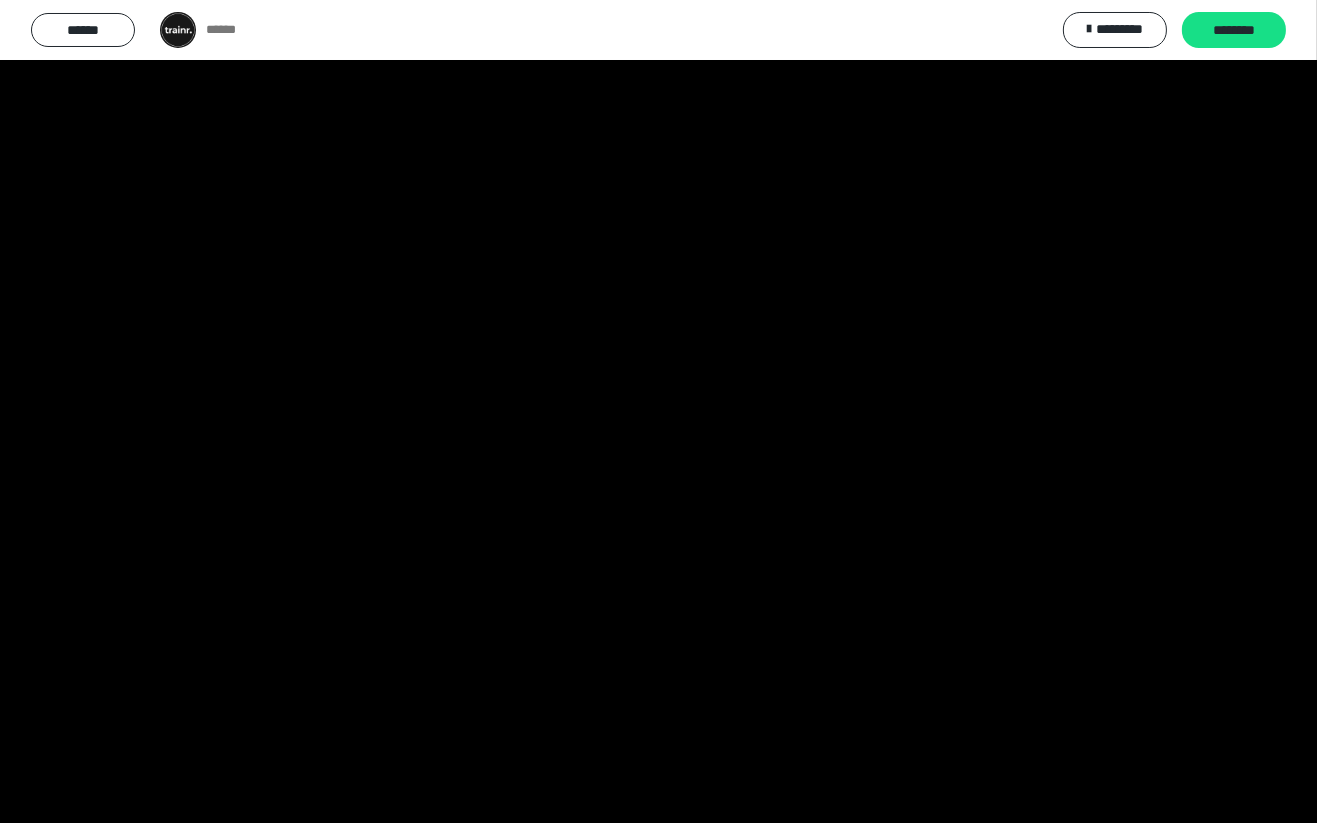 click at bounding box center [658, 411] 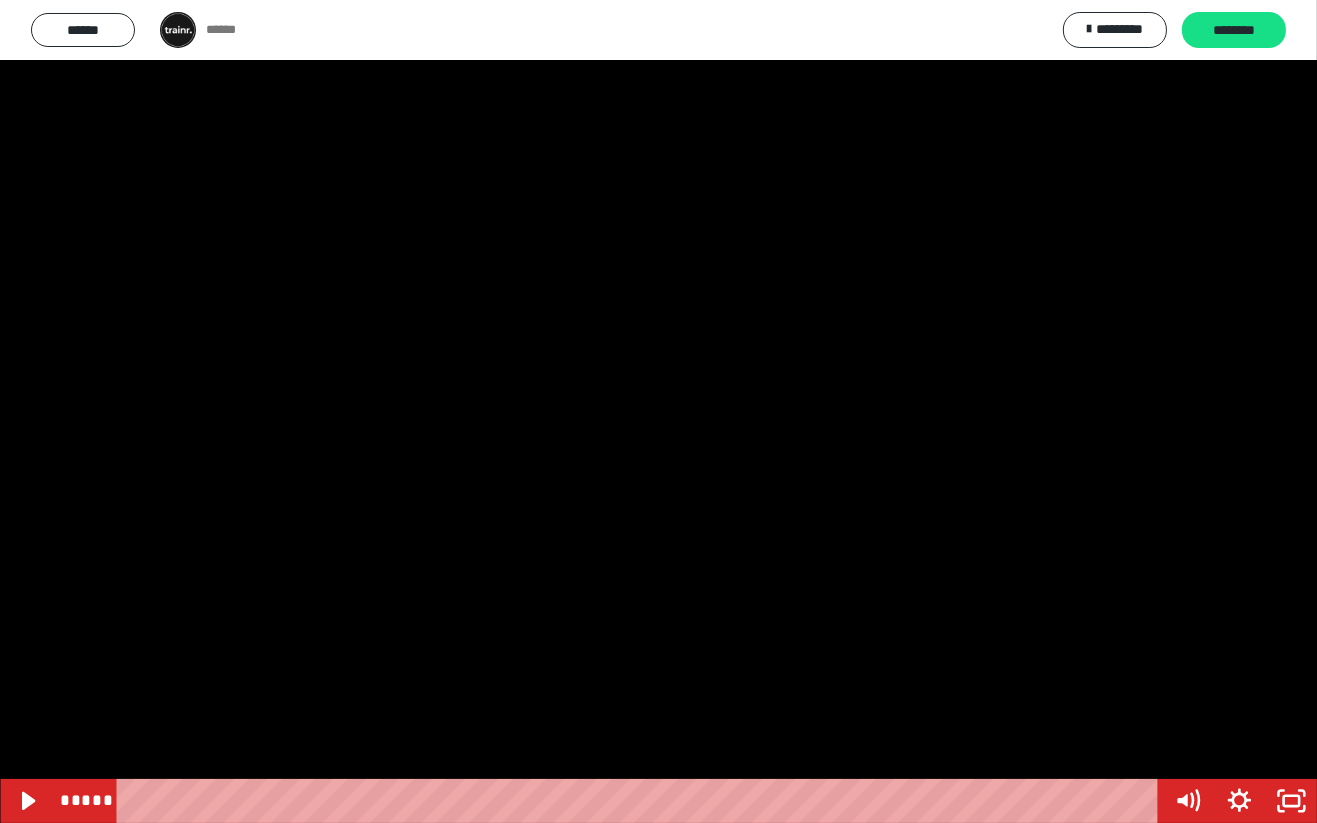 click at bounding box center [658, 411] 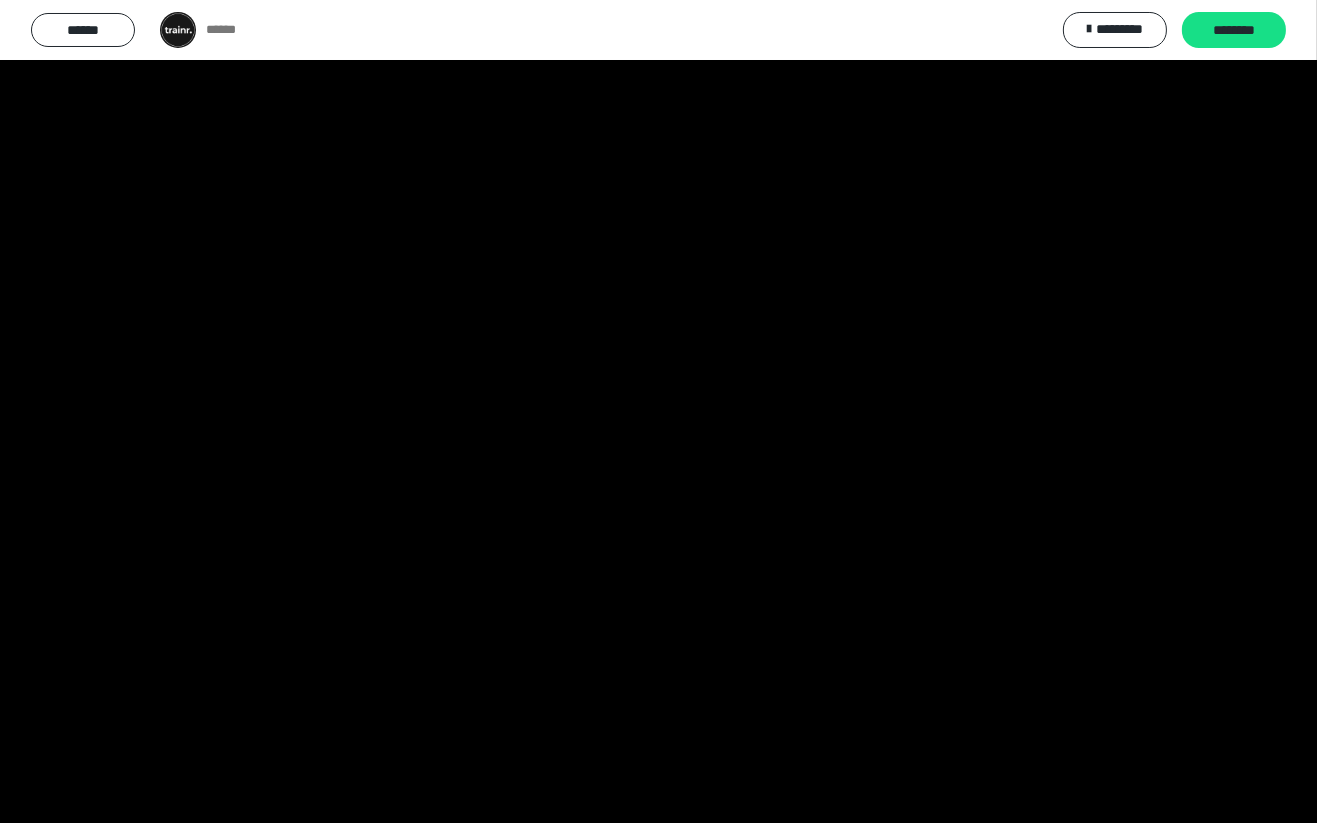 click at bounding box center (658, 411) 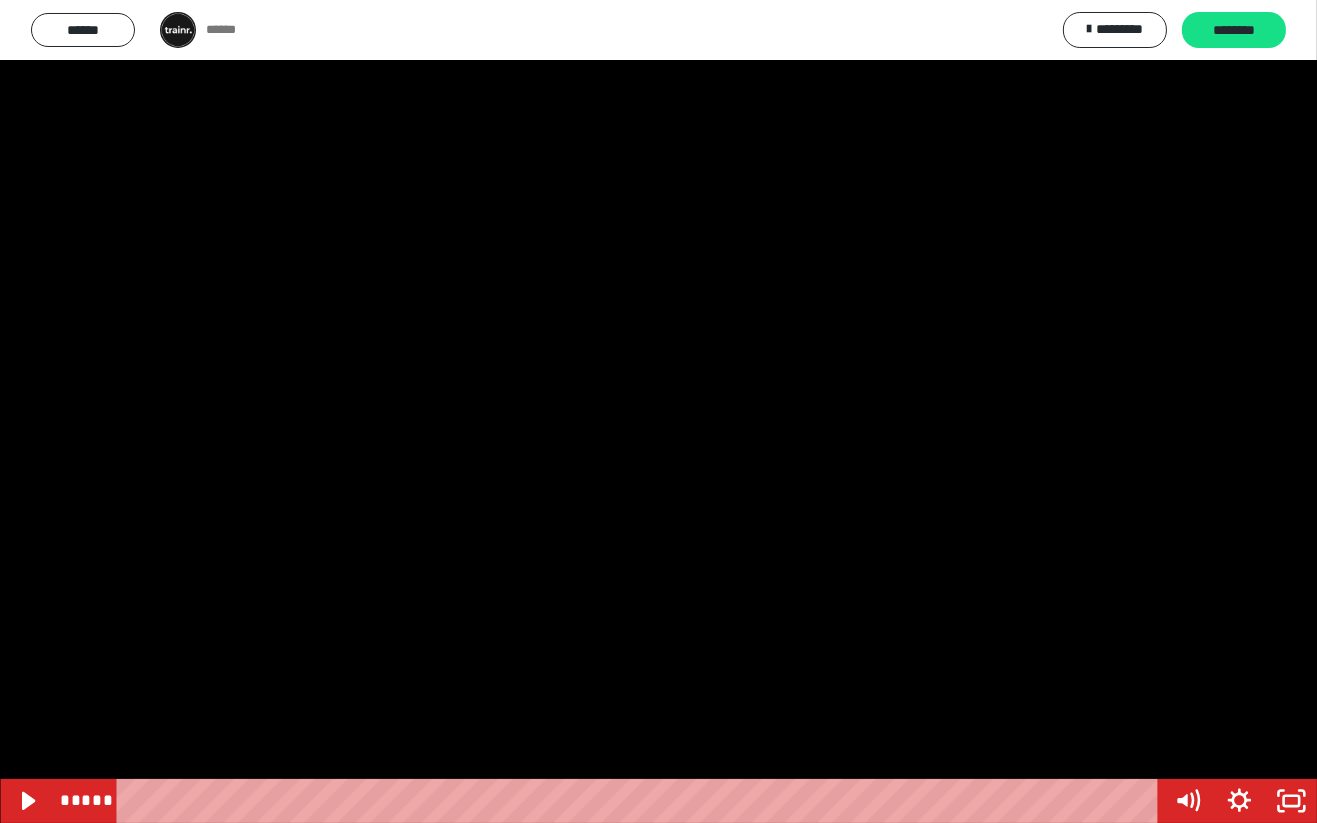 click at bounding box center (658, 411) 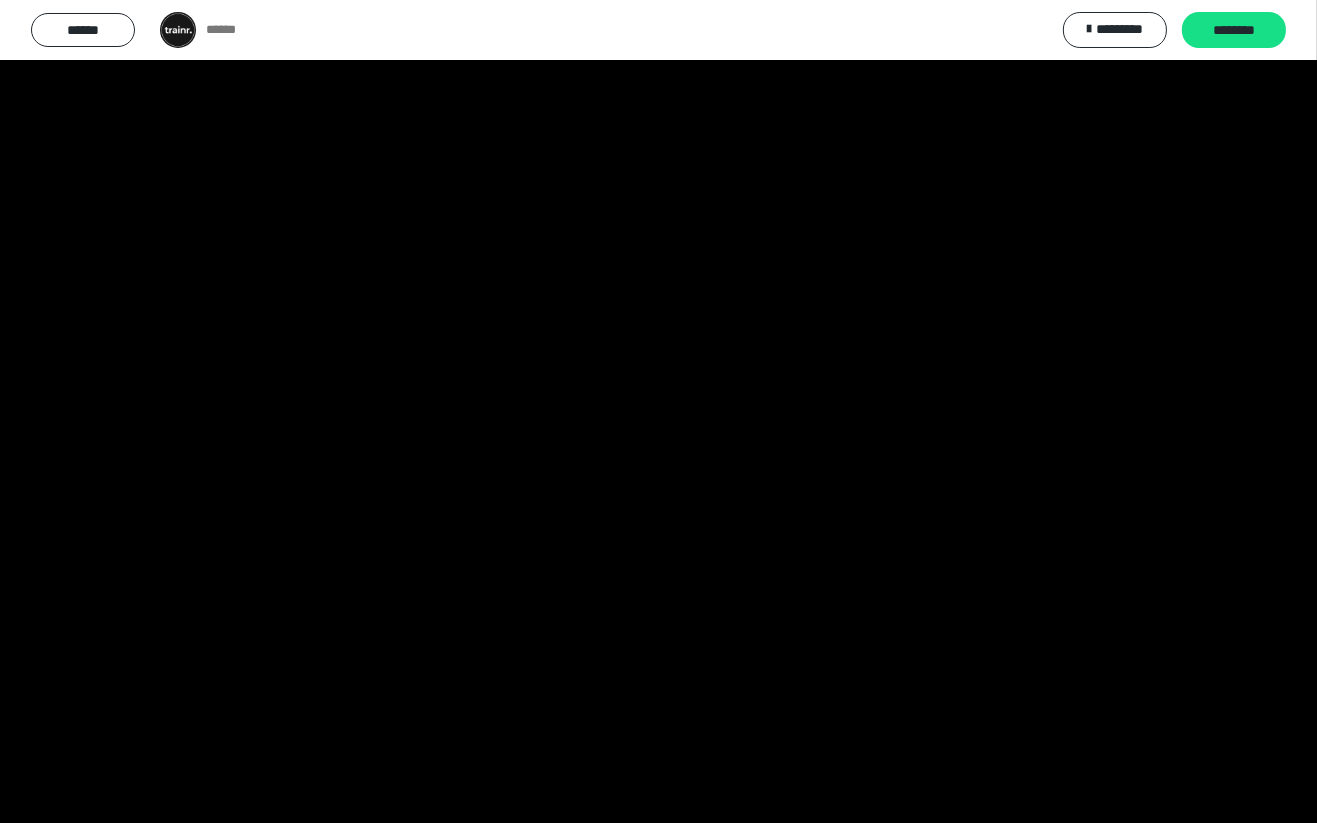 click at bounding box center [658, 411] 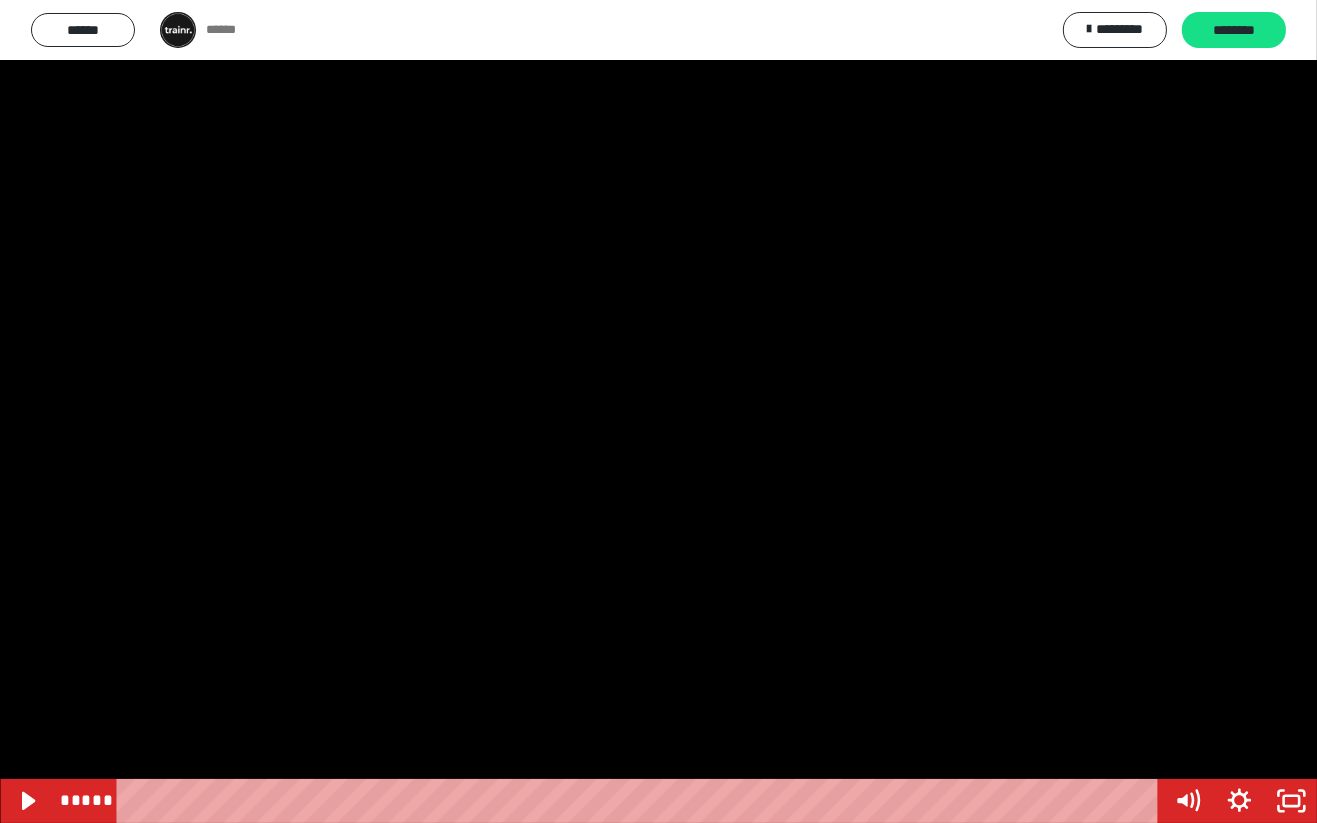 click at bounding box center [658, 411] 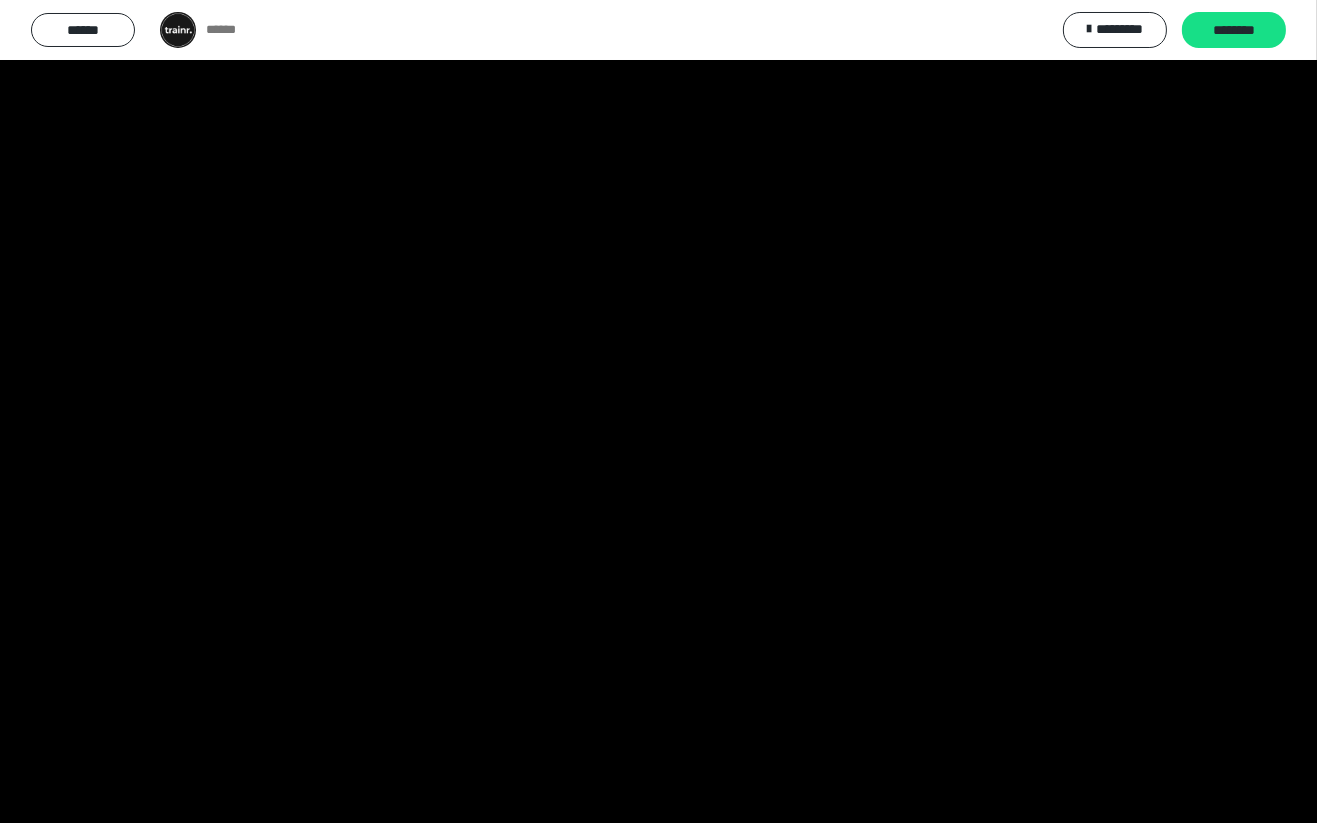 click at bounding box center [658, 411] 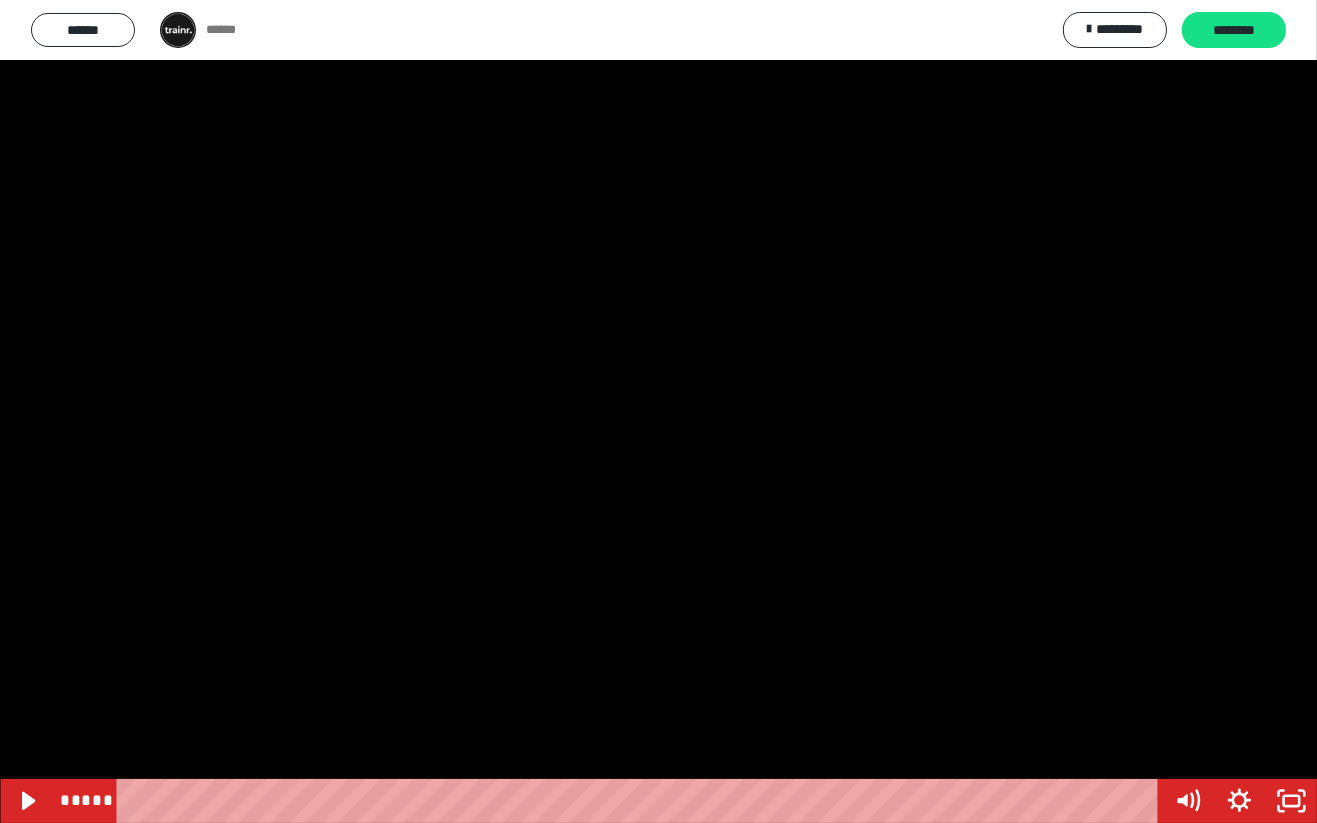 click at bounding box center [658, 411] 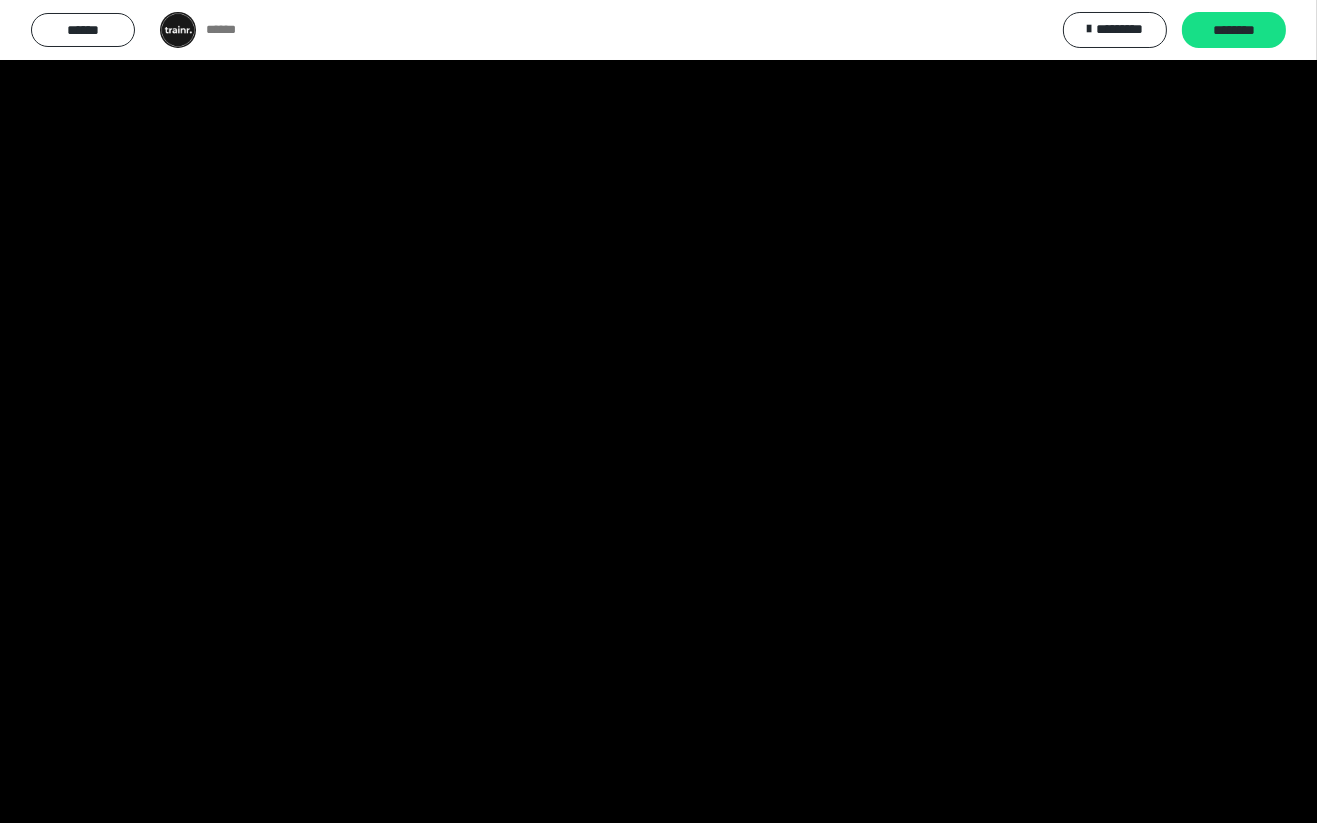 click at bounding box center [658, 411] 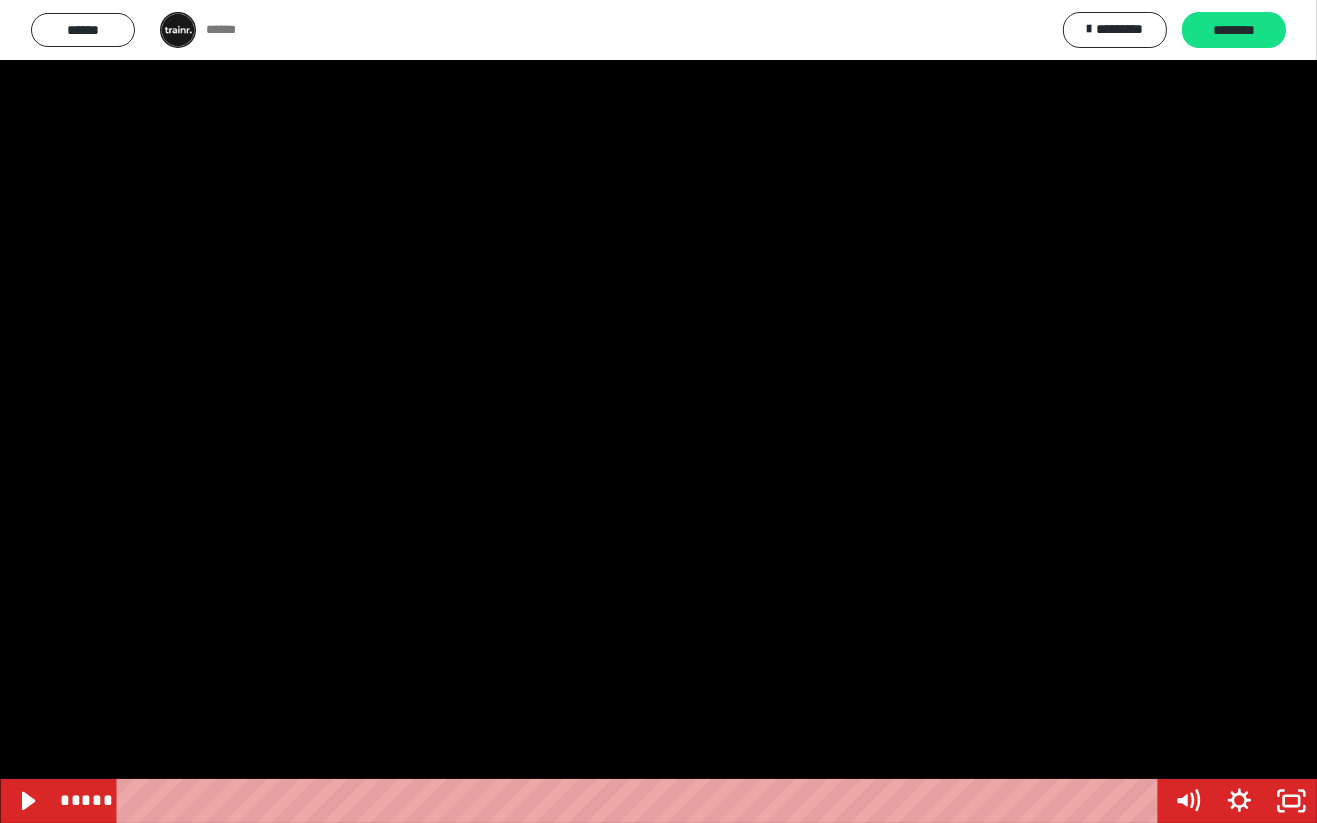 click at bounding box center (658, 411) 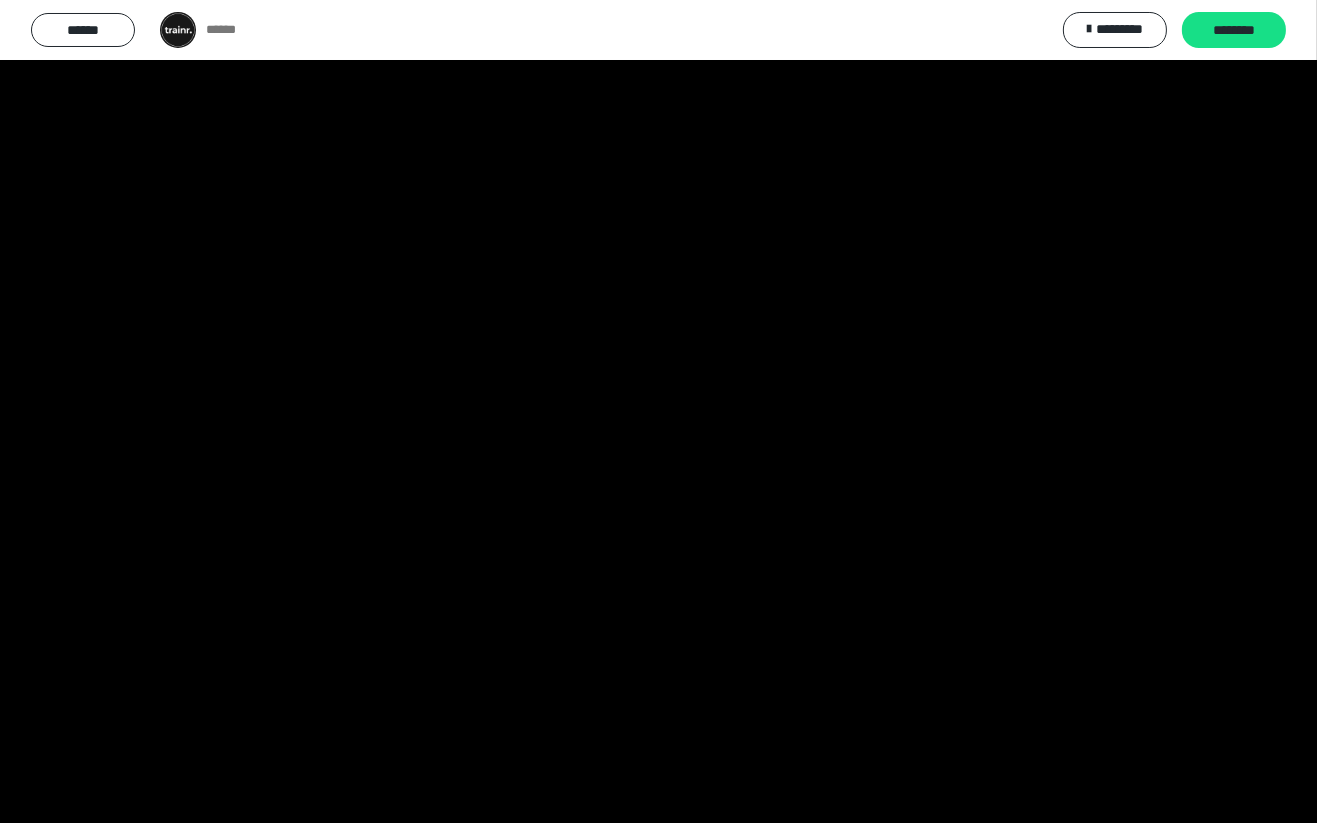 click at bounding box center [658, 411] 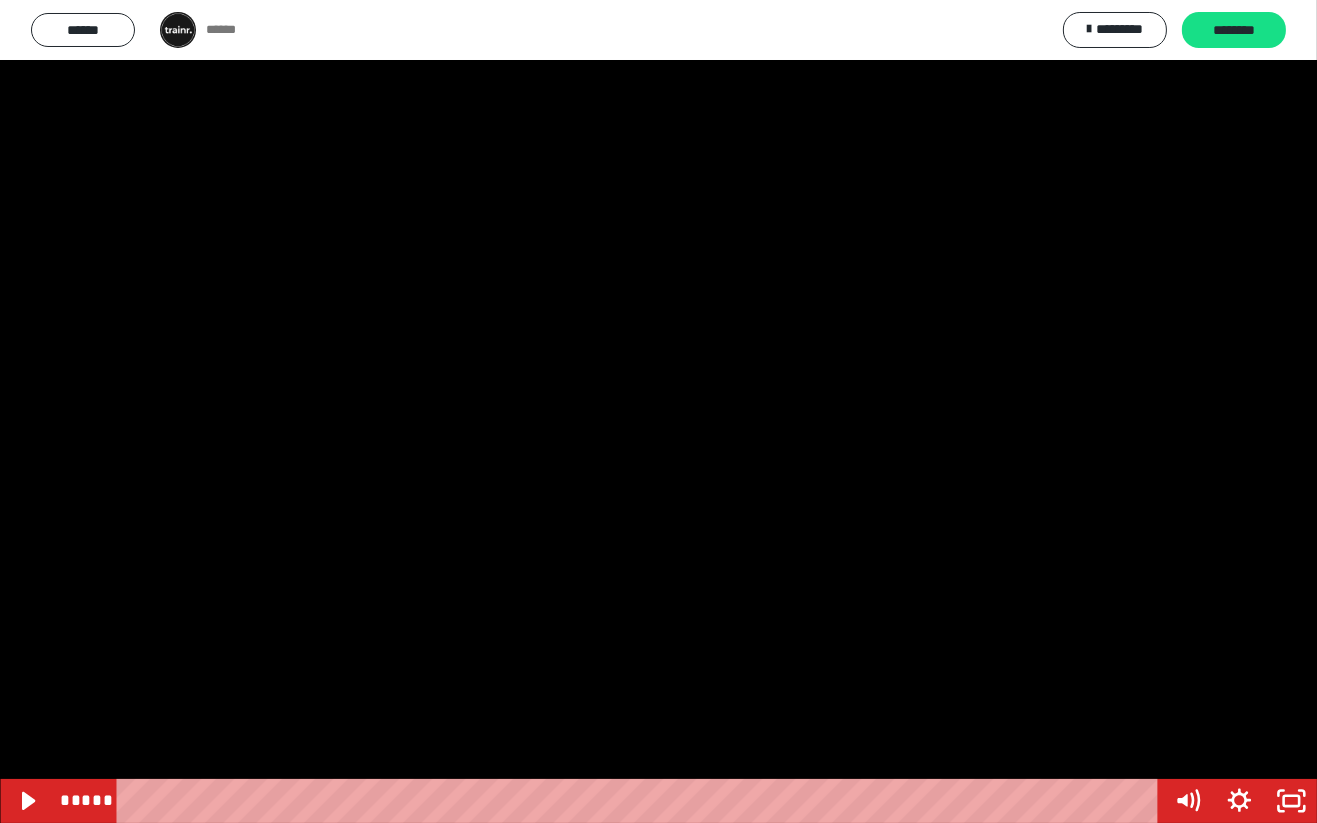 click at bounding box center [658, 411] 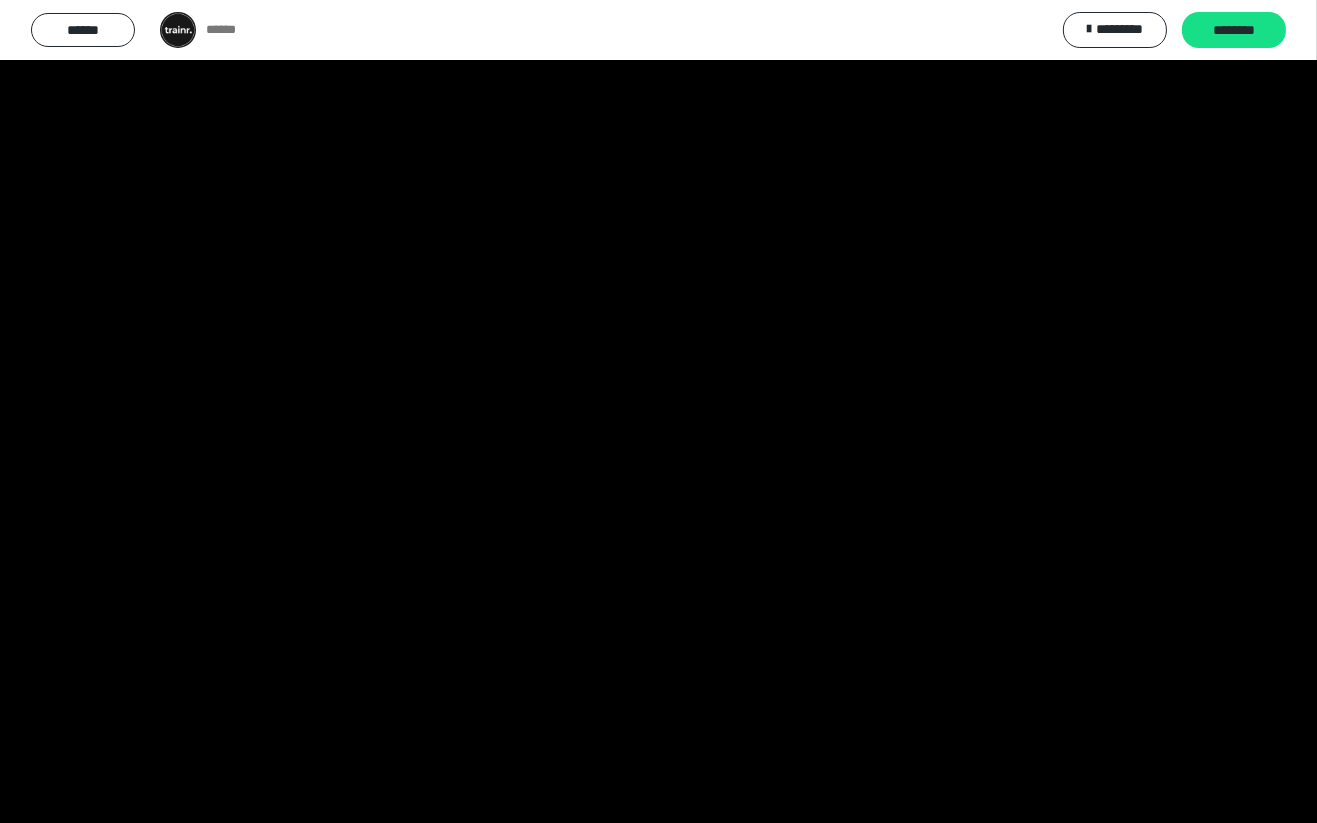 click at bounding box center [658, 411] 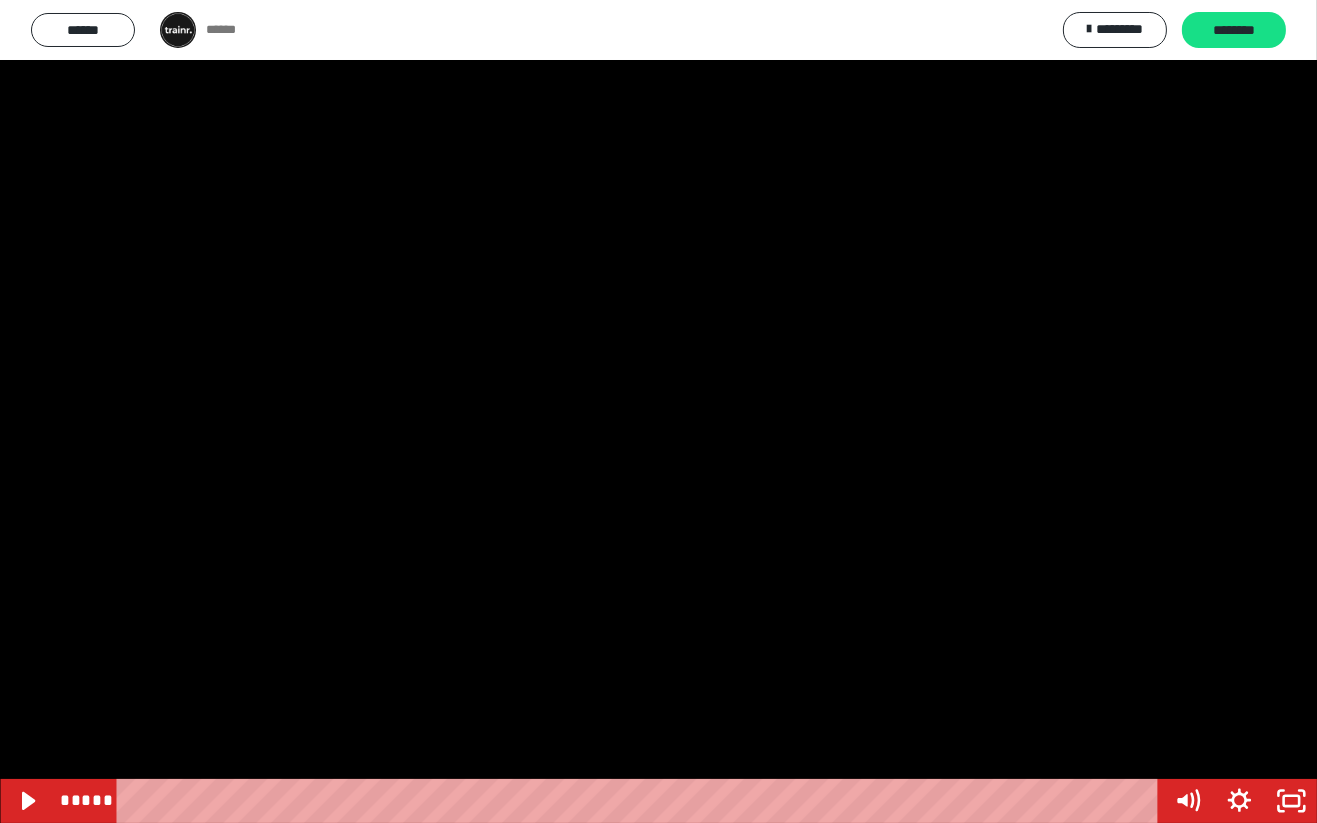 click at bounding box center (658, 411) 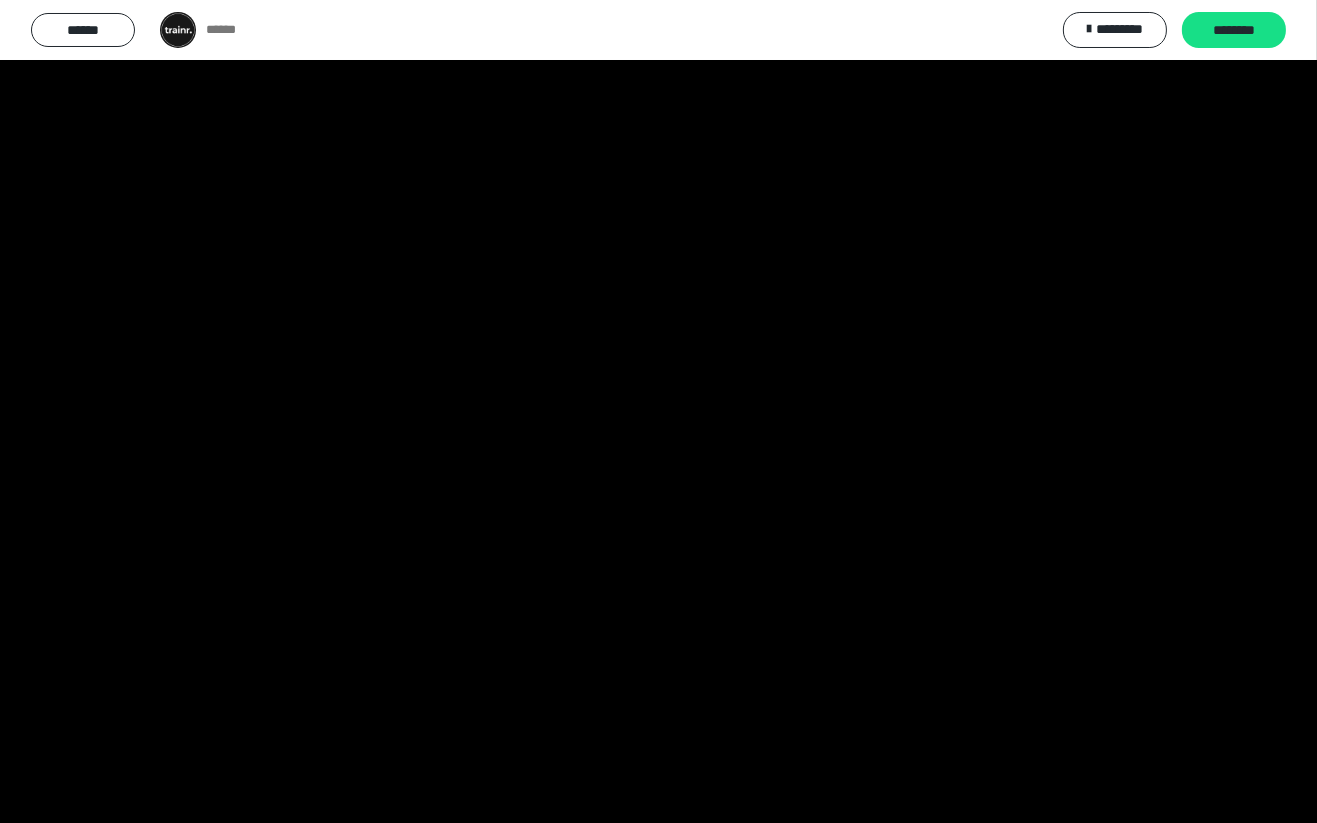 click at bounding box center [658, 411] 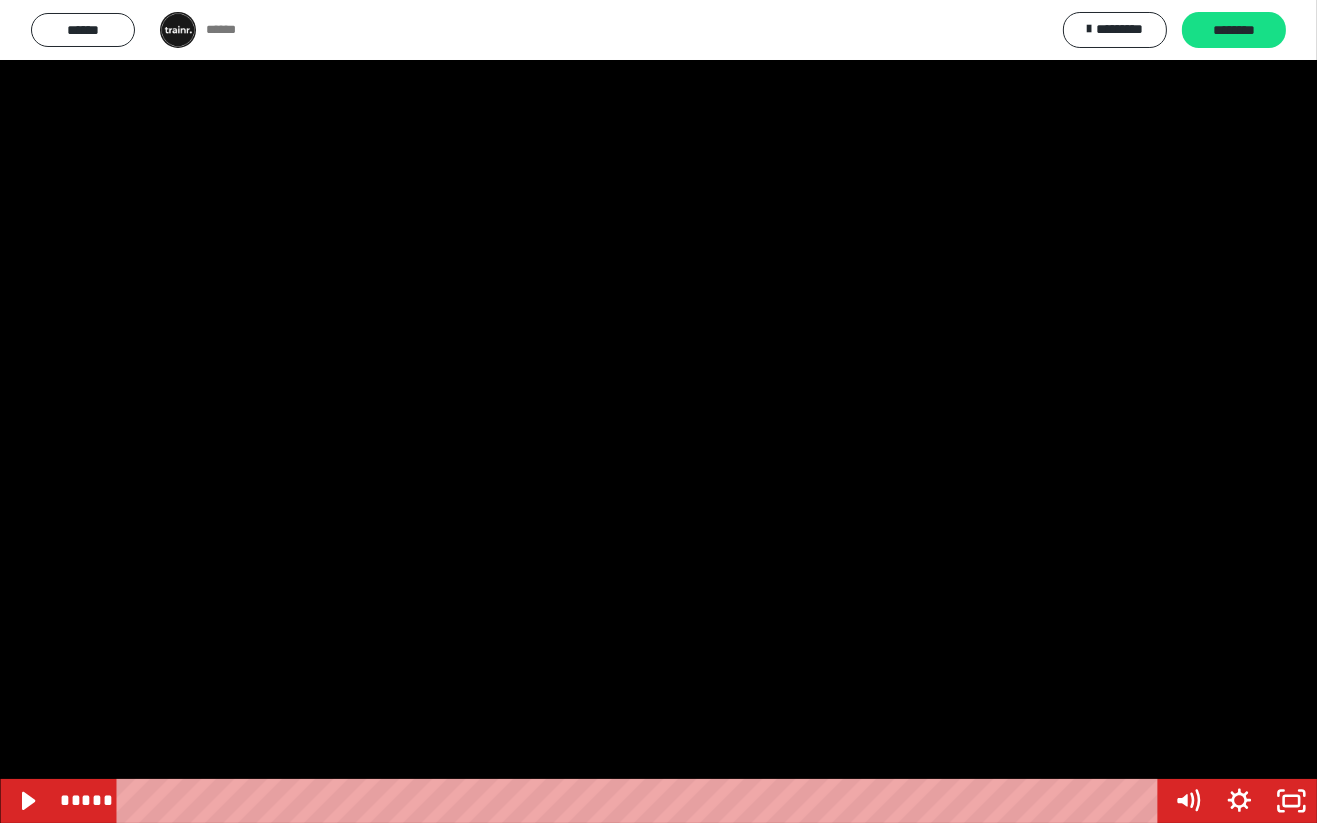 click on "****" at bounding box center [641, 801] 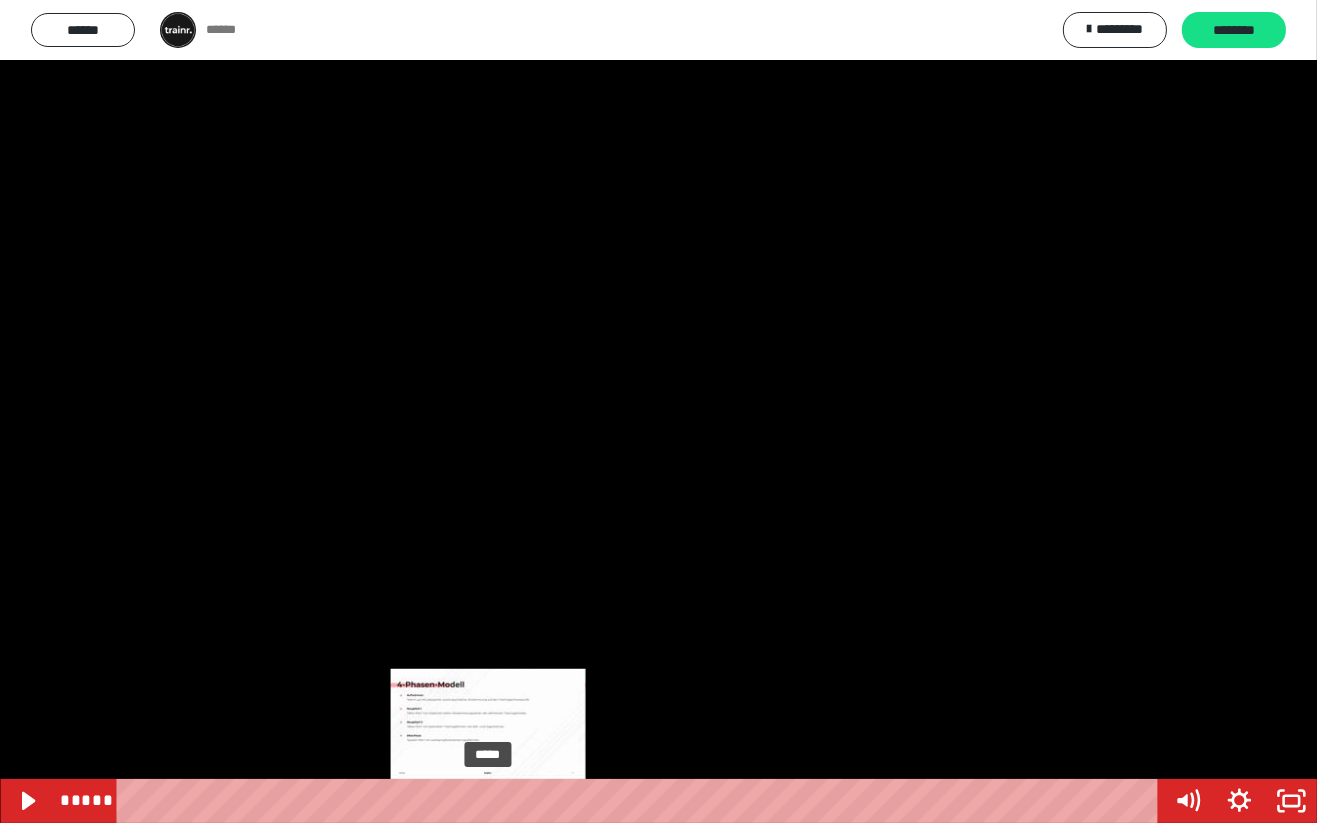 click at bounding box center (658, 411) 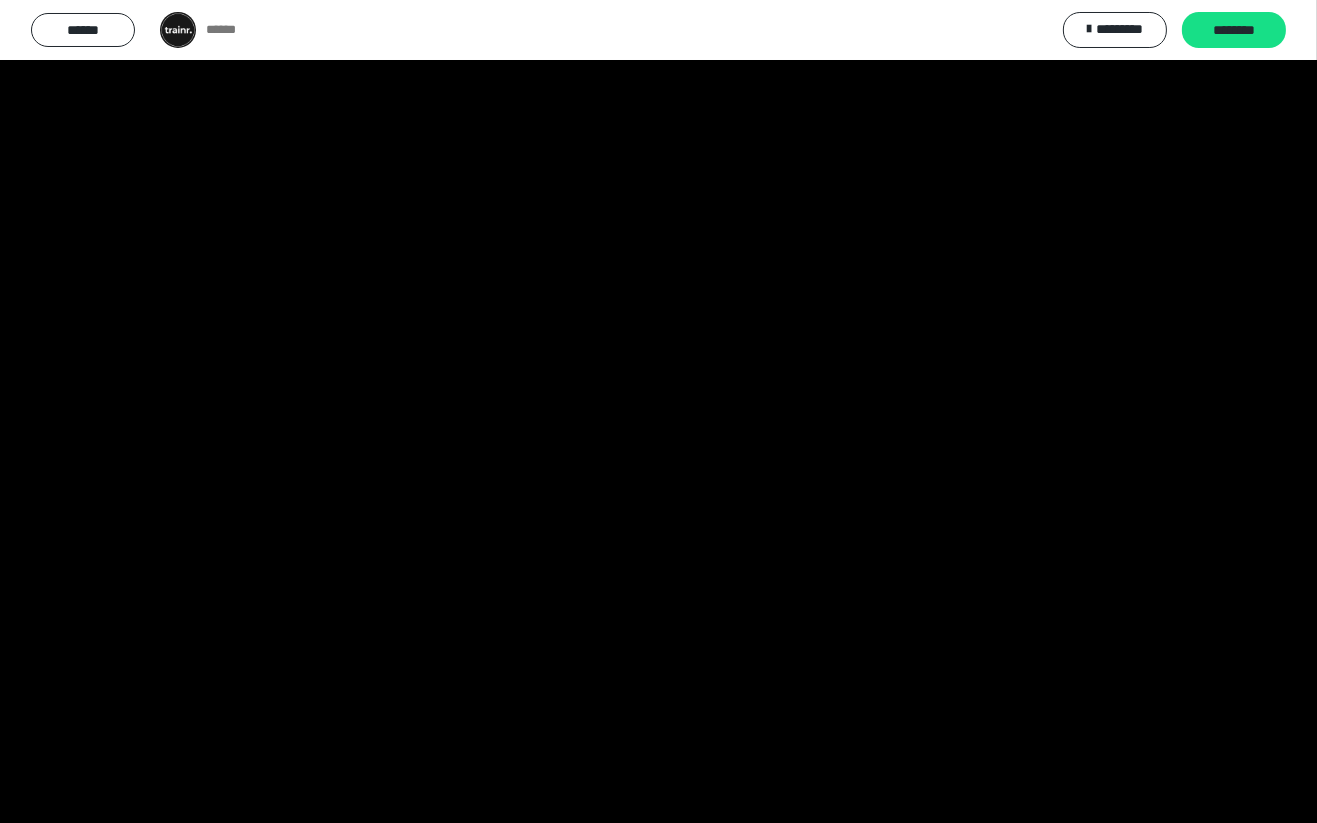 click at bounding box center (658, 411) 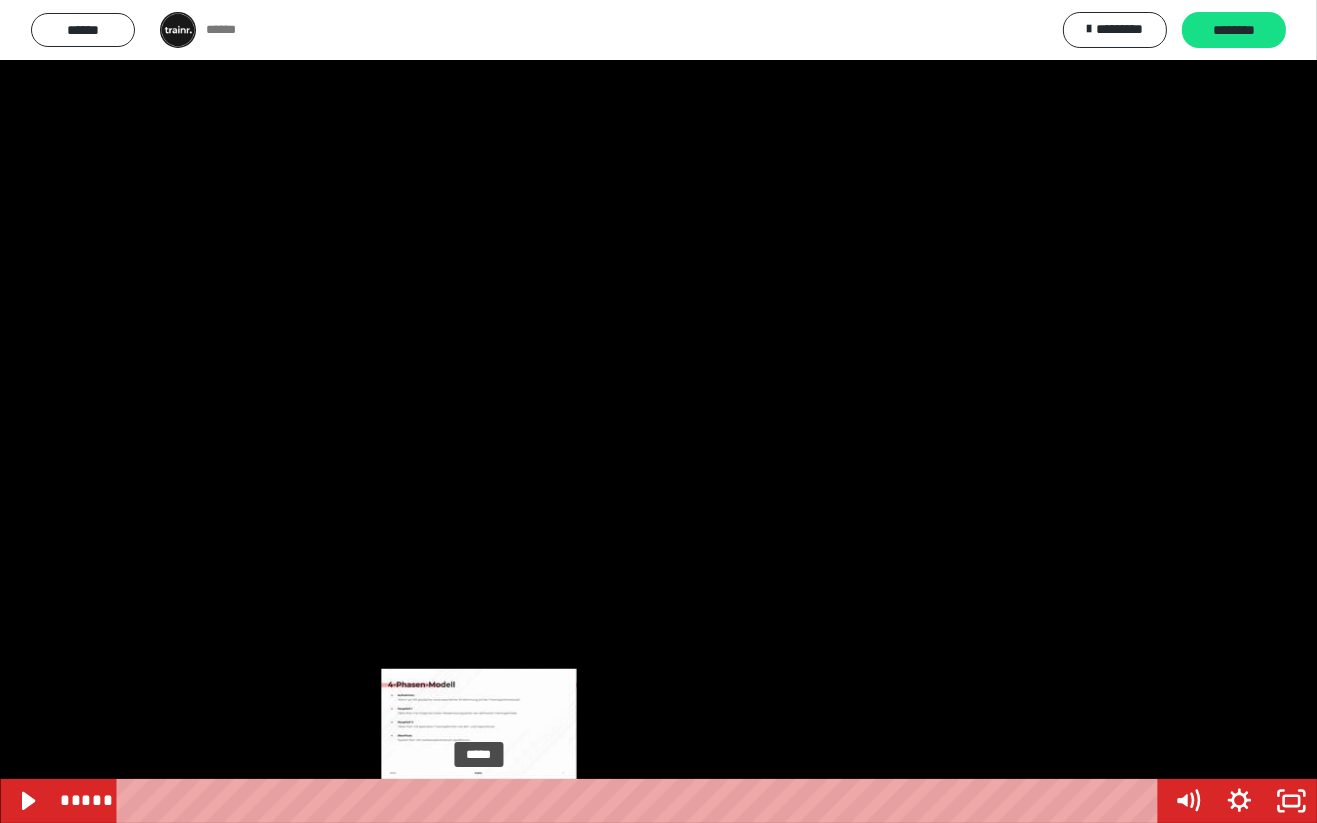 click at bounding box center (658, 411) 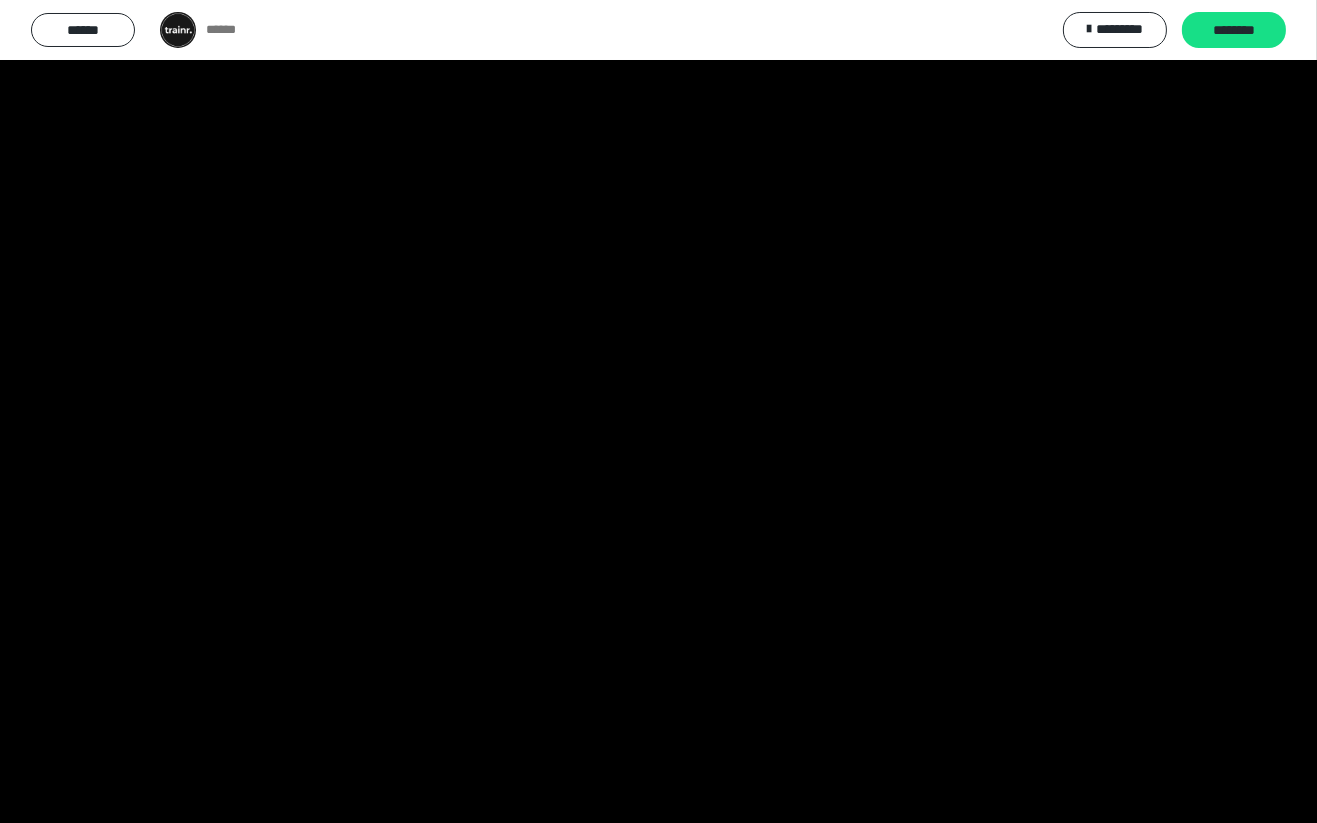 click at bounding box center [658, 411] 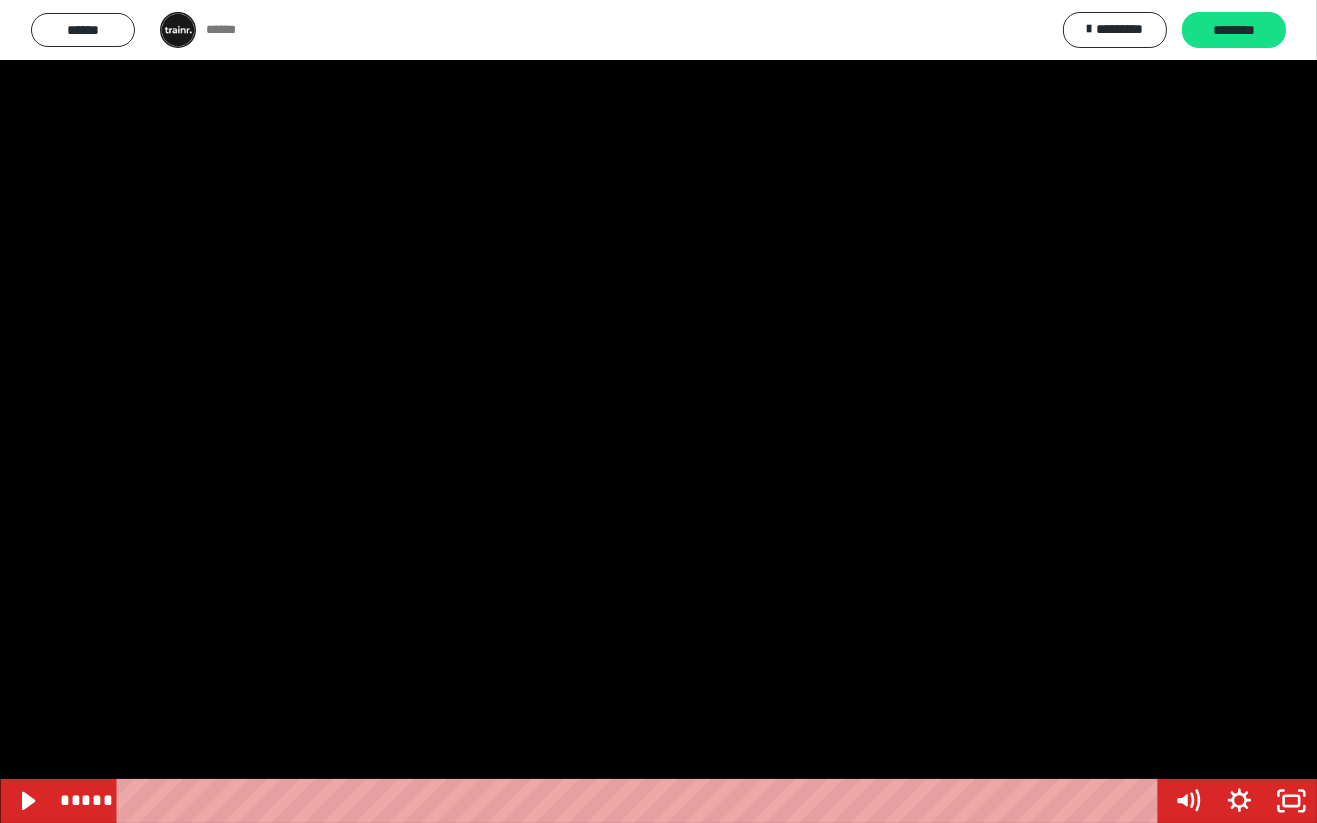 click 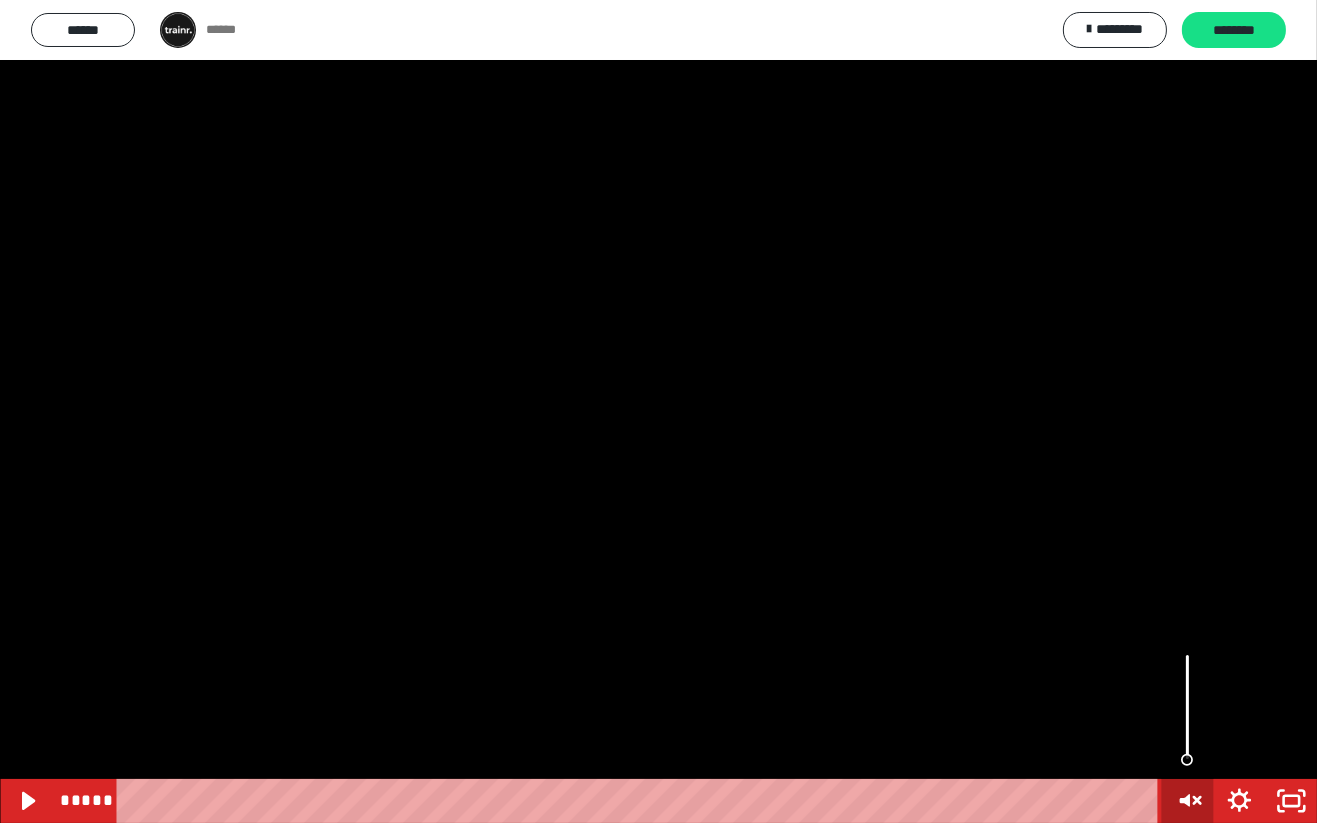 click 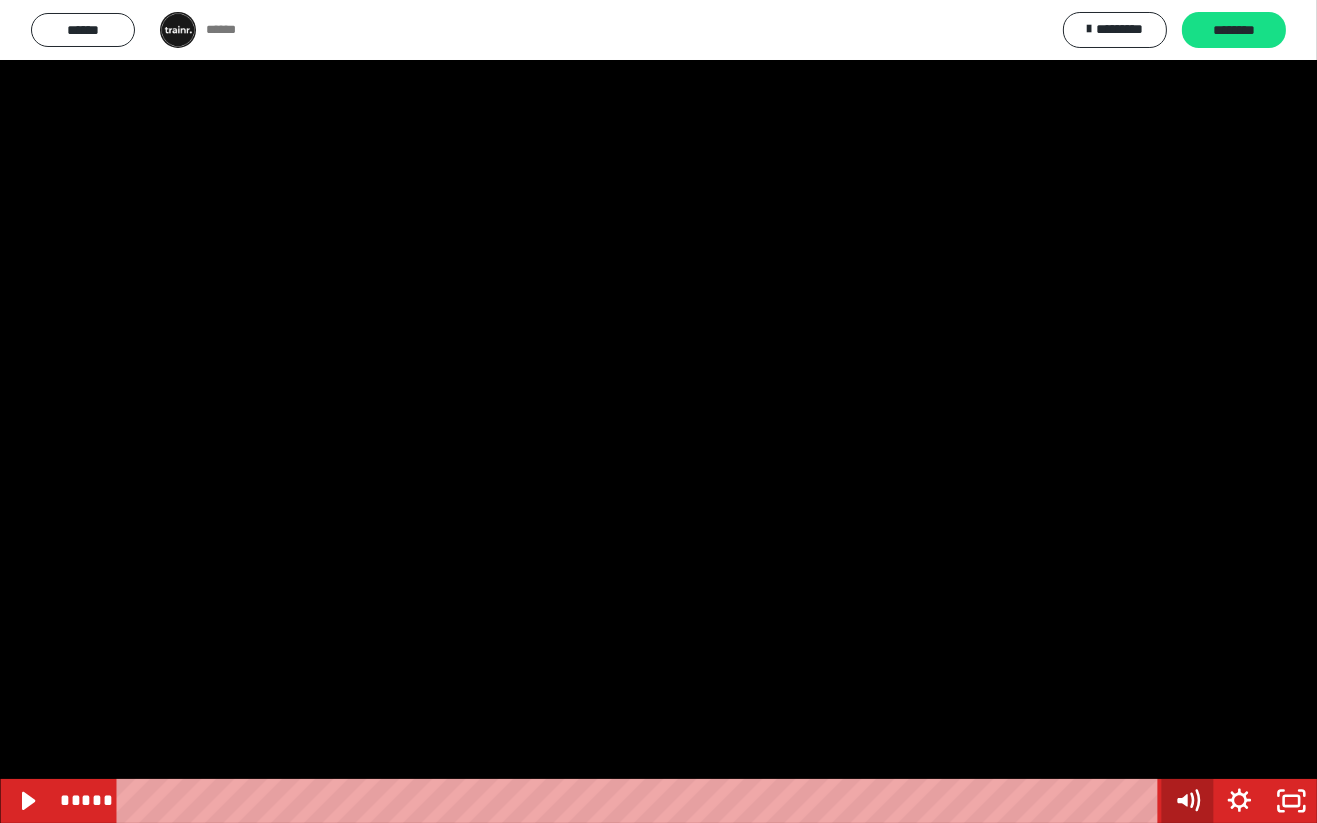 click 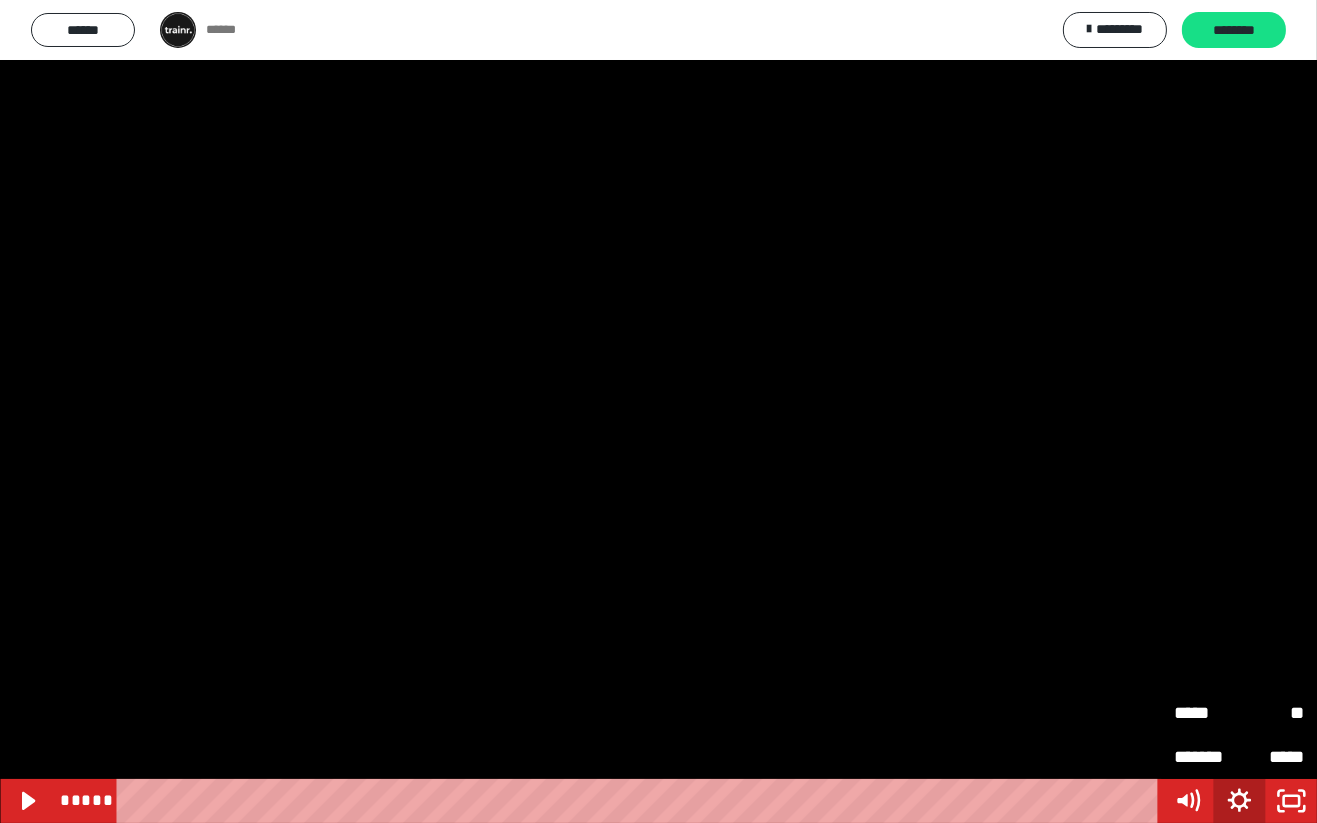 click on "**" at bounding box center [1271, 713] 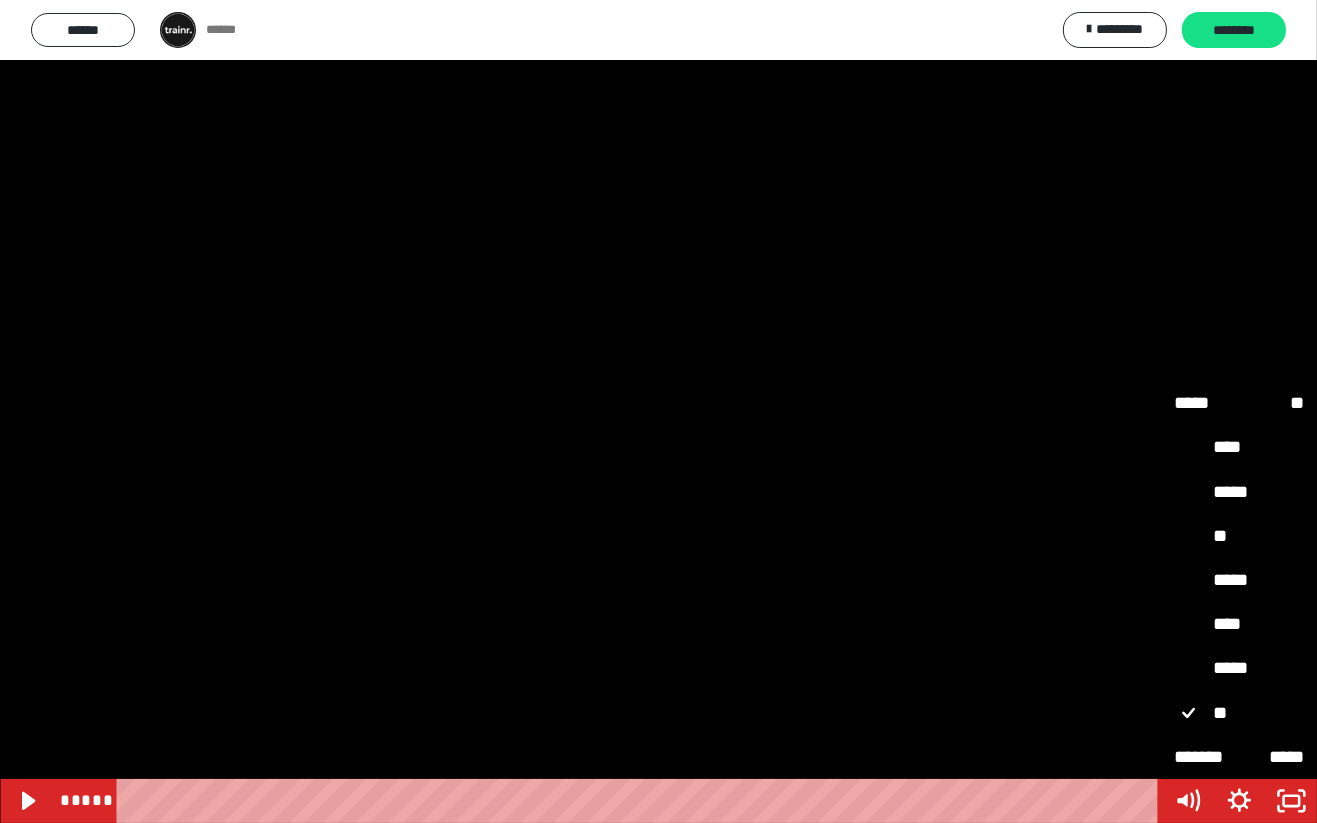 click on "**" at bounding box center [1239, 537] 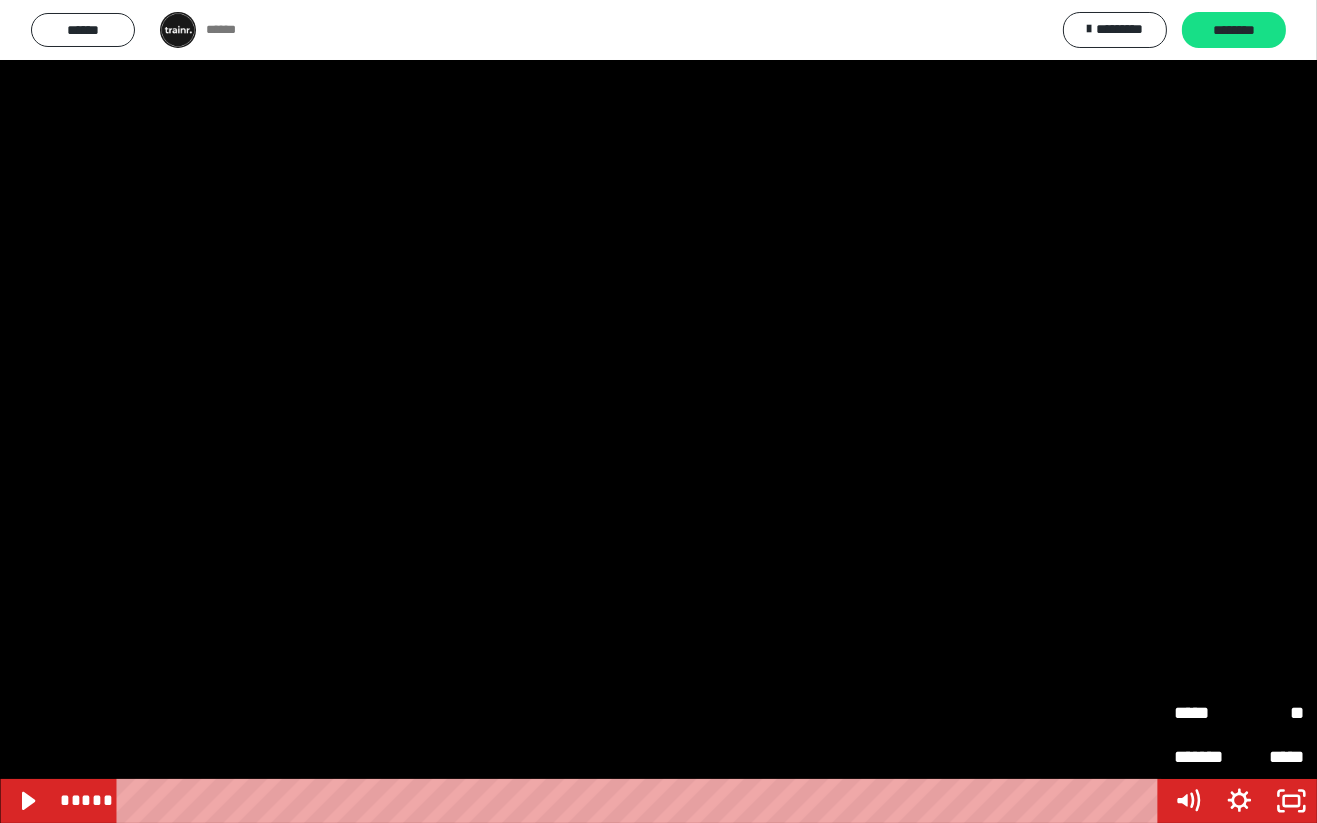 click at bounding box center [658, 411] 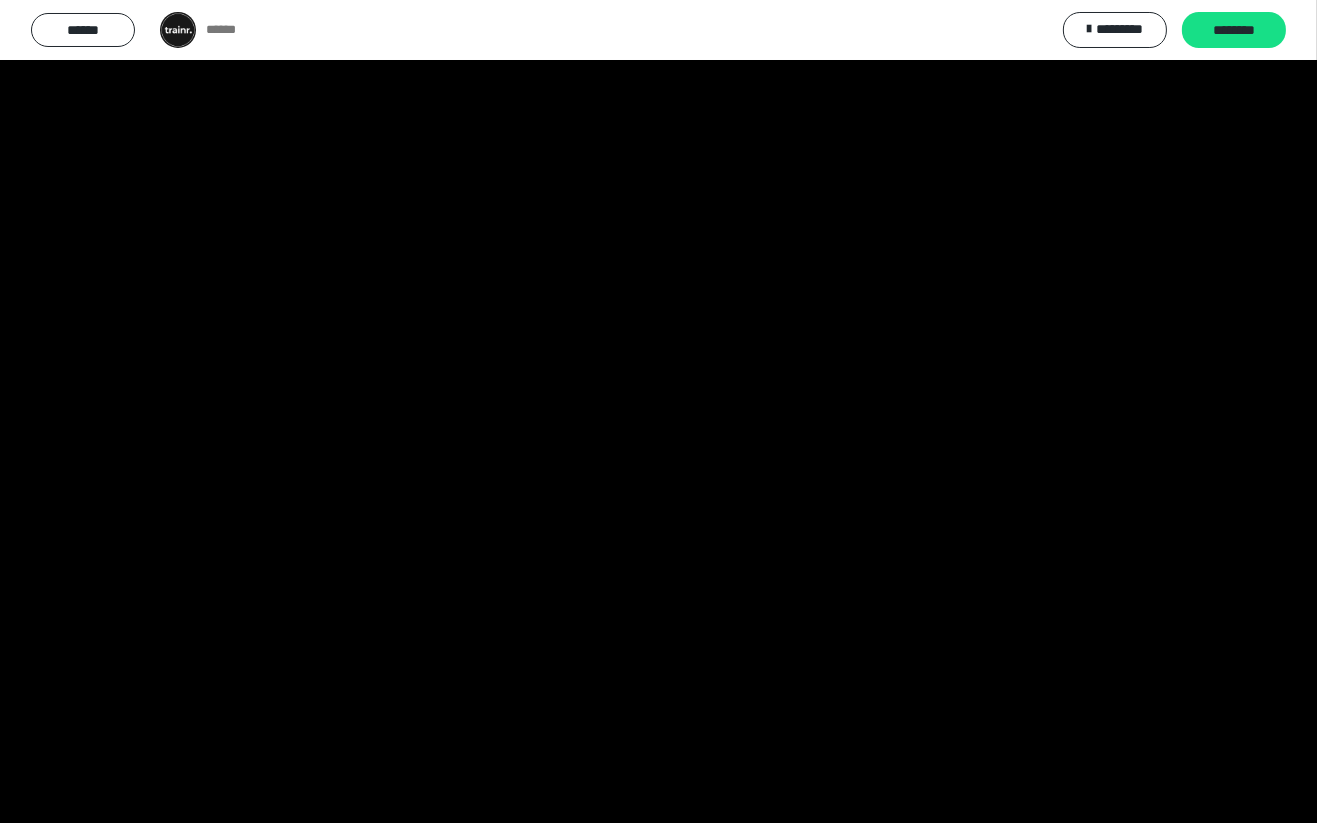 click at bounding box center [658, 411] 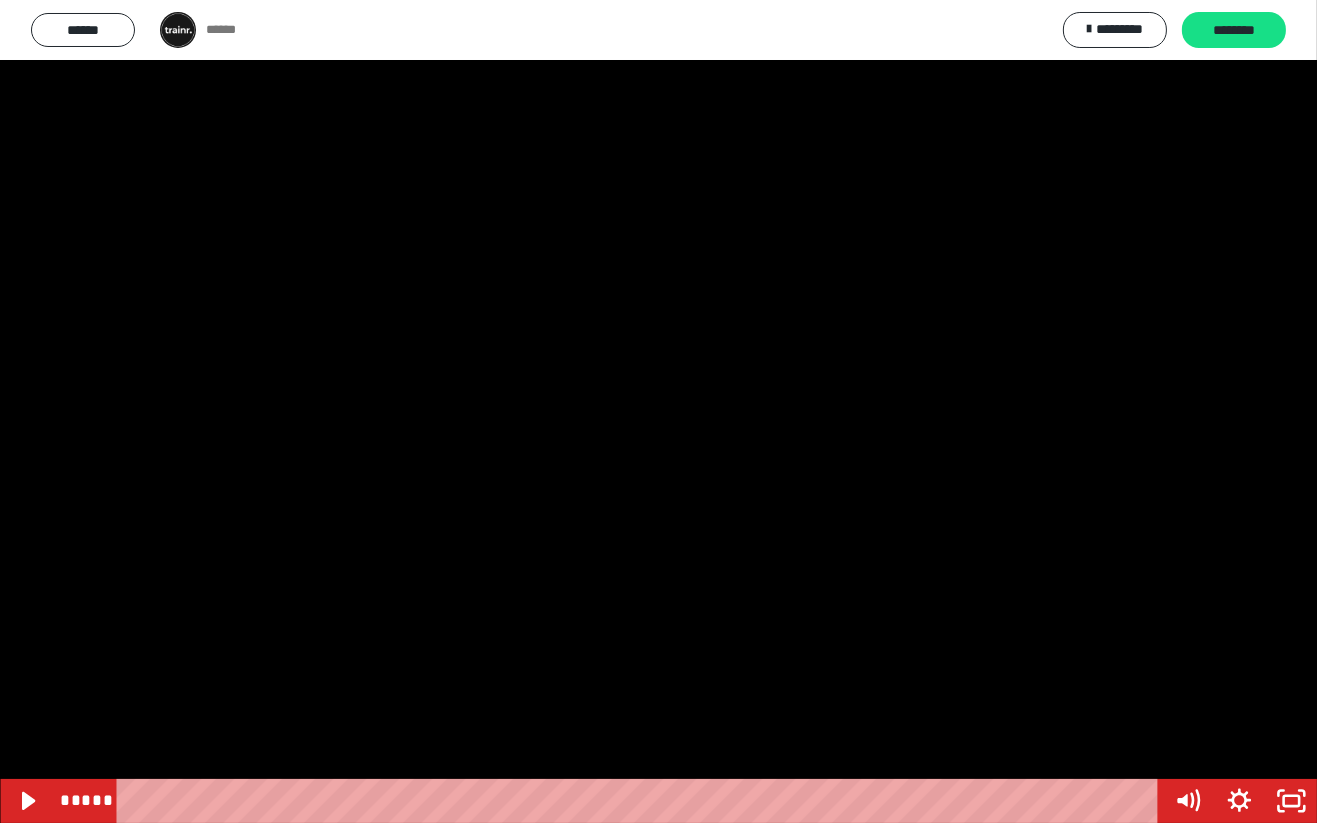 click at bounding box center [658, 411] 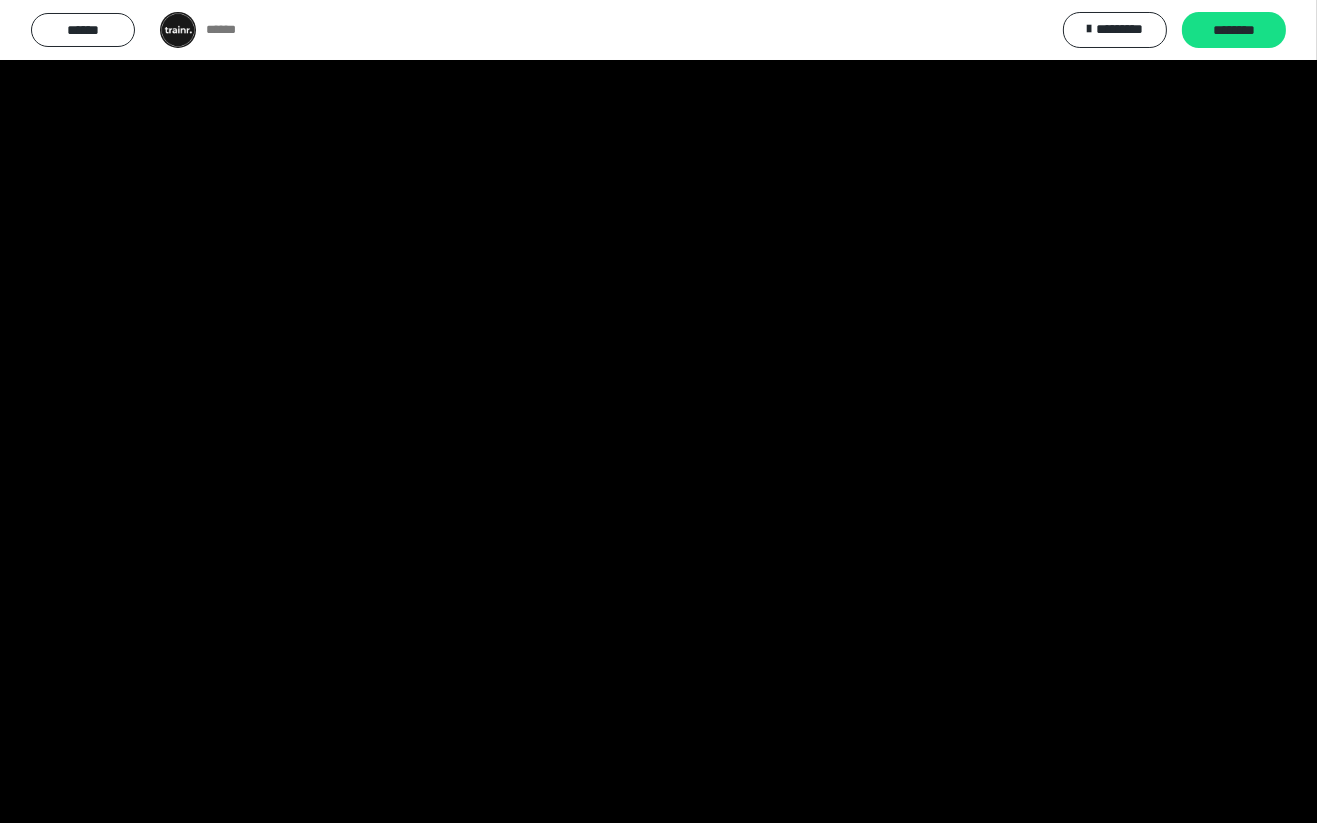 click at bounding box center (658, 411) 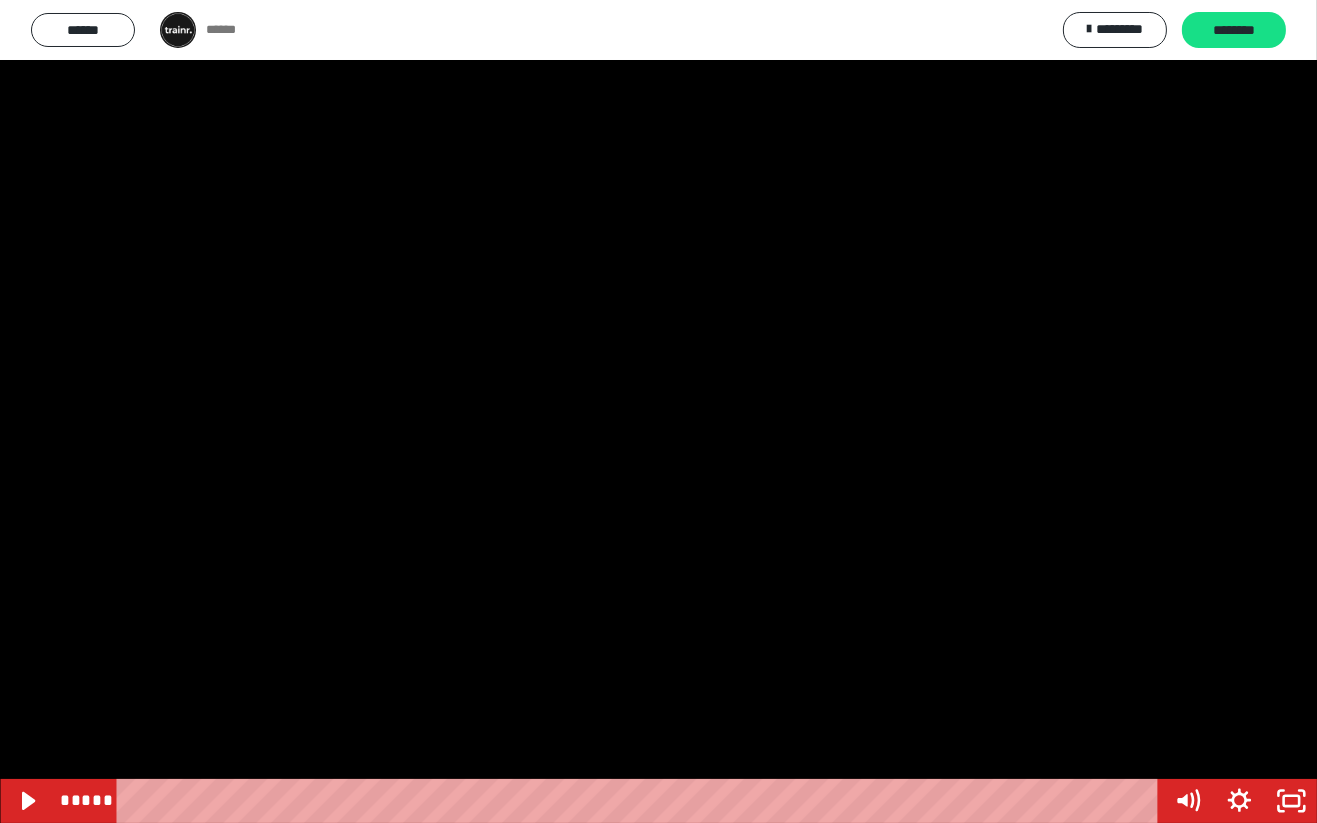 click at bounding box center (658, 411) 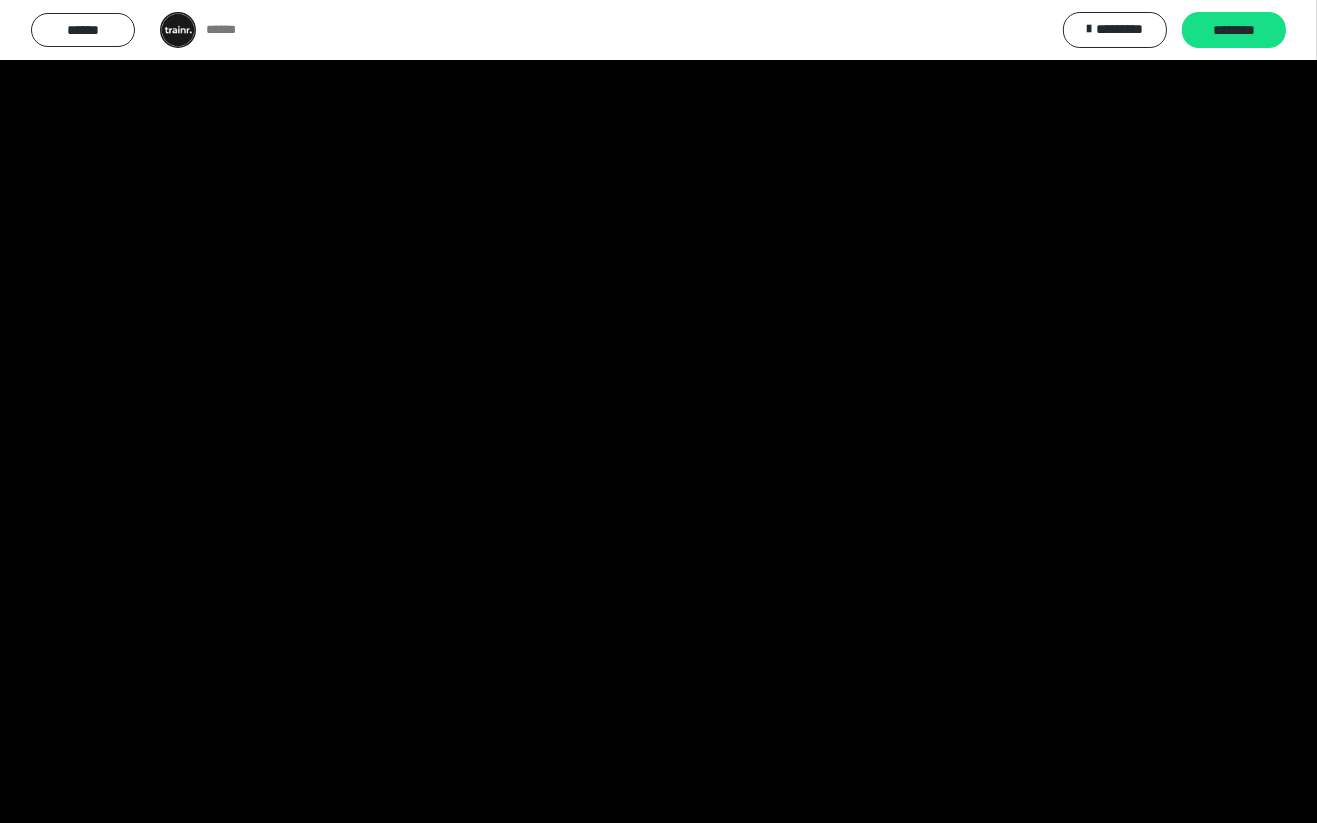 click at bounding box center [658, 411] 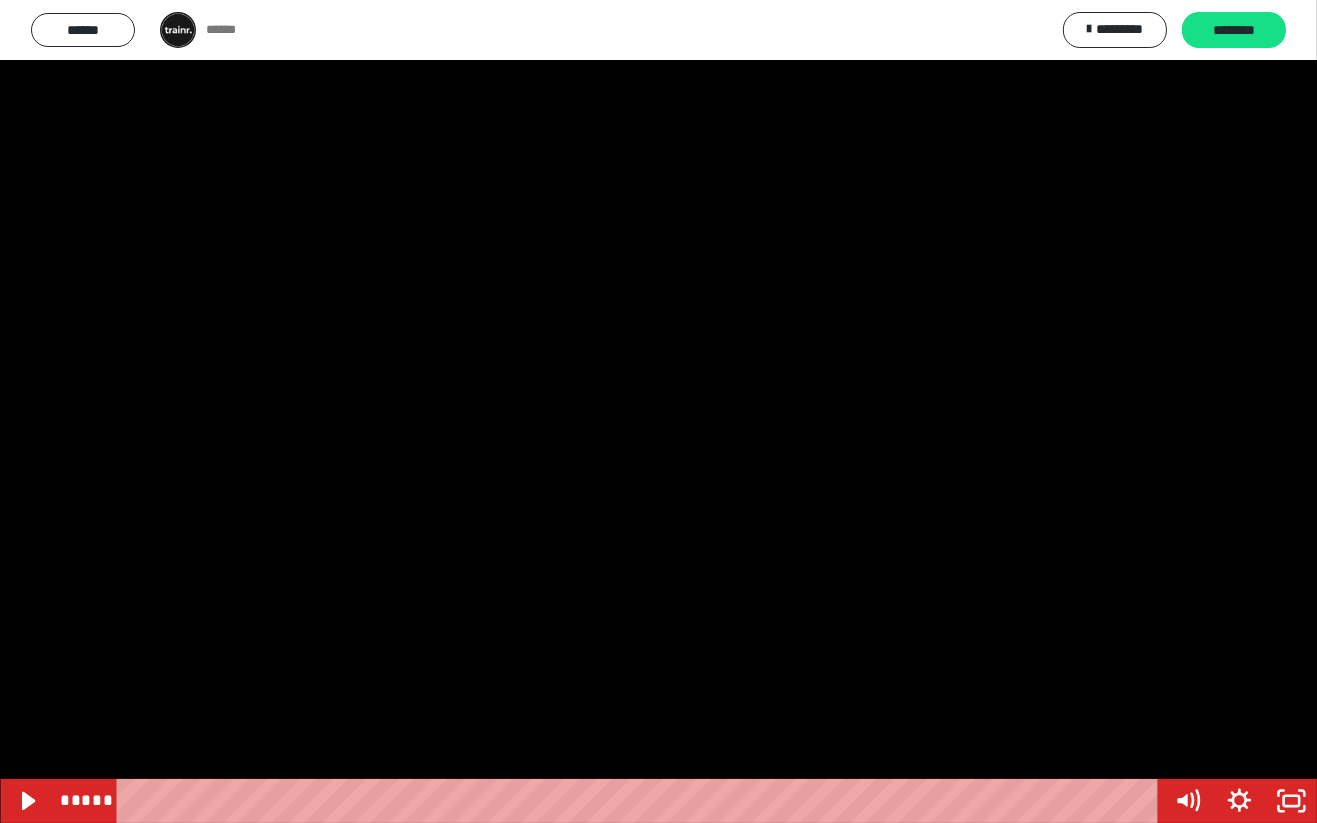 click at bounding box center (658, 411) 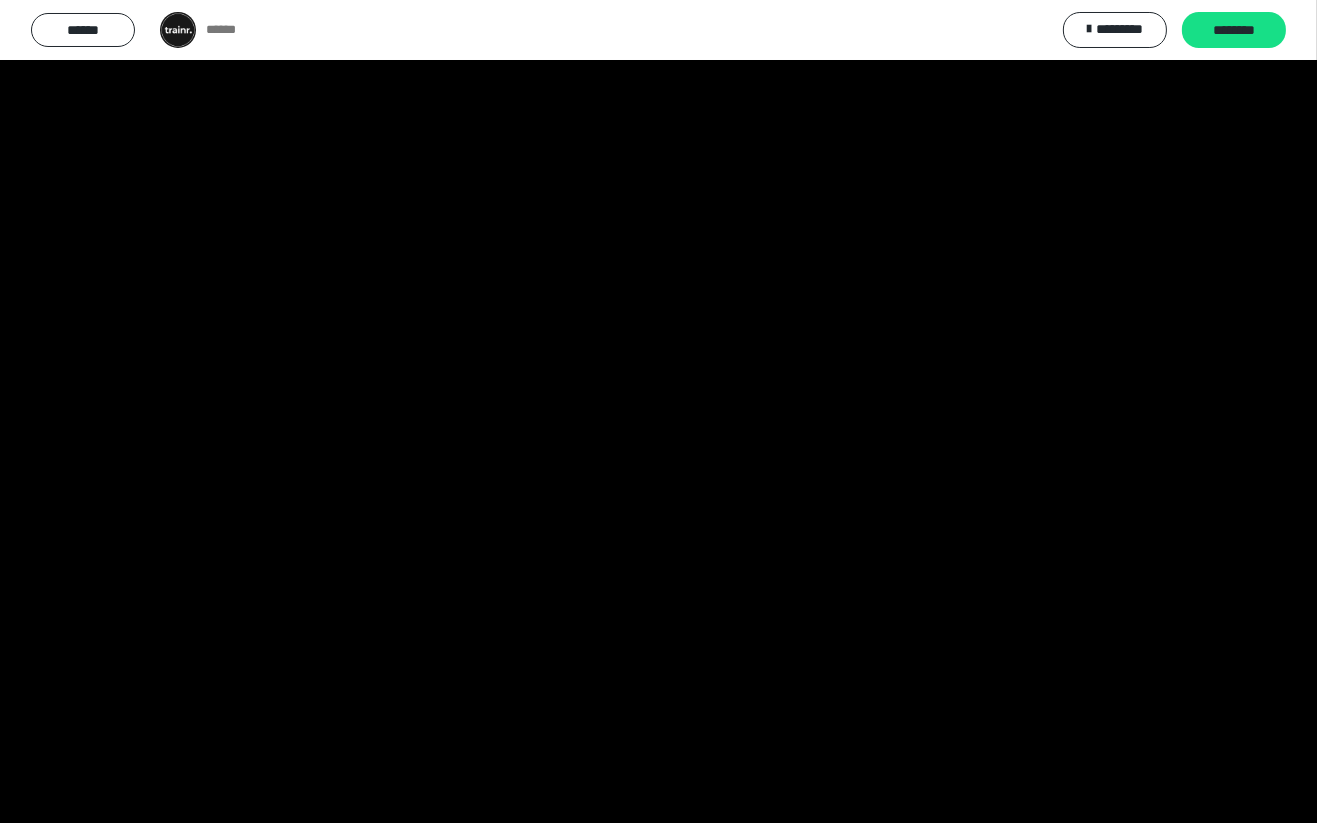 click at bounding box center (658, 411) 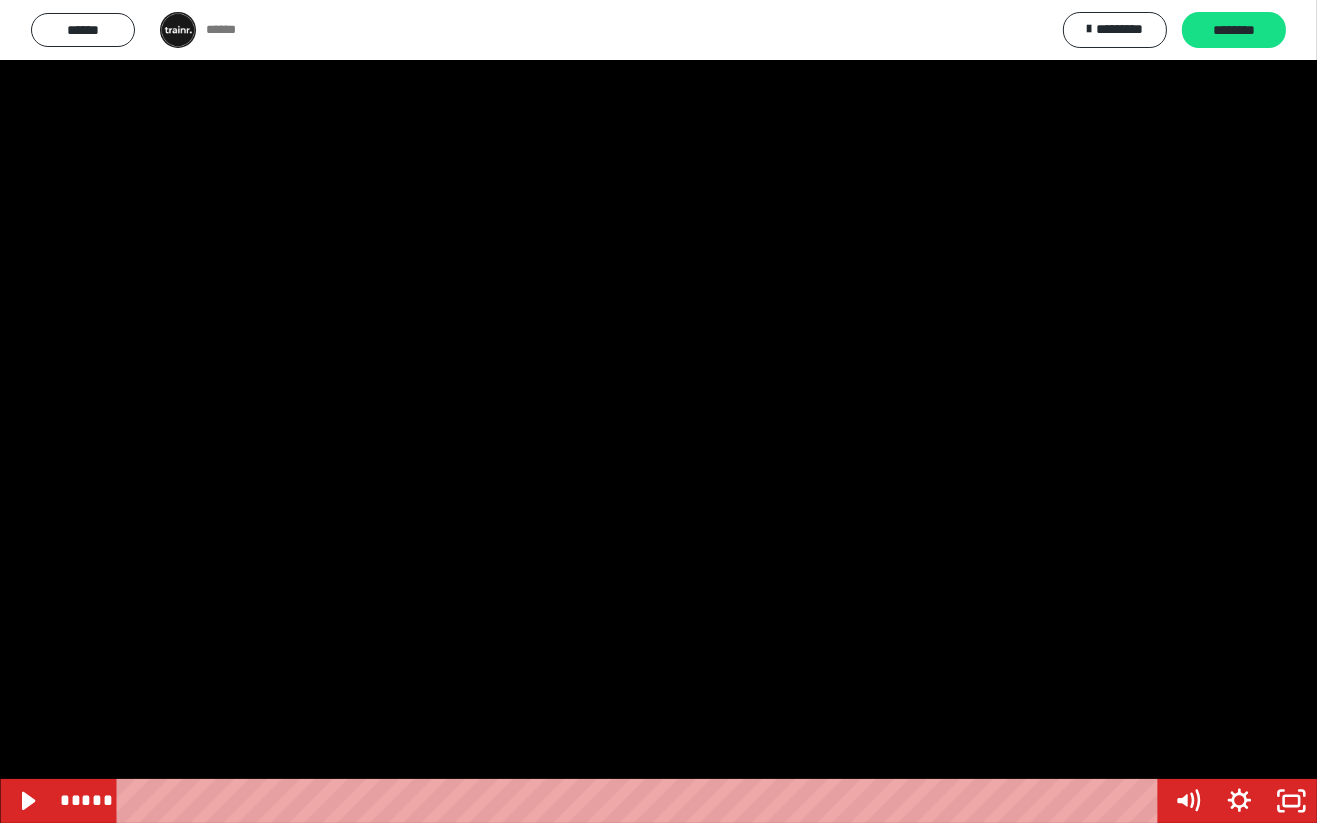 click 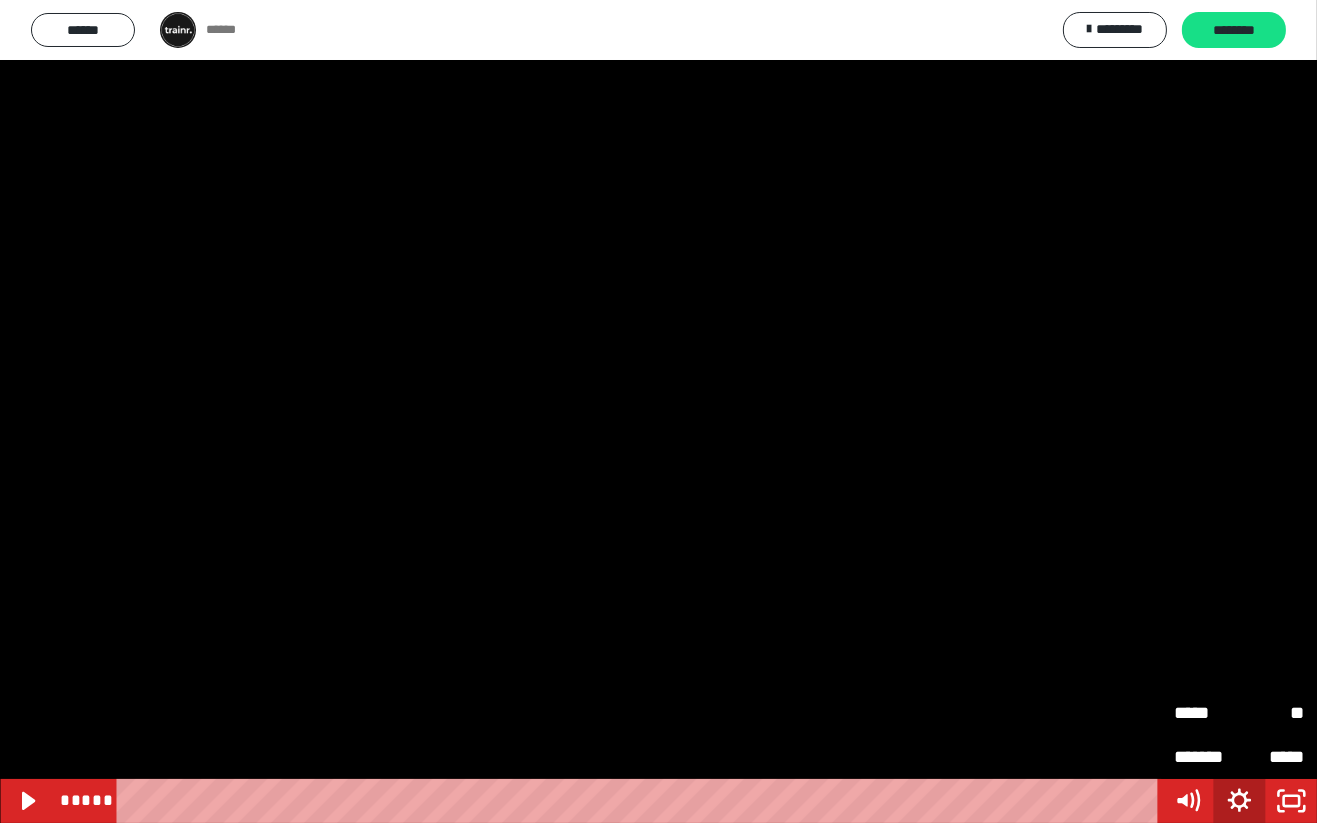 click on "**" at bounding box center [1271, 713] 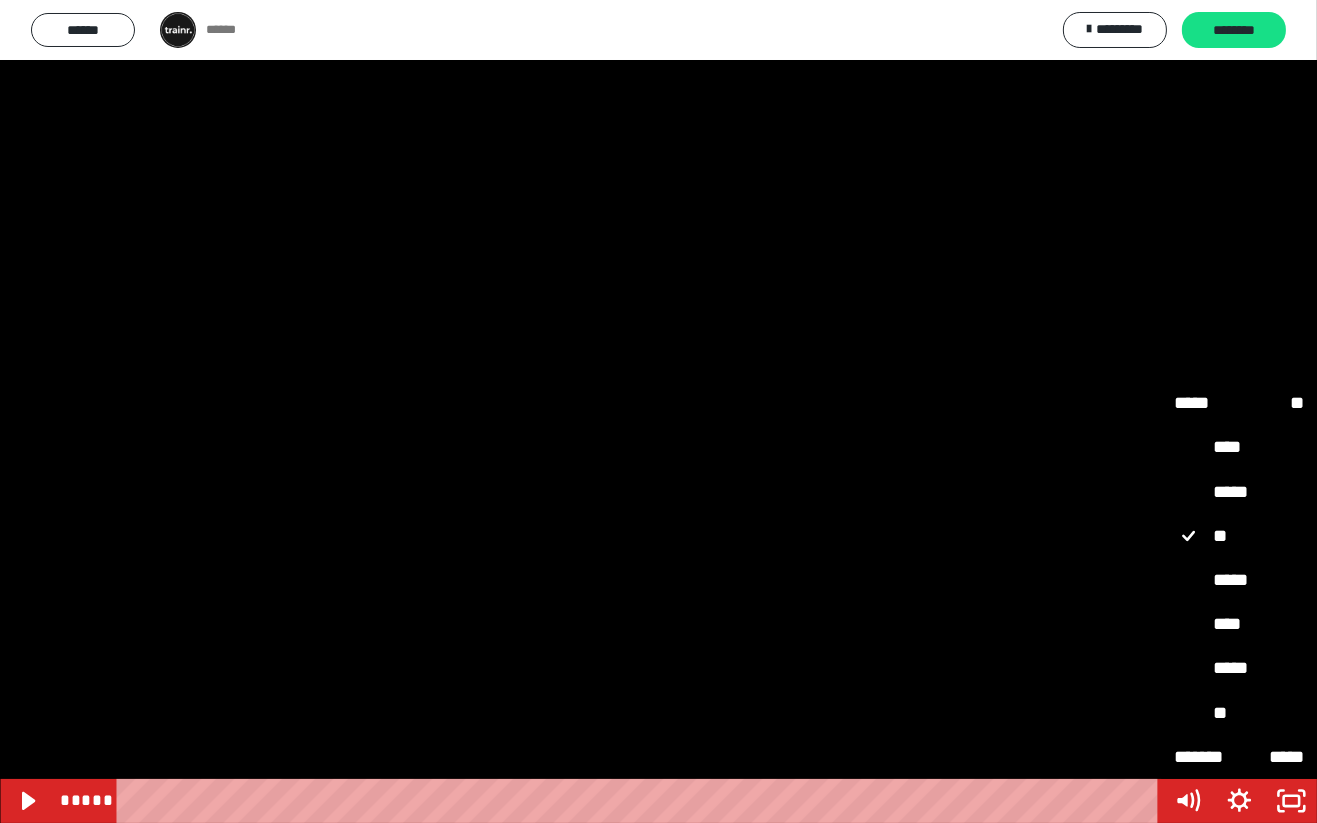 click on "*****" at bounding box center [1239, 669] 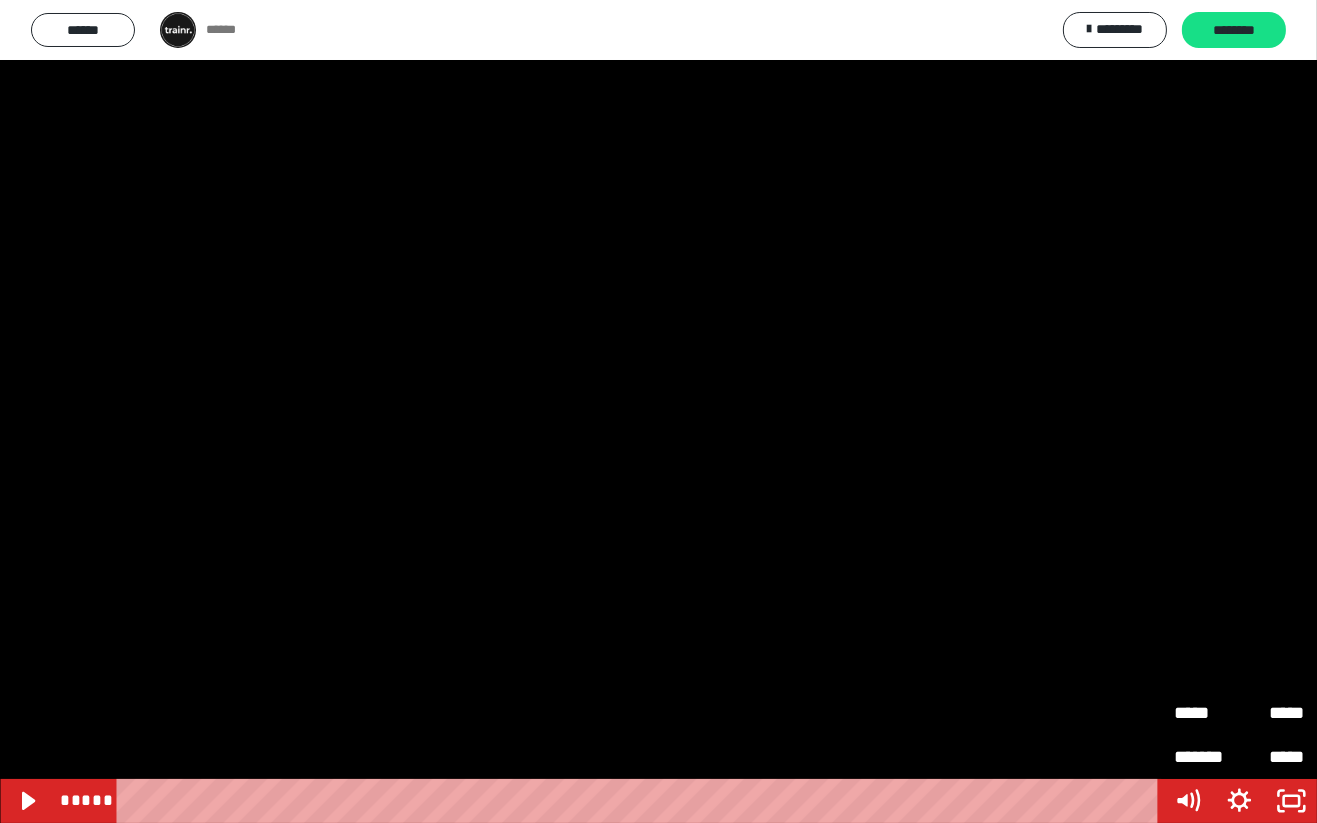 click at bounding box center [658, 411] 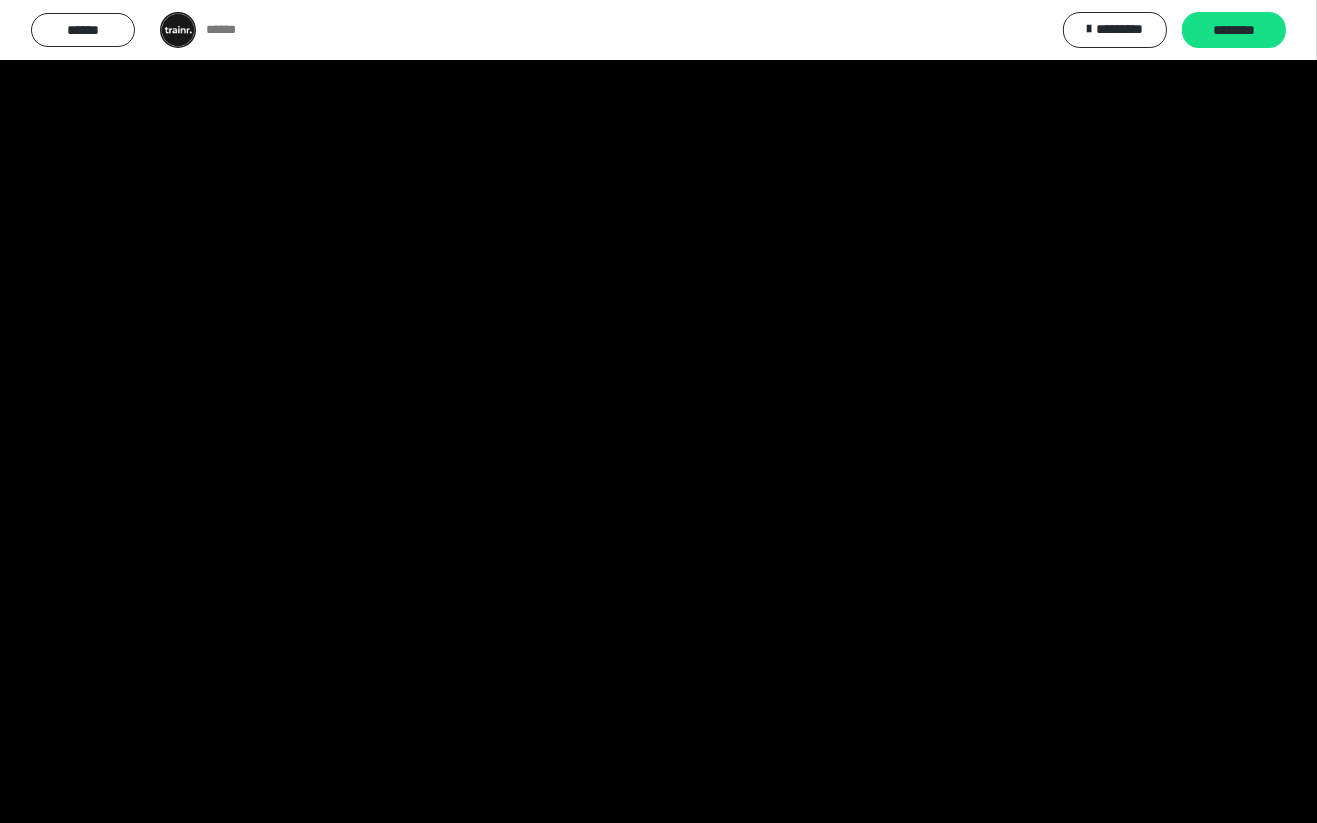 click at bounding box center (658, 411) 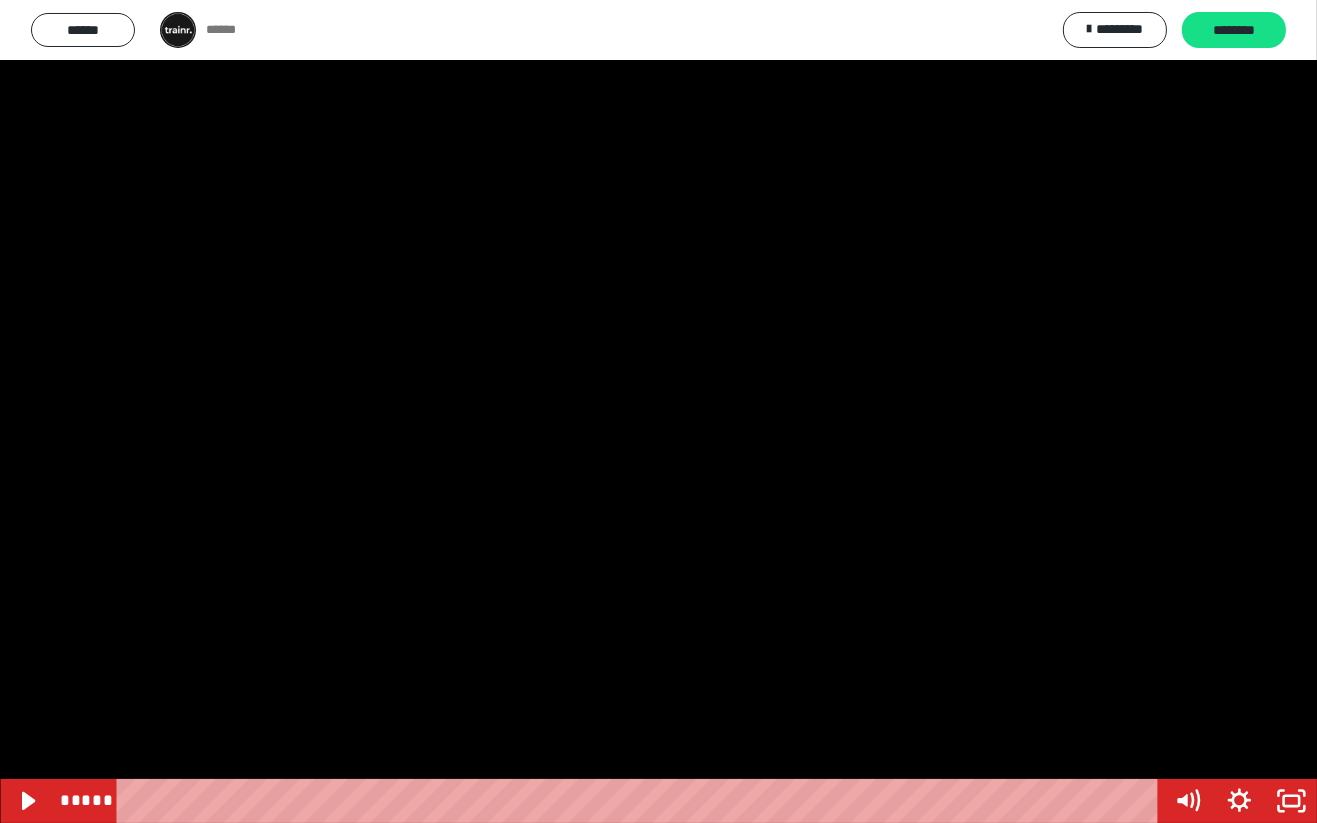click 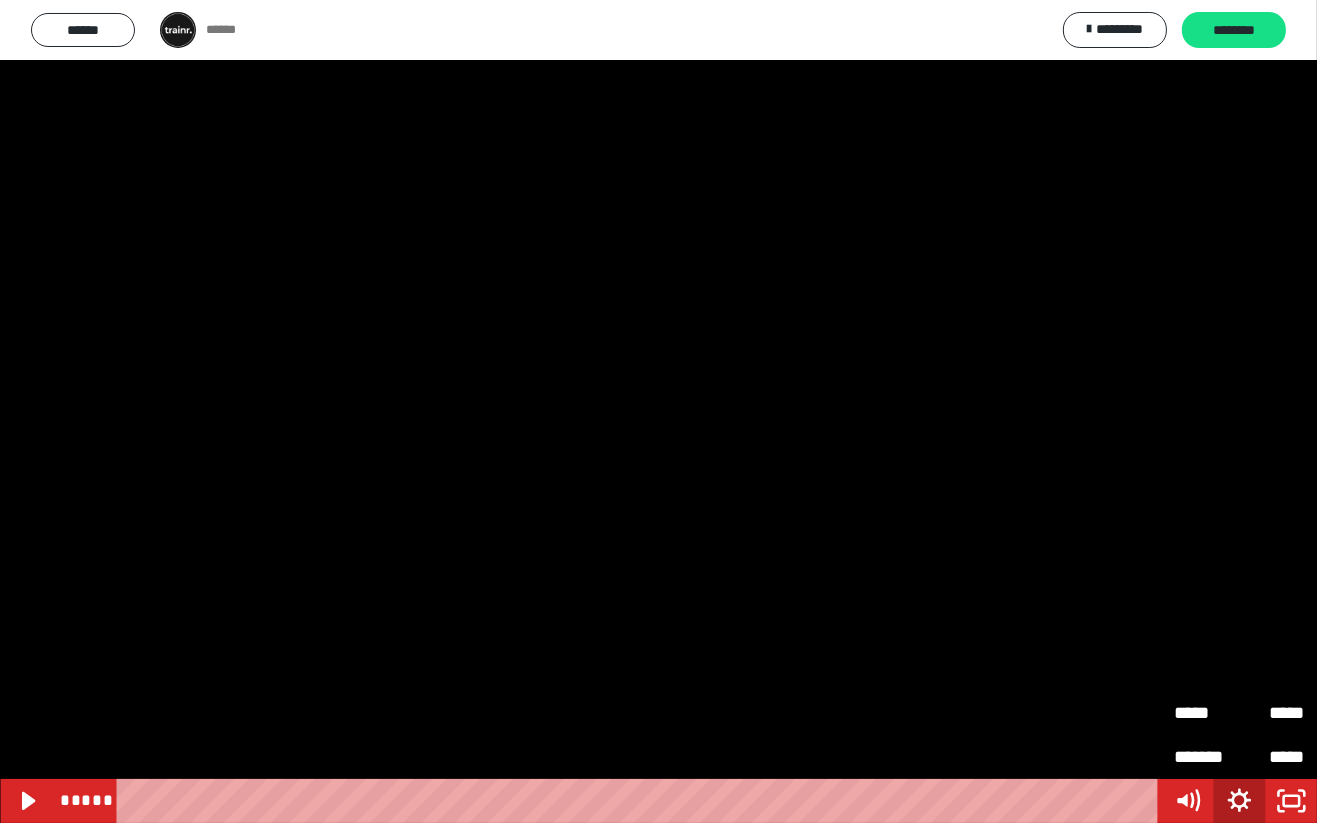 click on "*****" at bounding box center (1271, 713) 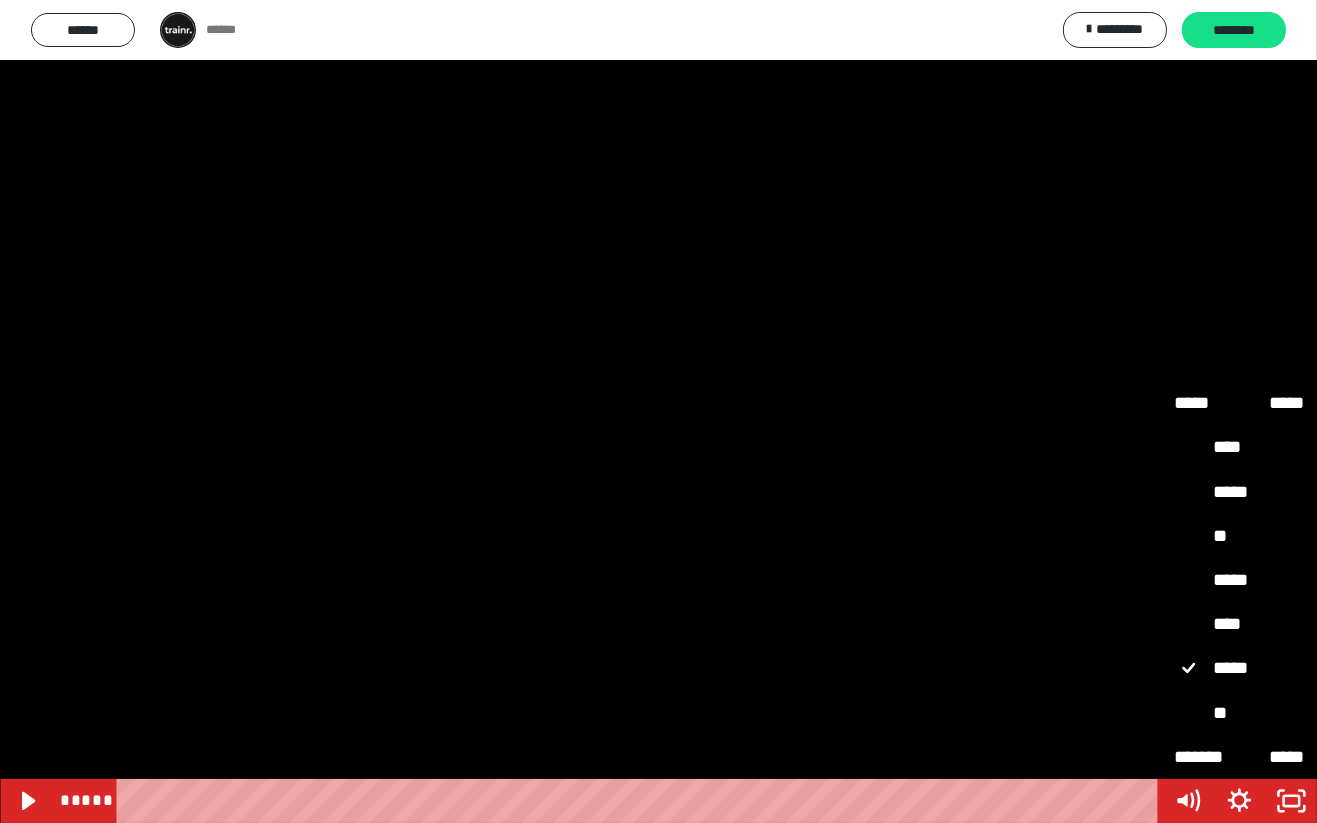 click on "**" at bounding box center (1239, 714) 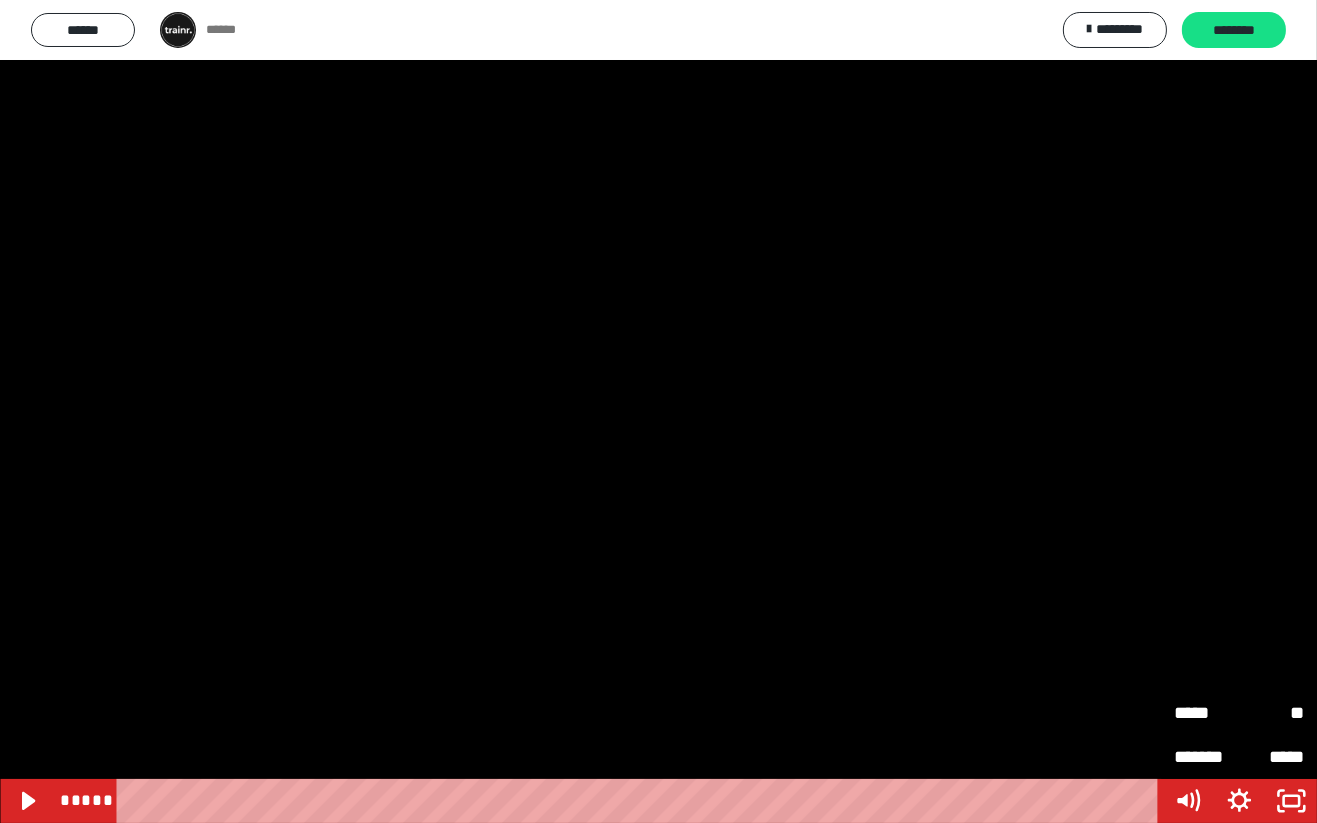 click at bounding box center (658, 411) 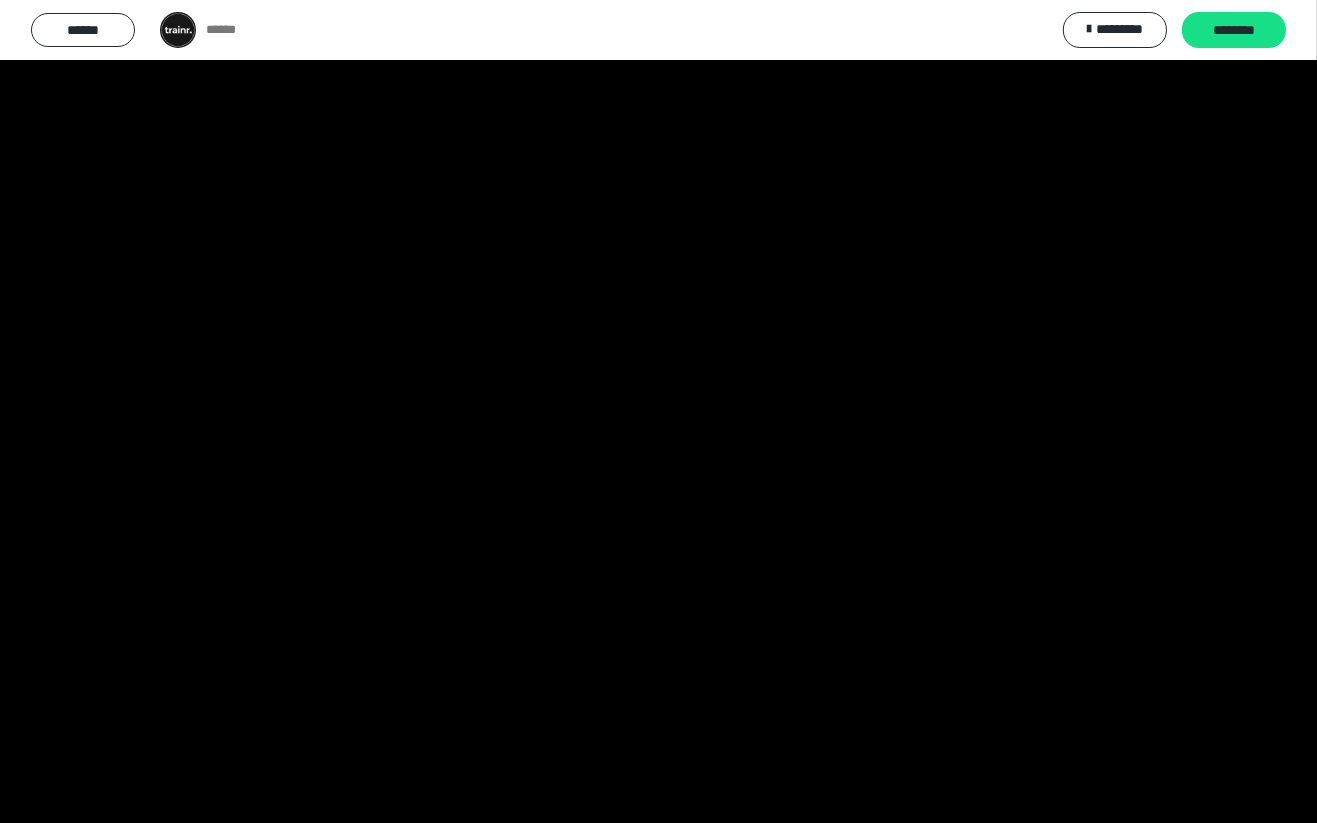 click at bounding box center (658, 411) 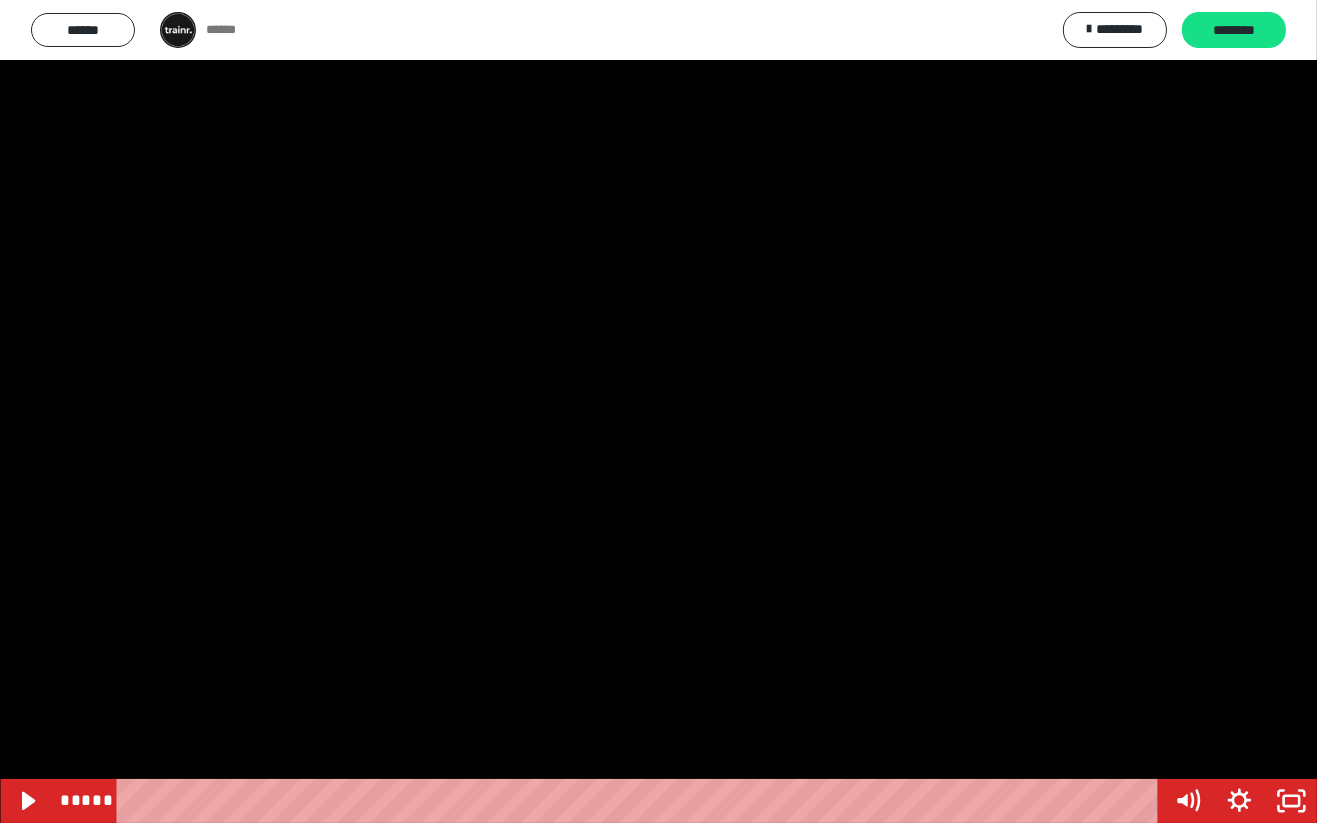 click at bounding box center (658, 411) 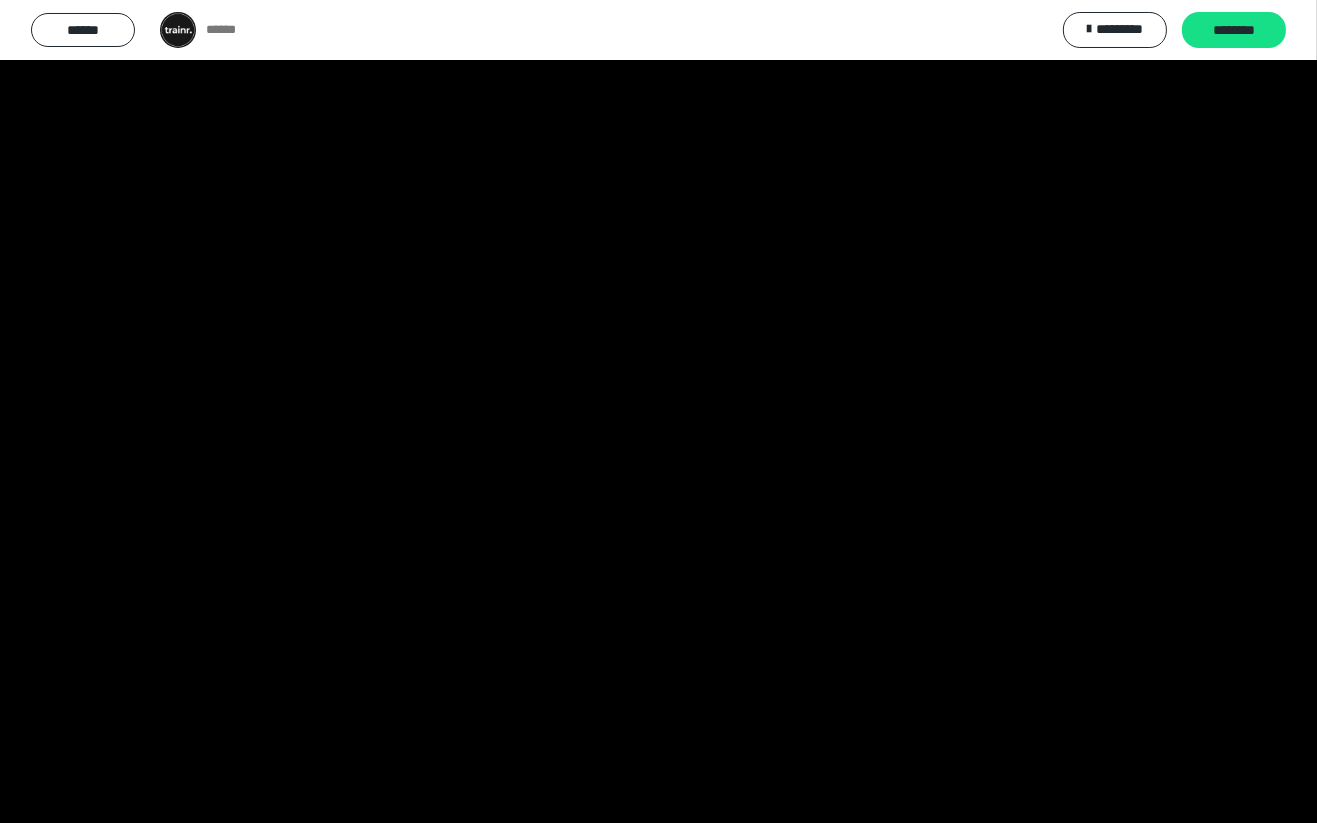 click at bounding box center [658, 411] 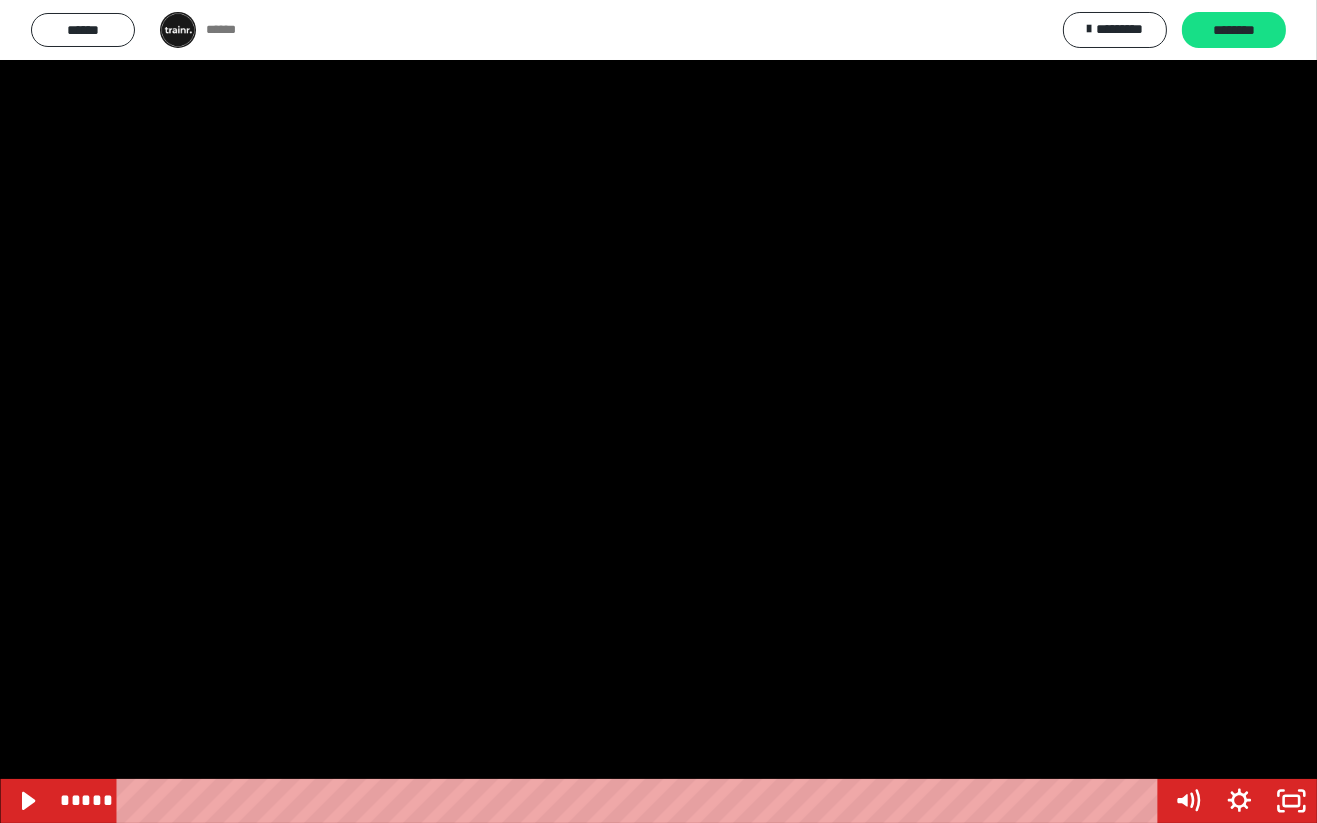 click at bounding box center [658, 411] 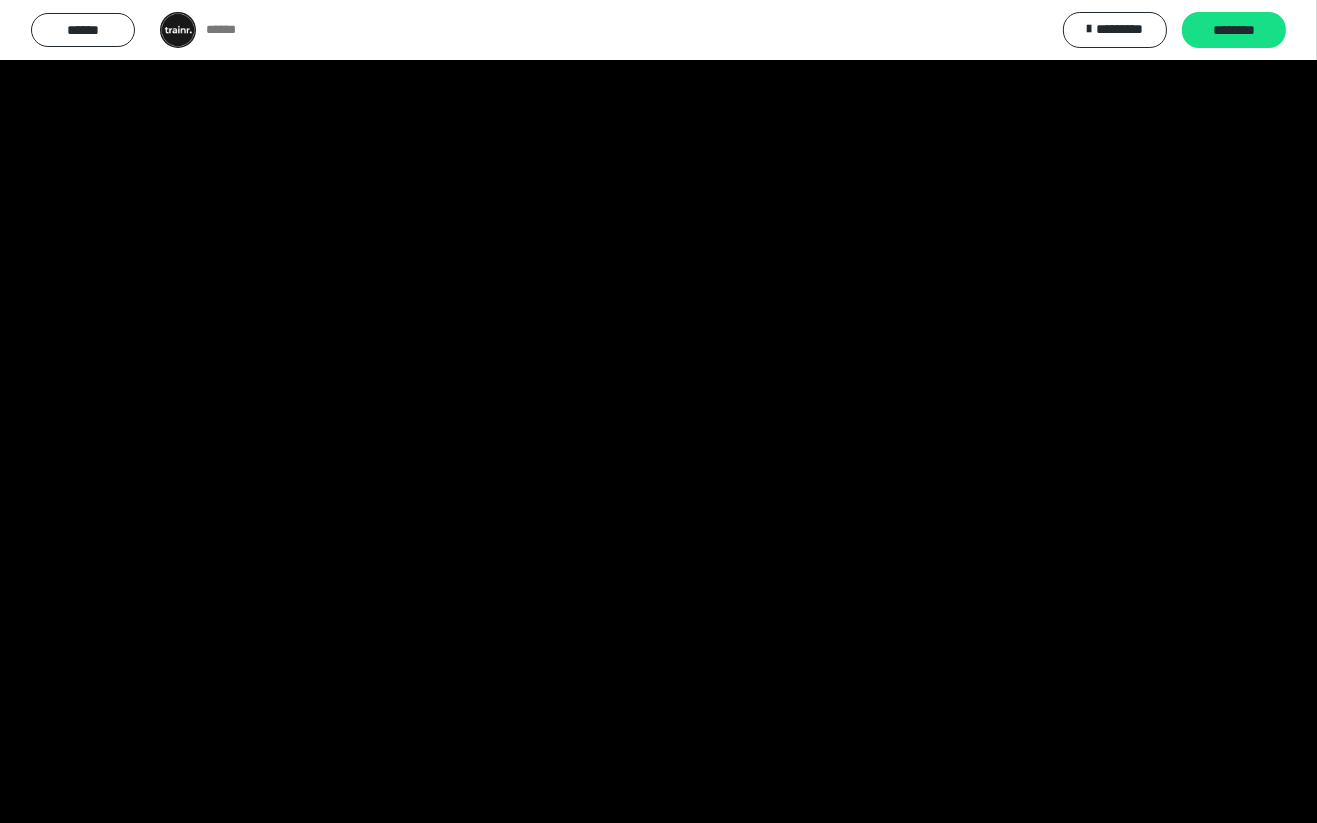 click at bounding box center (658, 411) 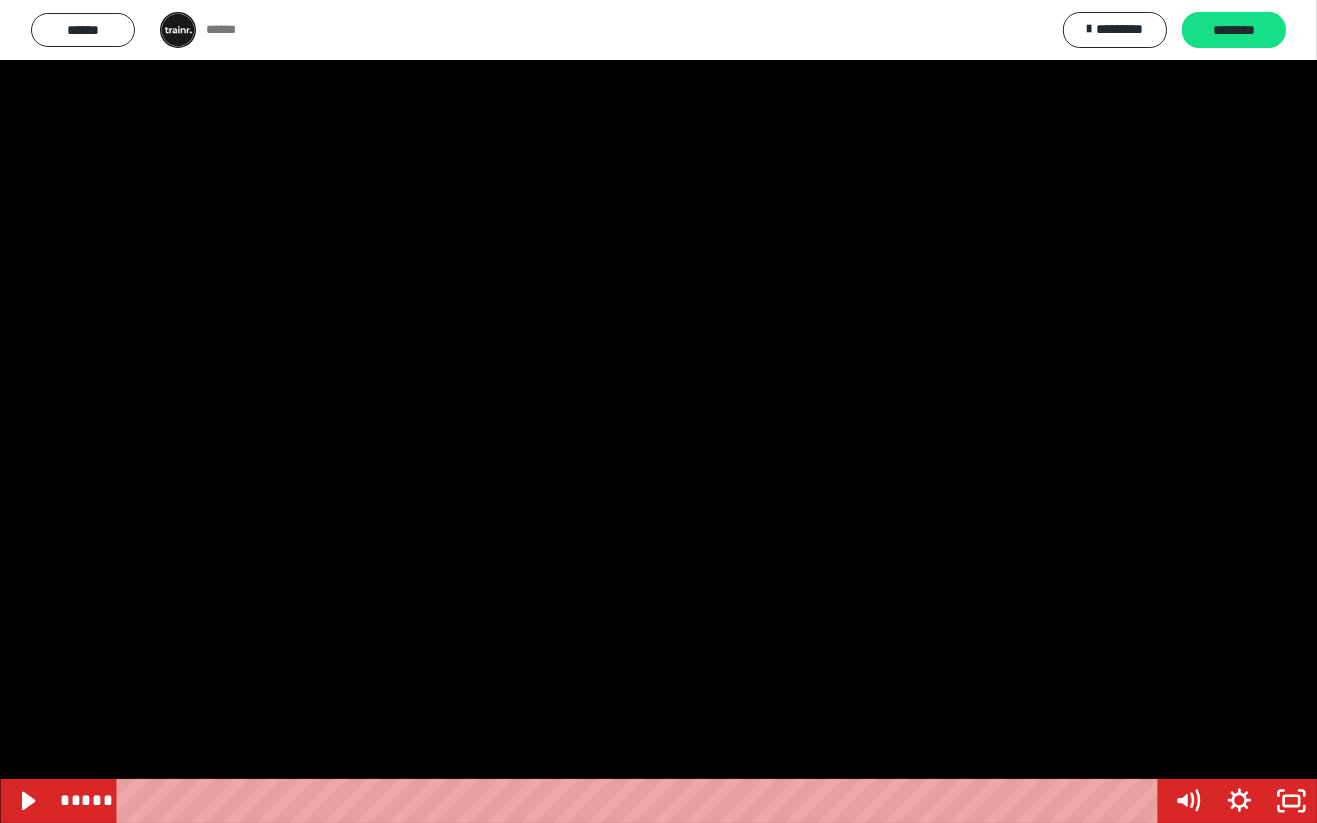click at bounding box center (658, 411) 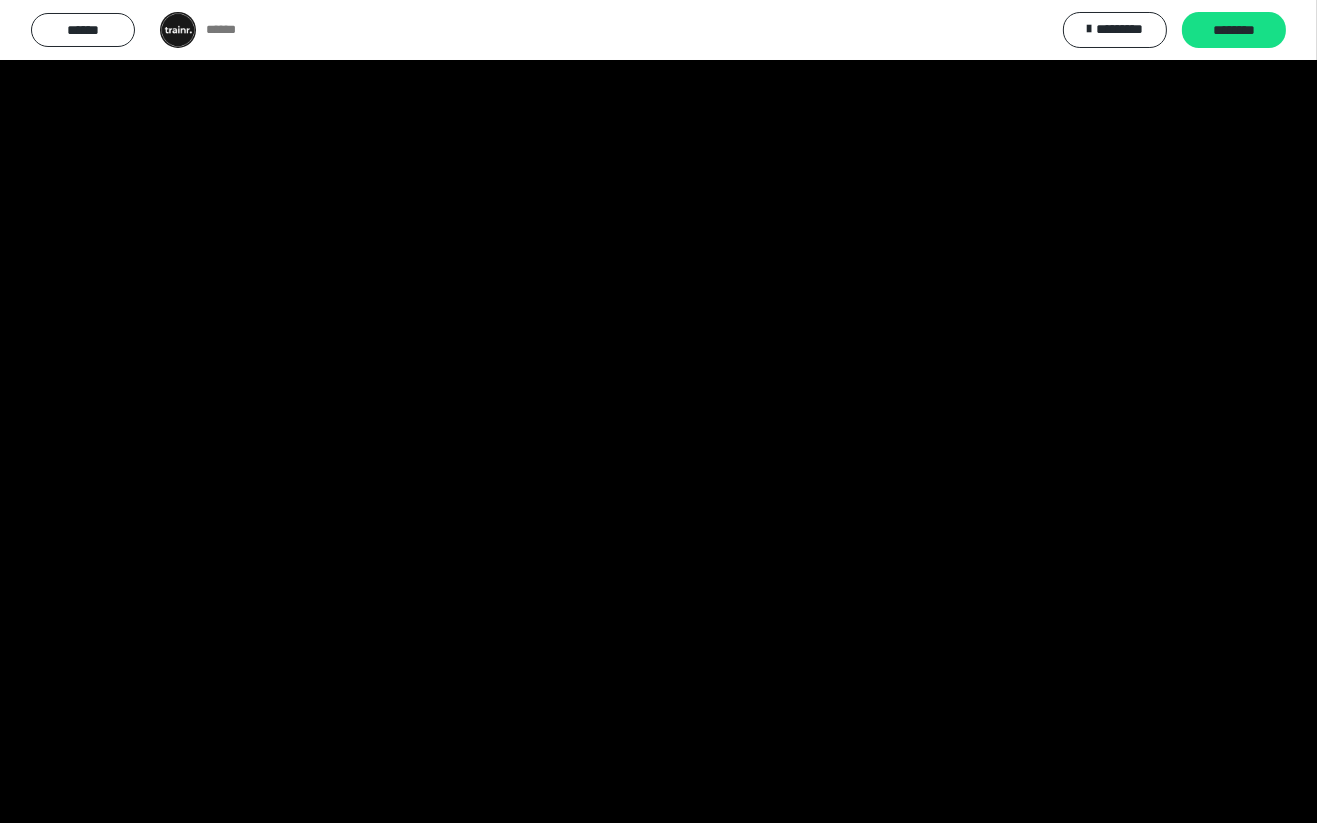 click at bounding box center [658, 411] 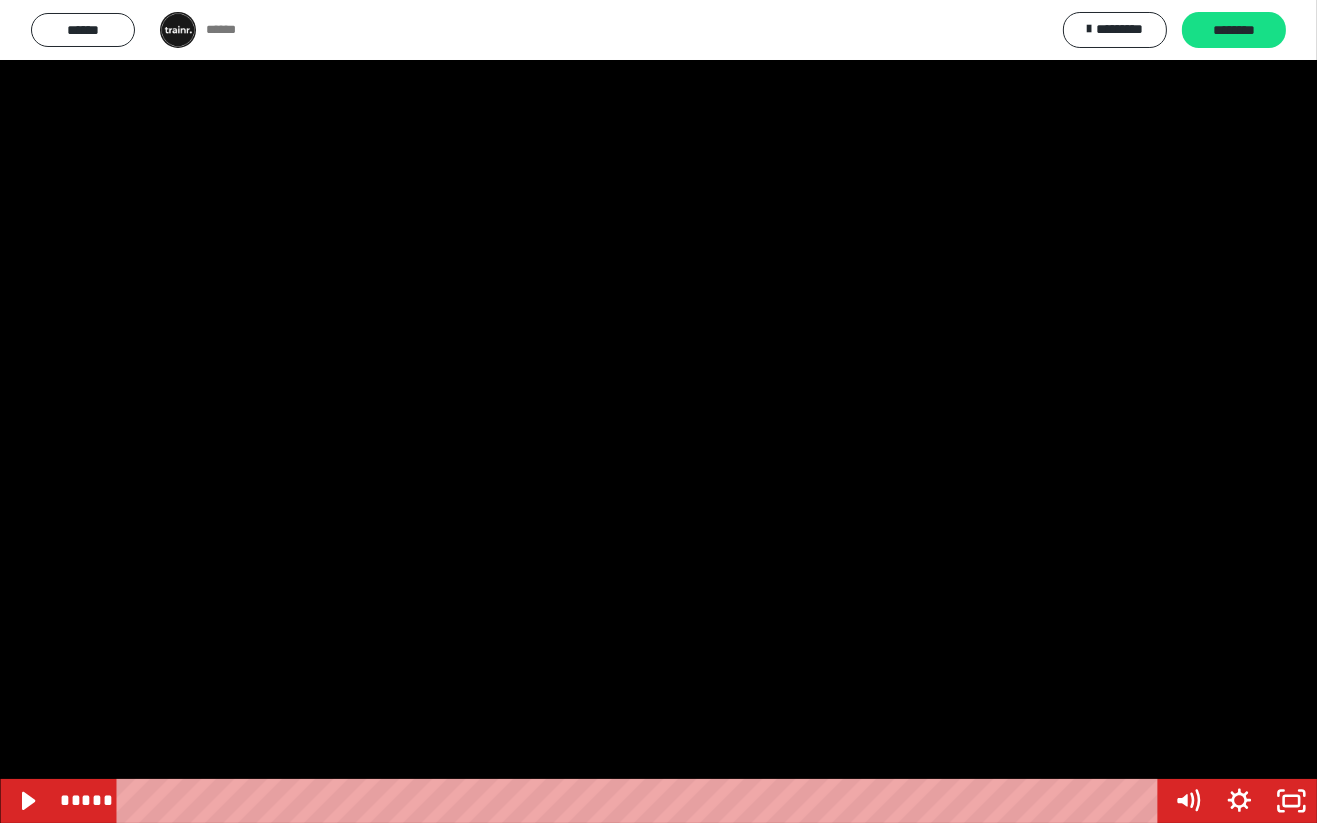 click at bounding box center [658, 411] 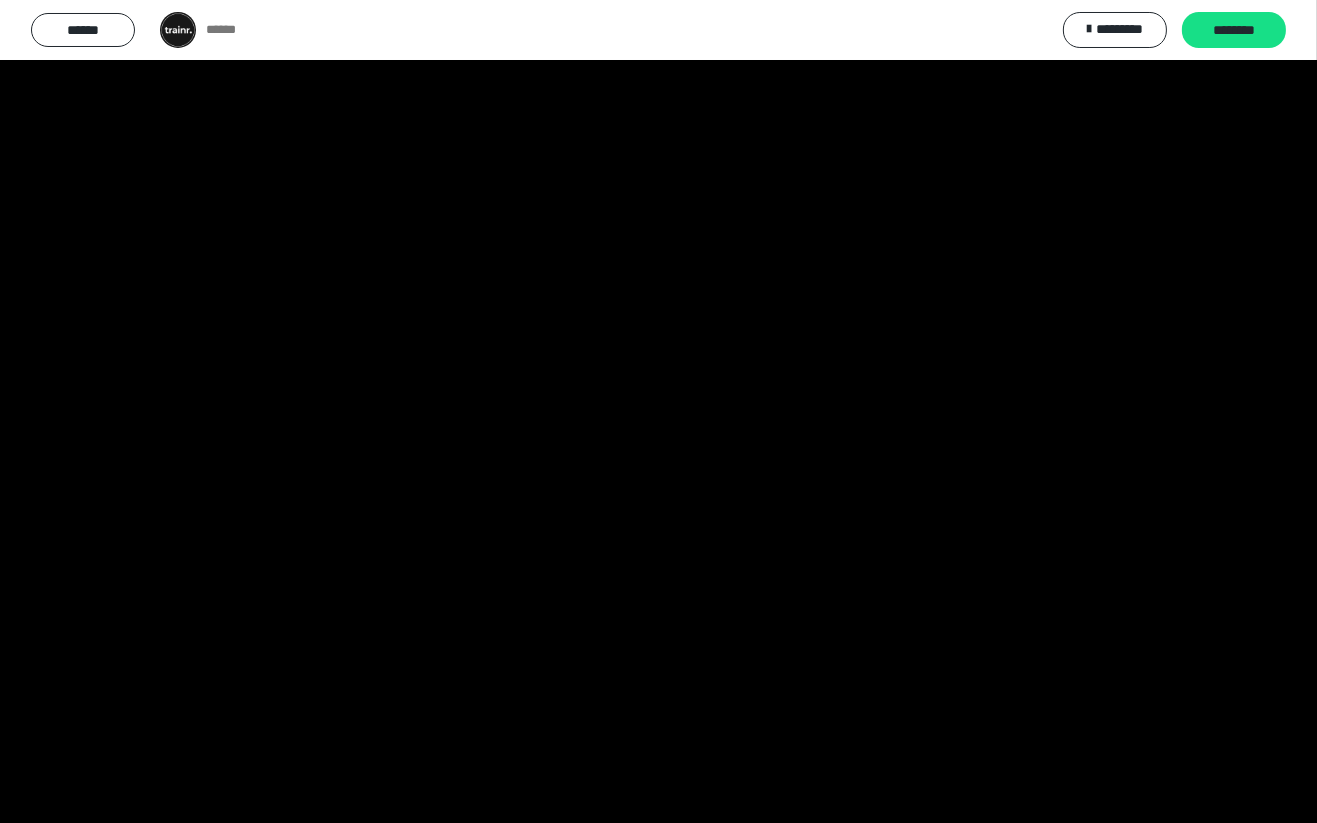 click at bounding box center [658, 411] 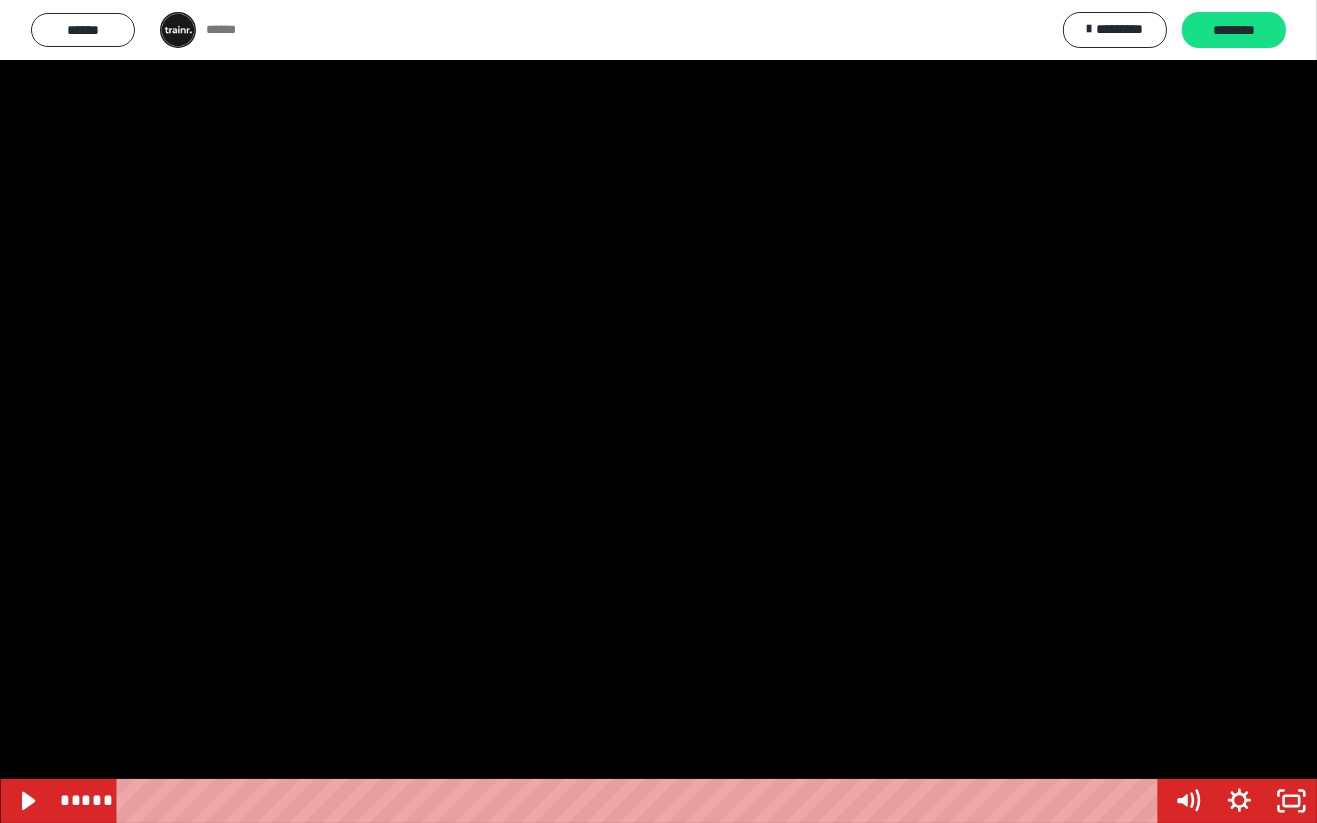 click at bounding box center (658, 411) 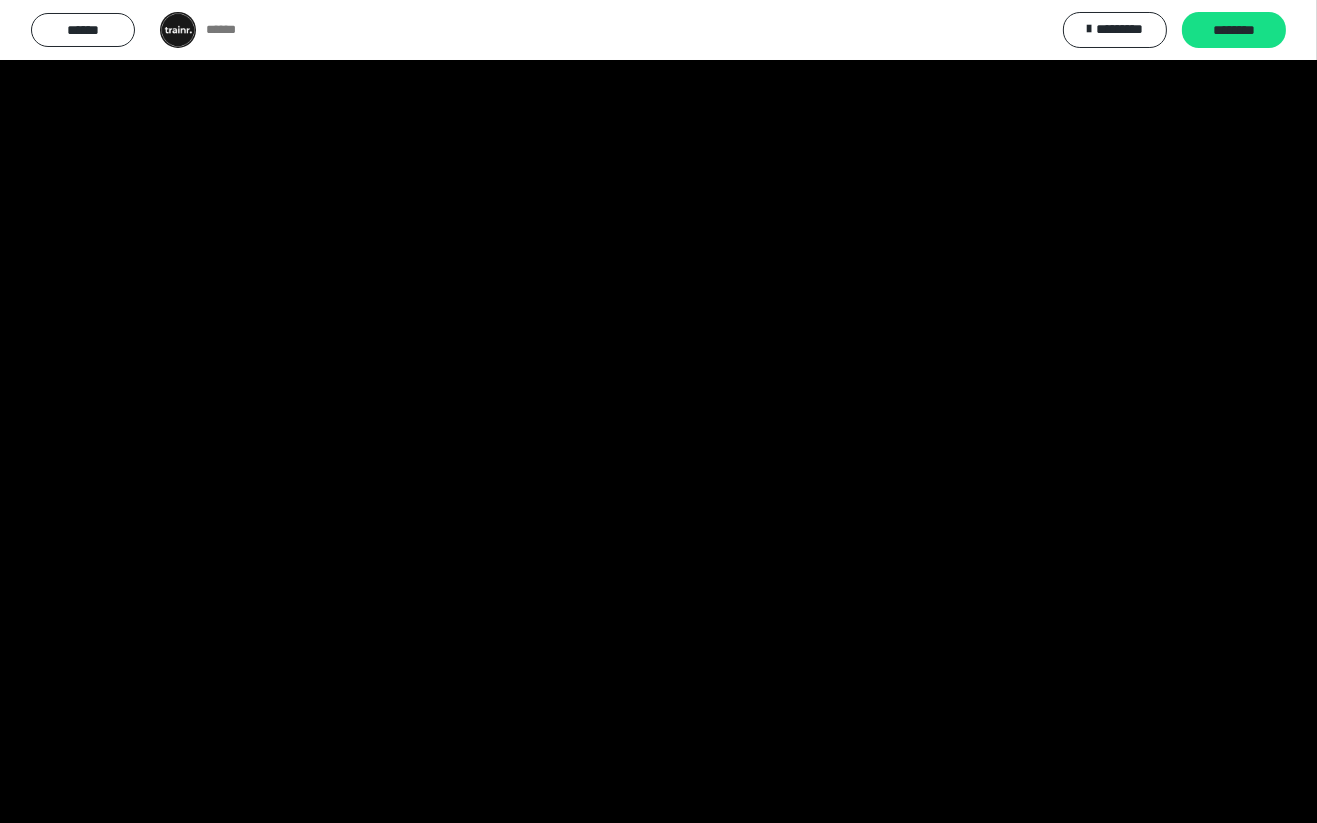 click at bounding box center (658, 411) 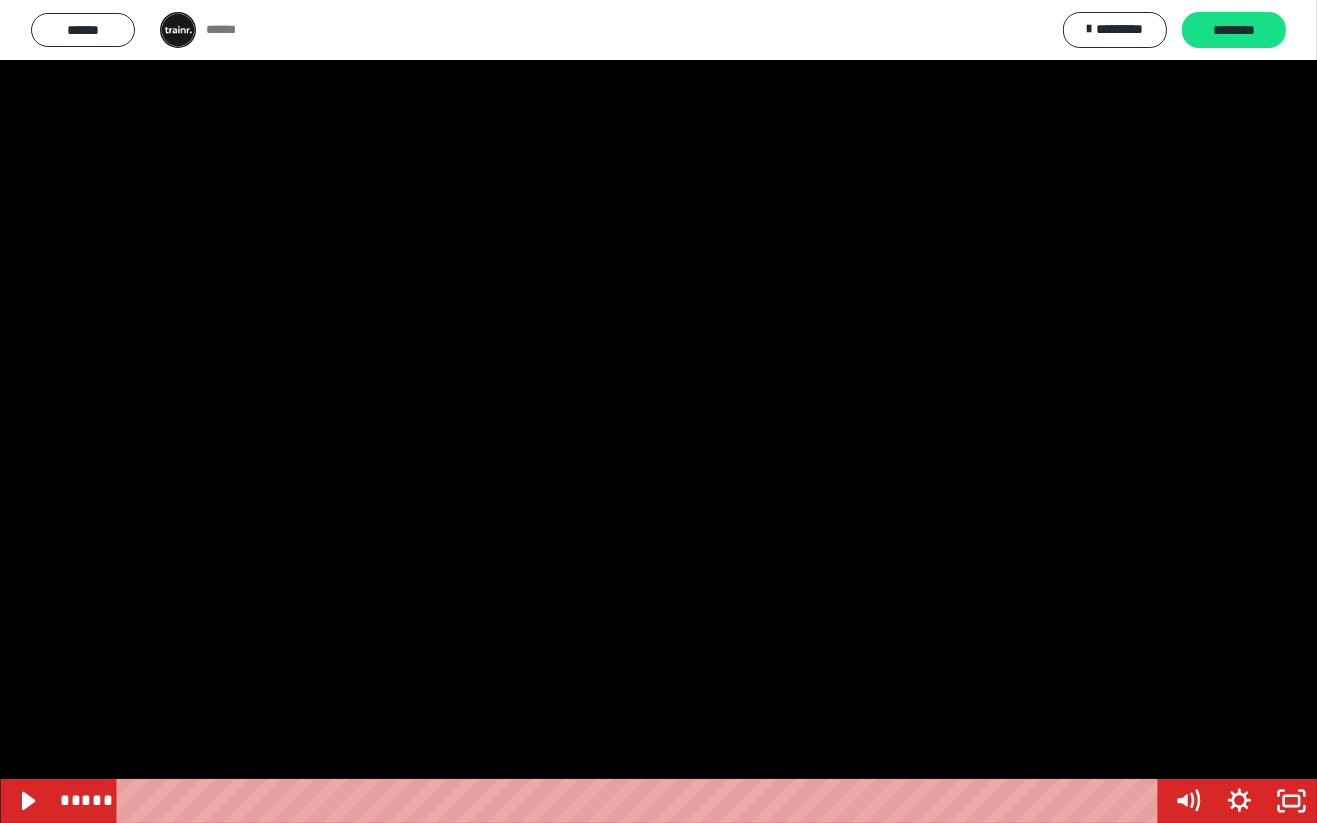 click 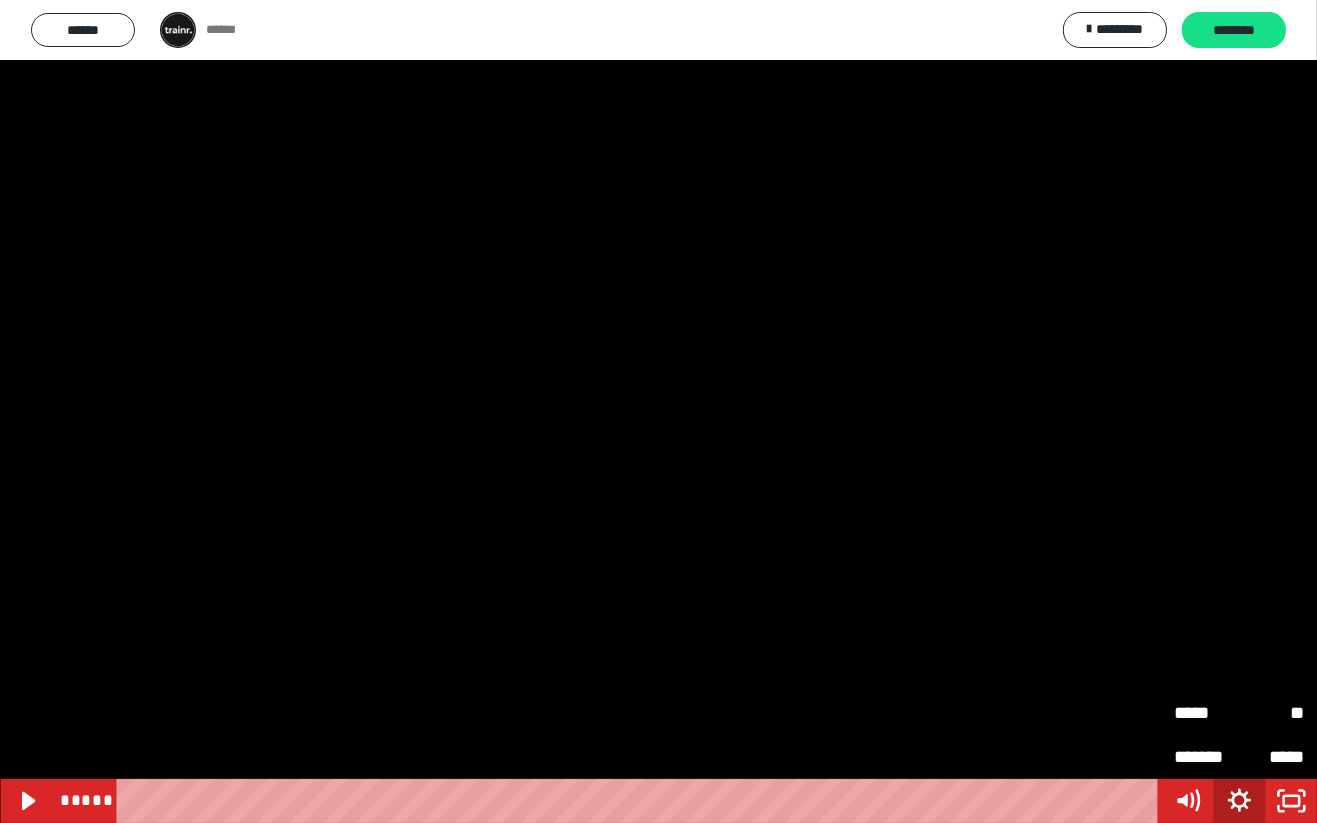 click on "**" at bounding box center (1271, 713) 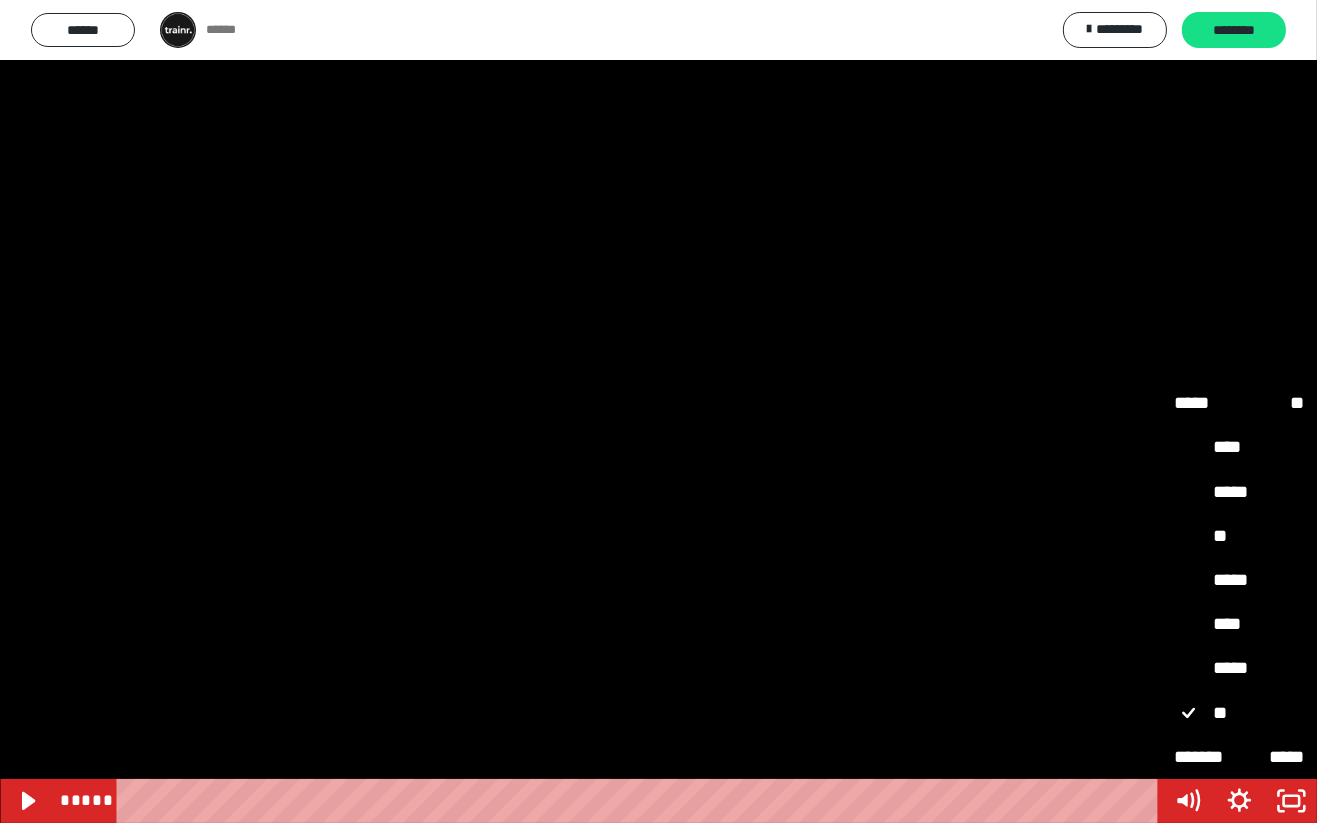 click on "*****" at bounding box center [1239, 581] 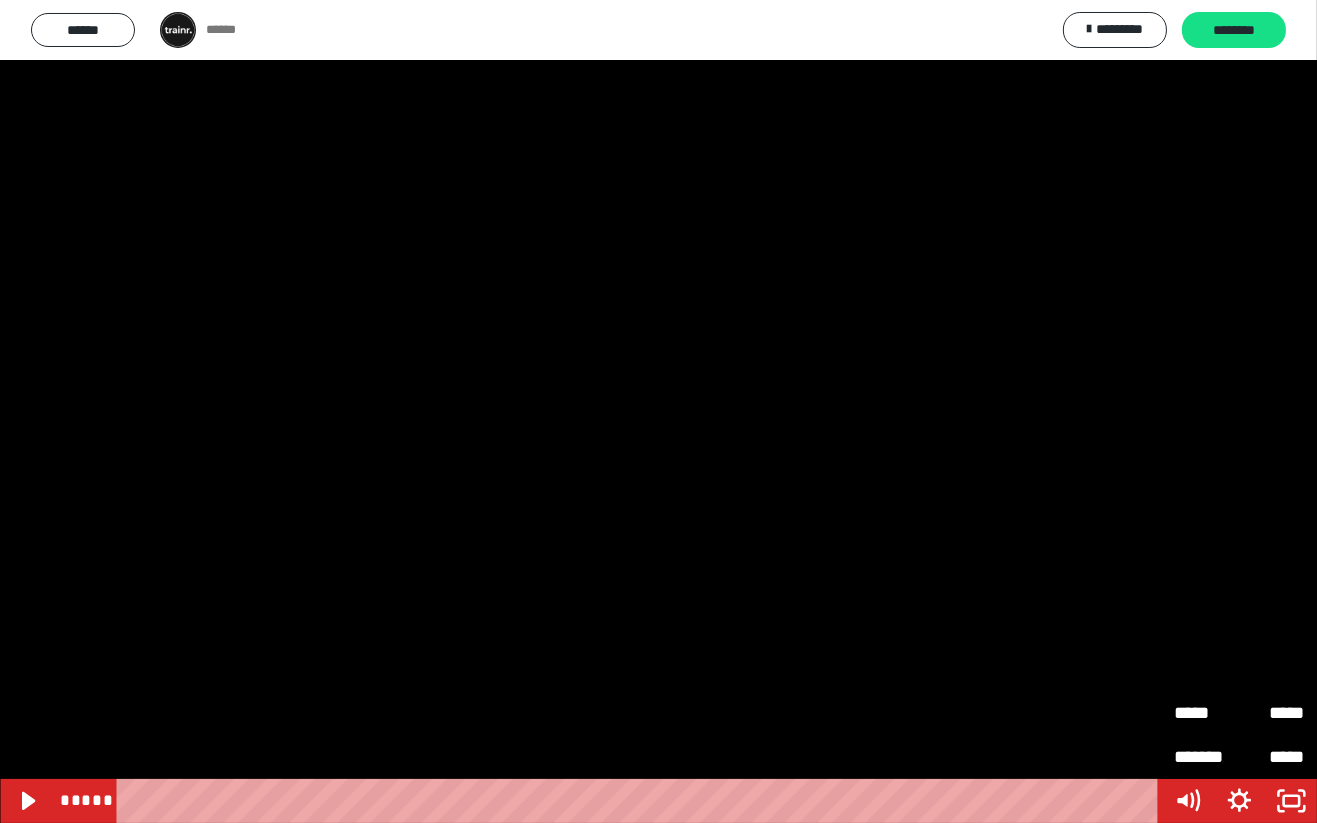 click at bounding box center [658, 411] 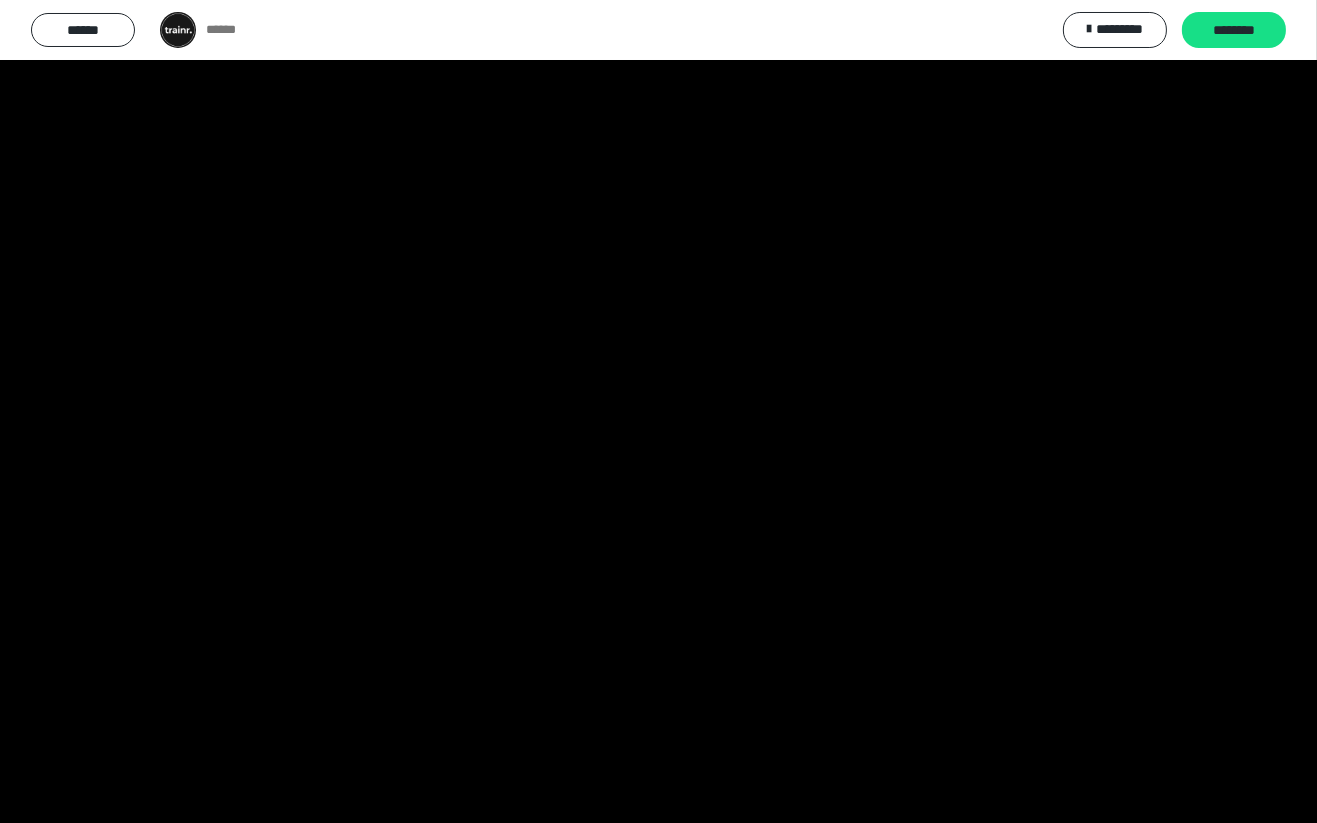 click at bounding box center (658, 411) 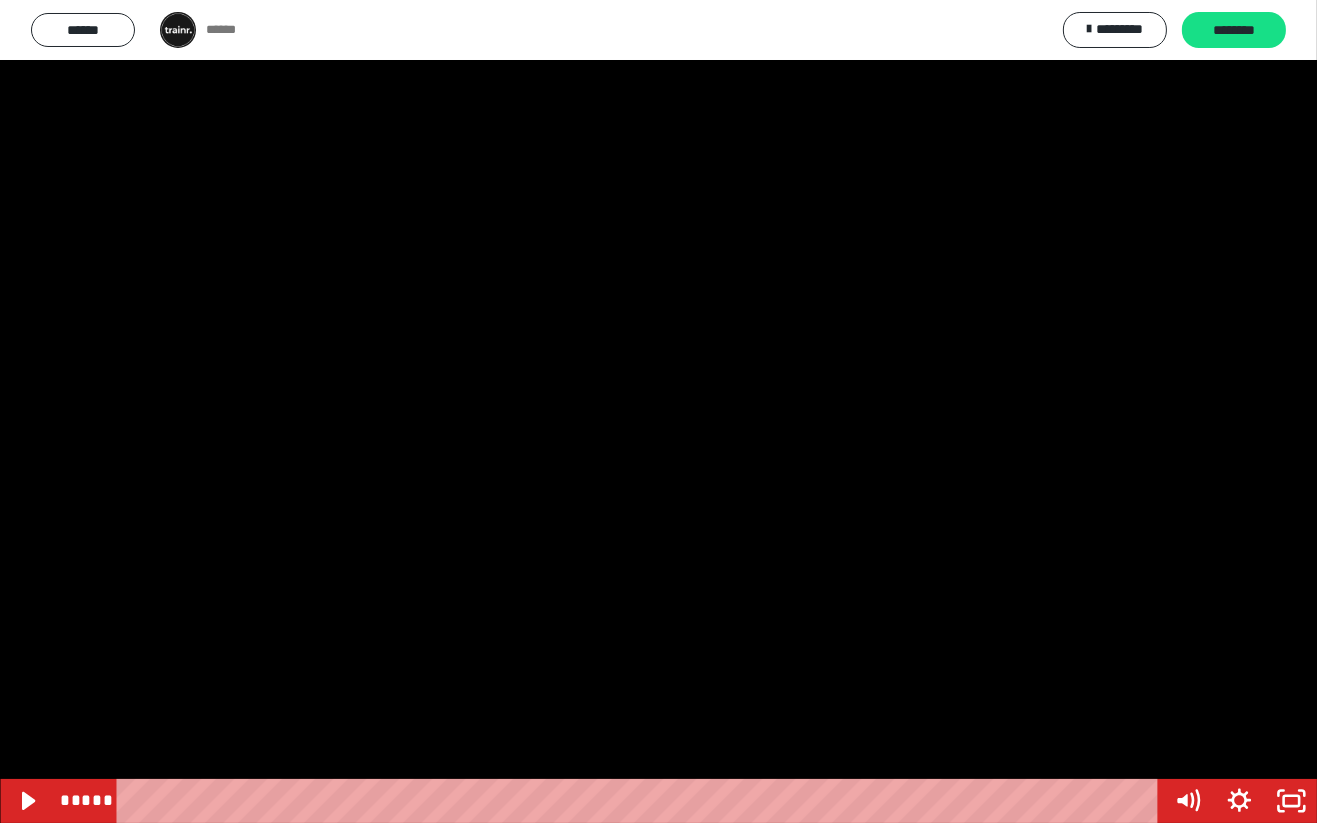 click at bounding box center (658, 411) 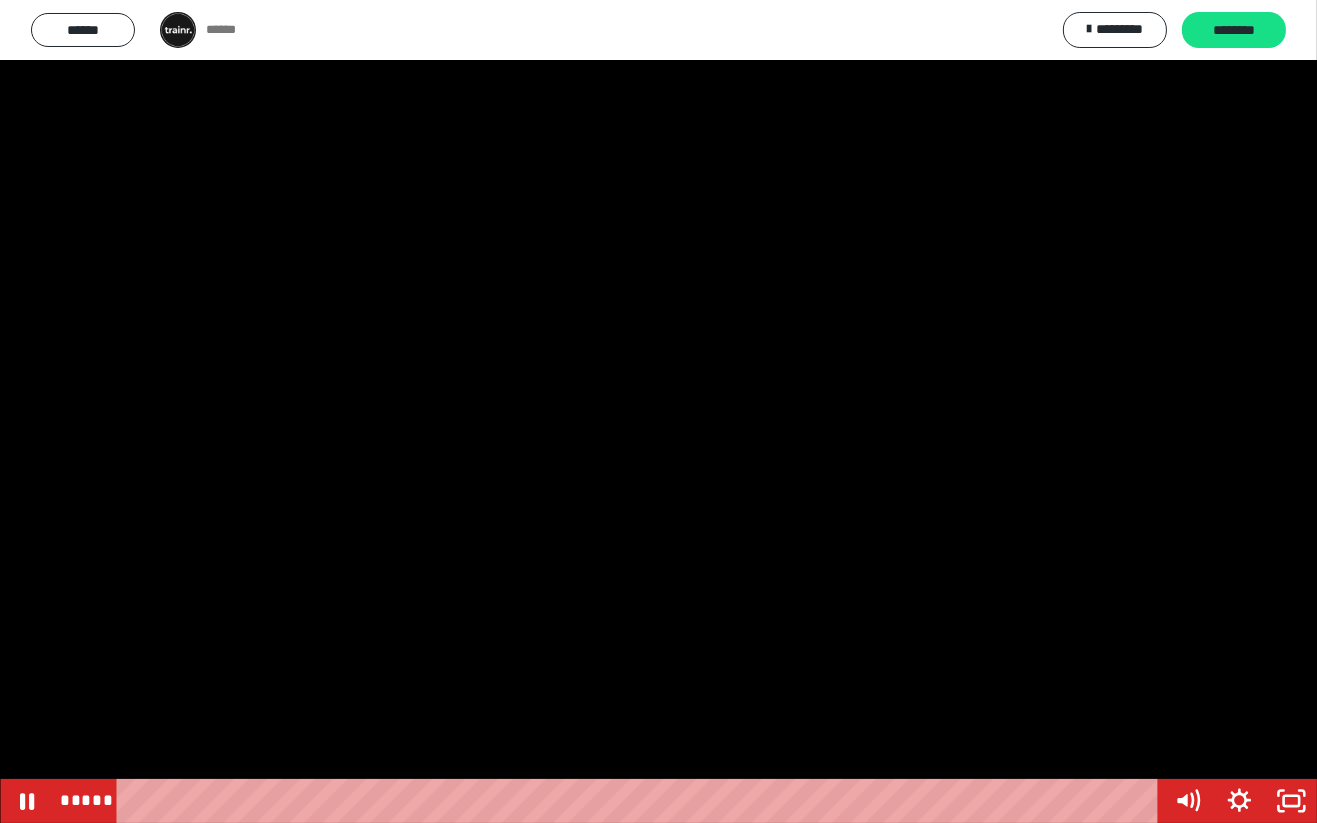 click at bounding box center (658, 411) 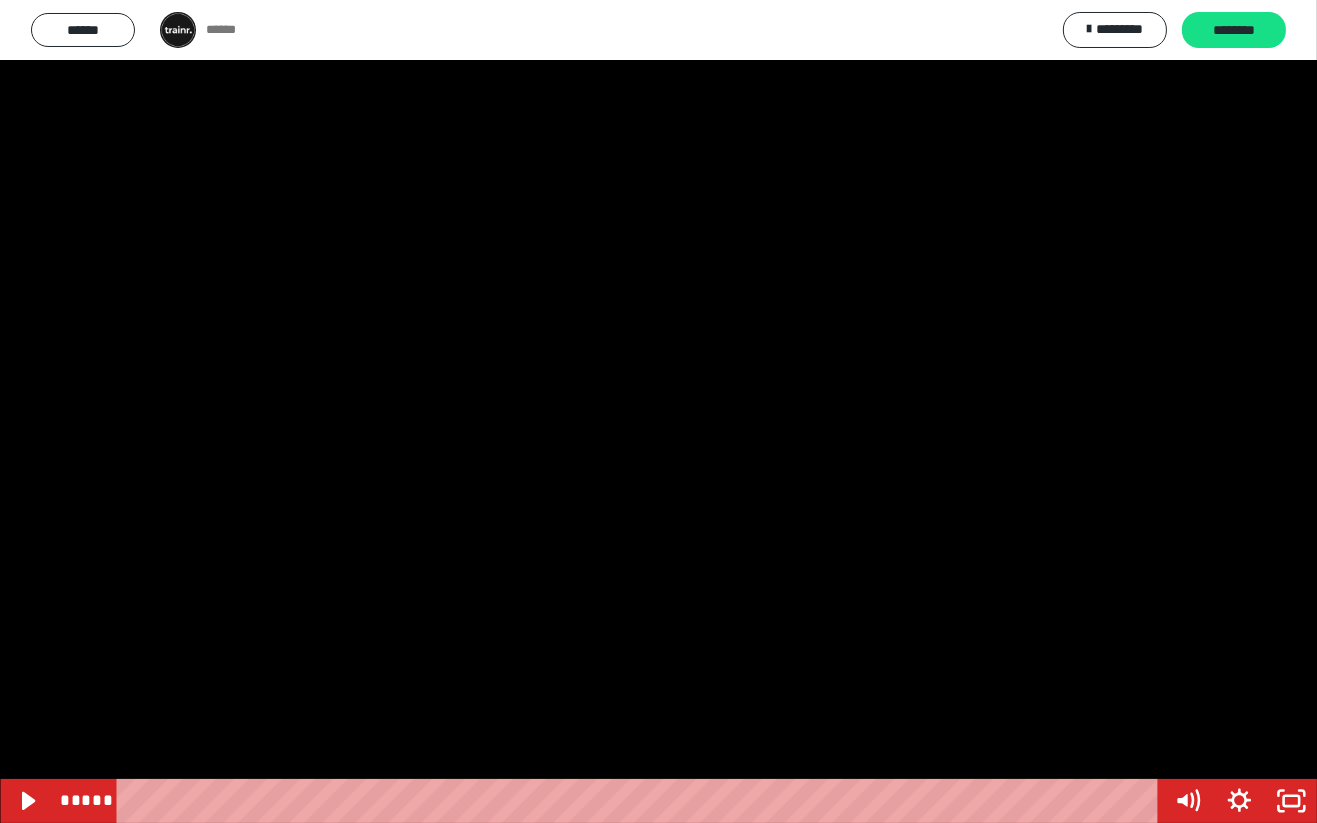 click at bounding box center [658, 411] 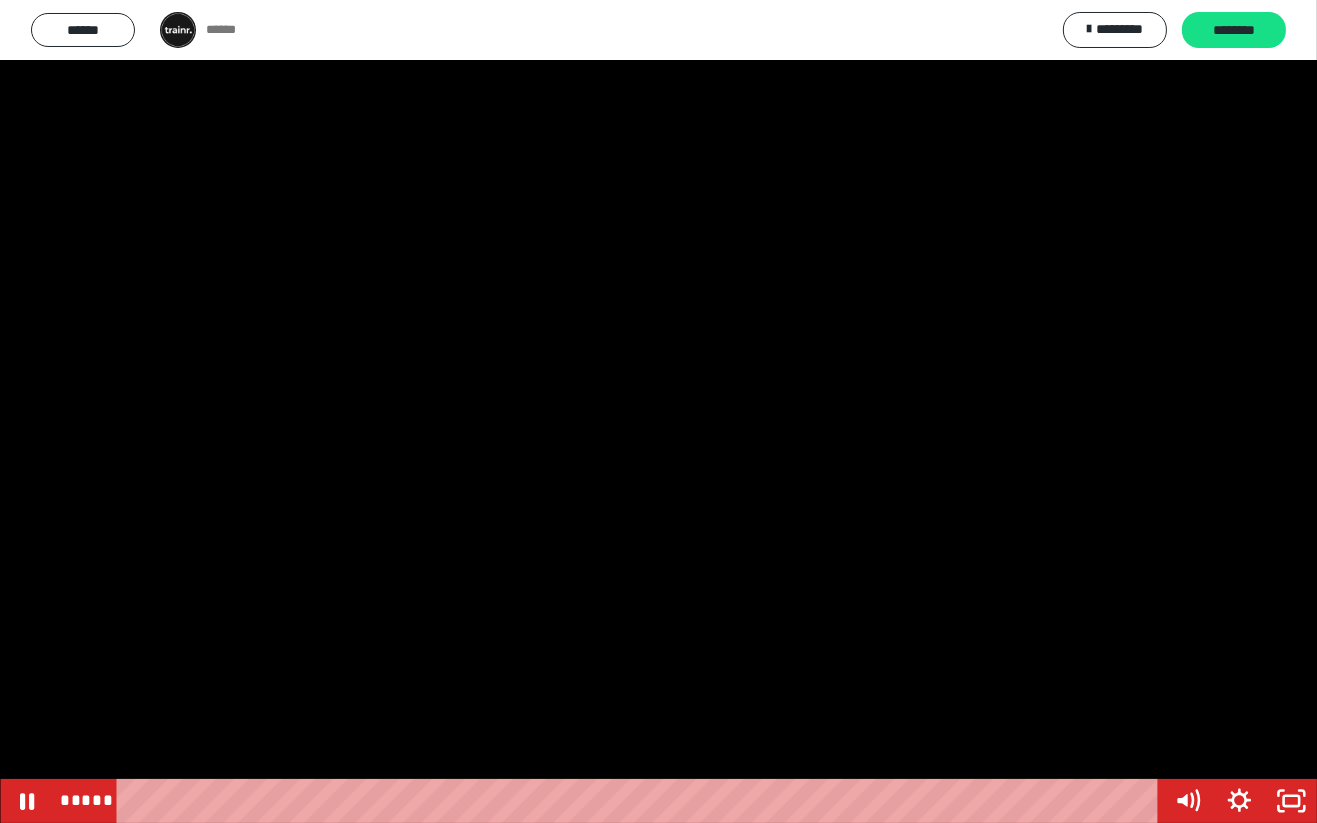 click at bounding box center (658, 411) 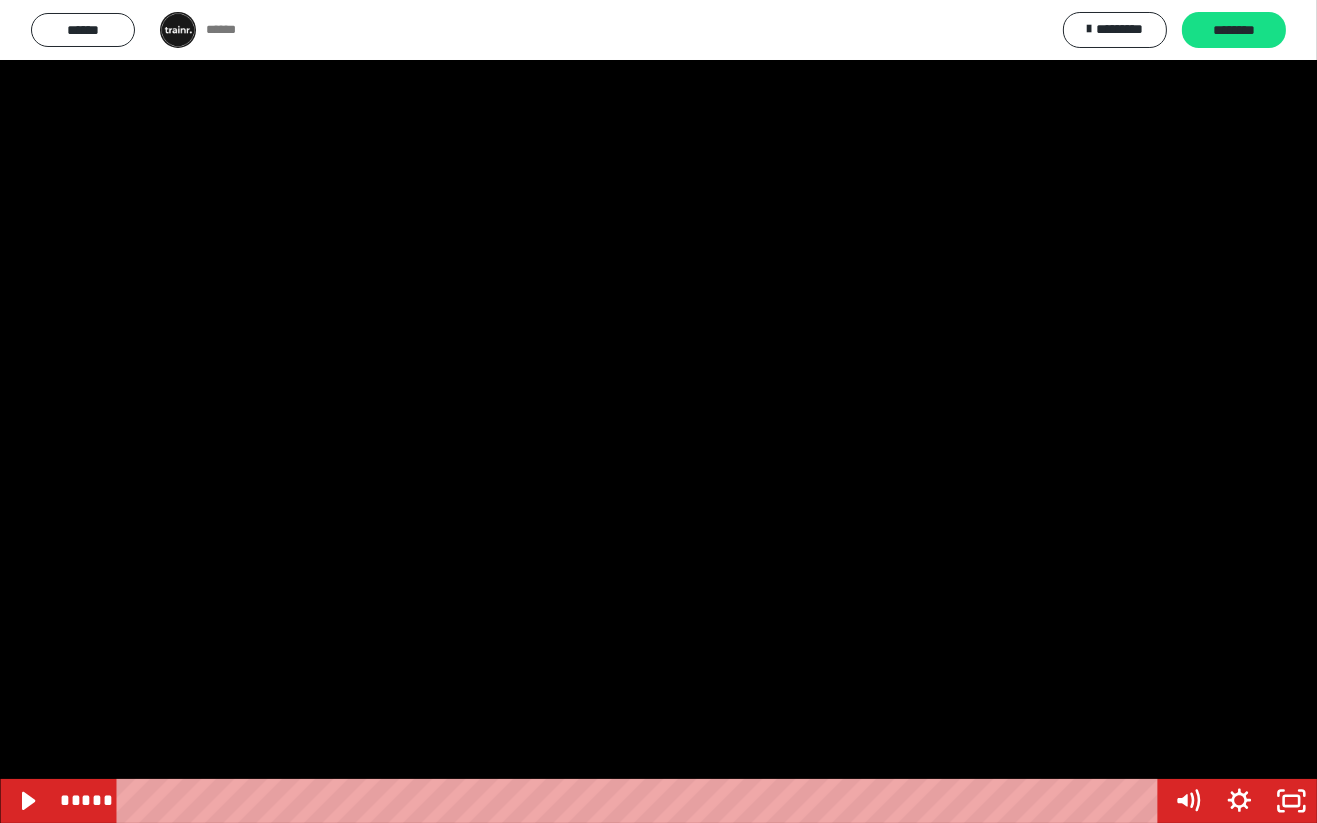 click at bounding box center (658, 411) 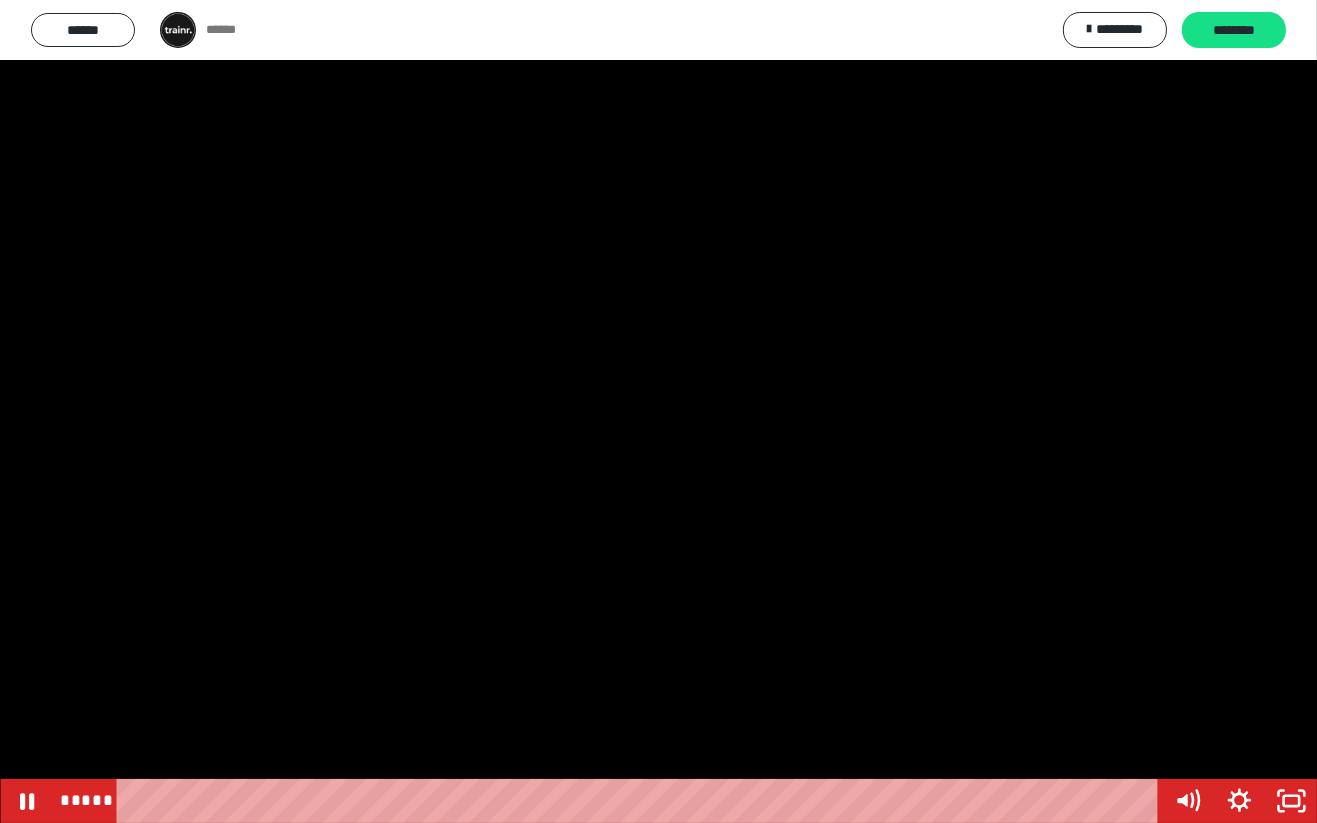 click at bounding box center (658, 411) 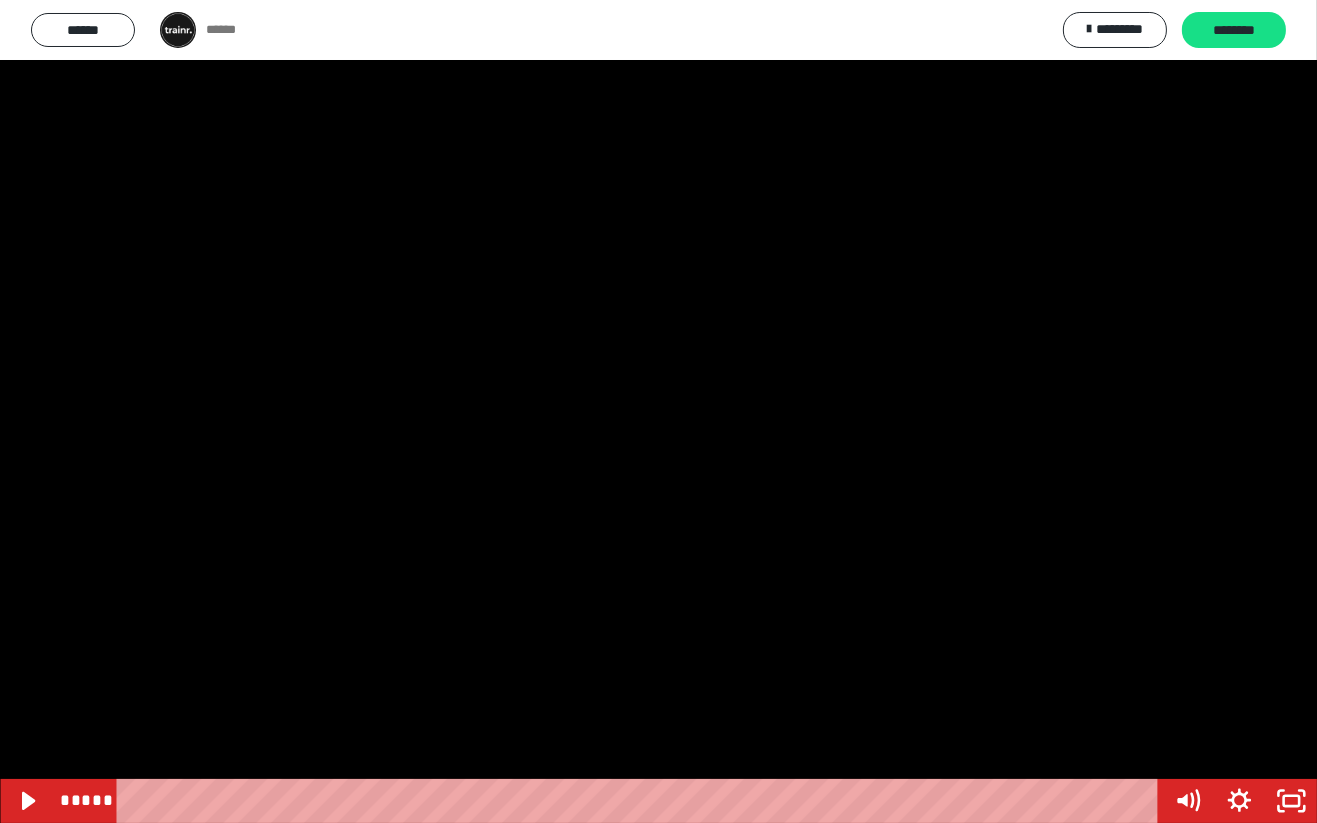click at bounding box center [658, 411] 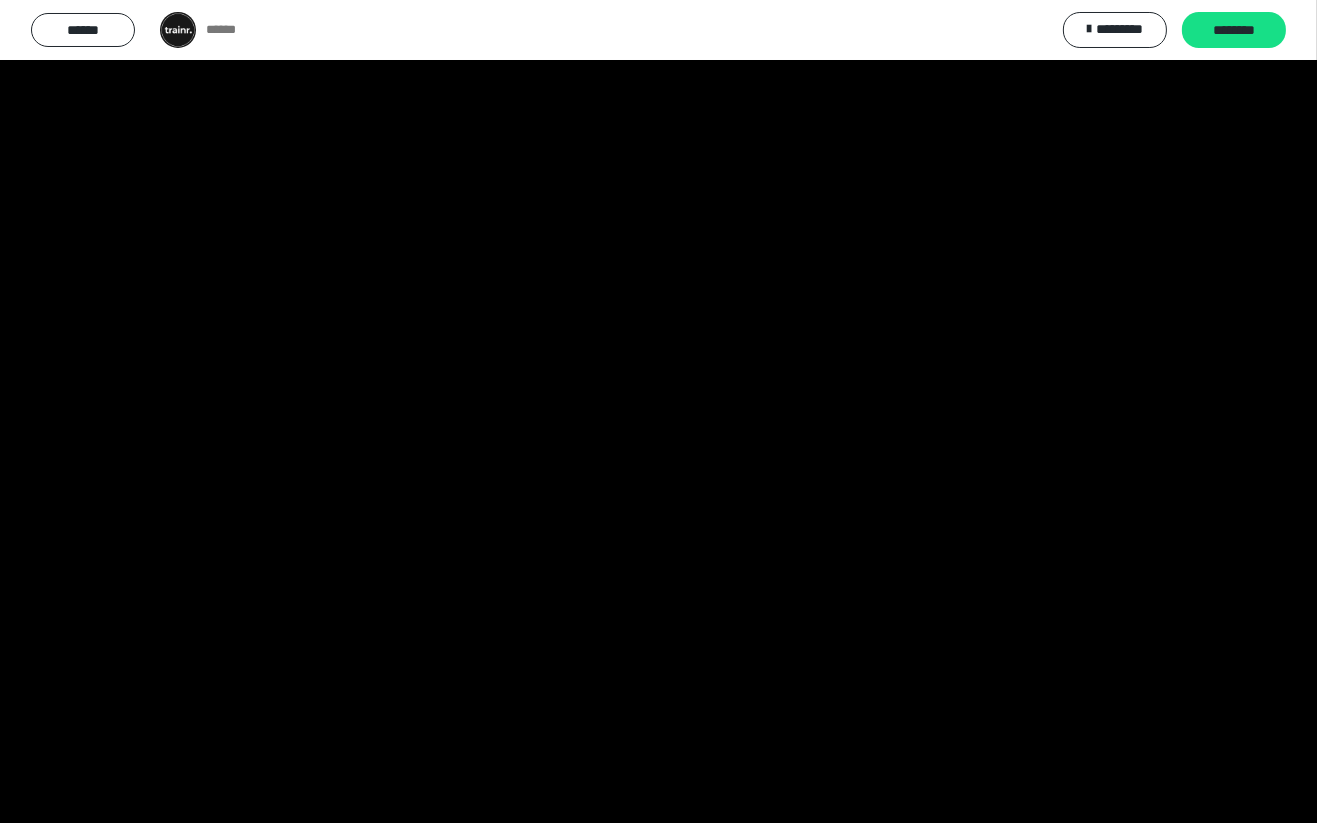 click at bounding box center (658, 411) 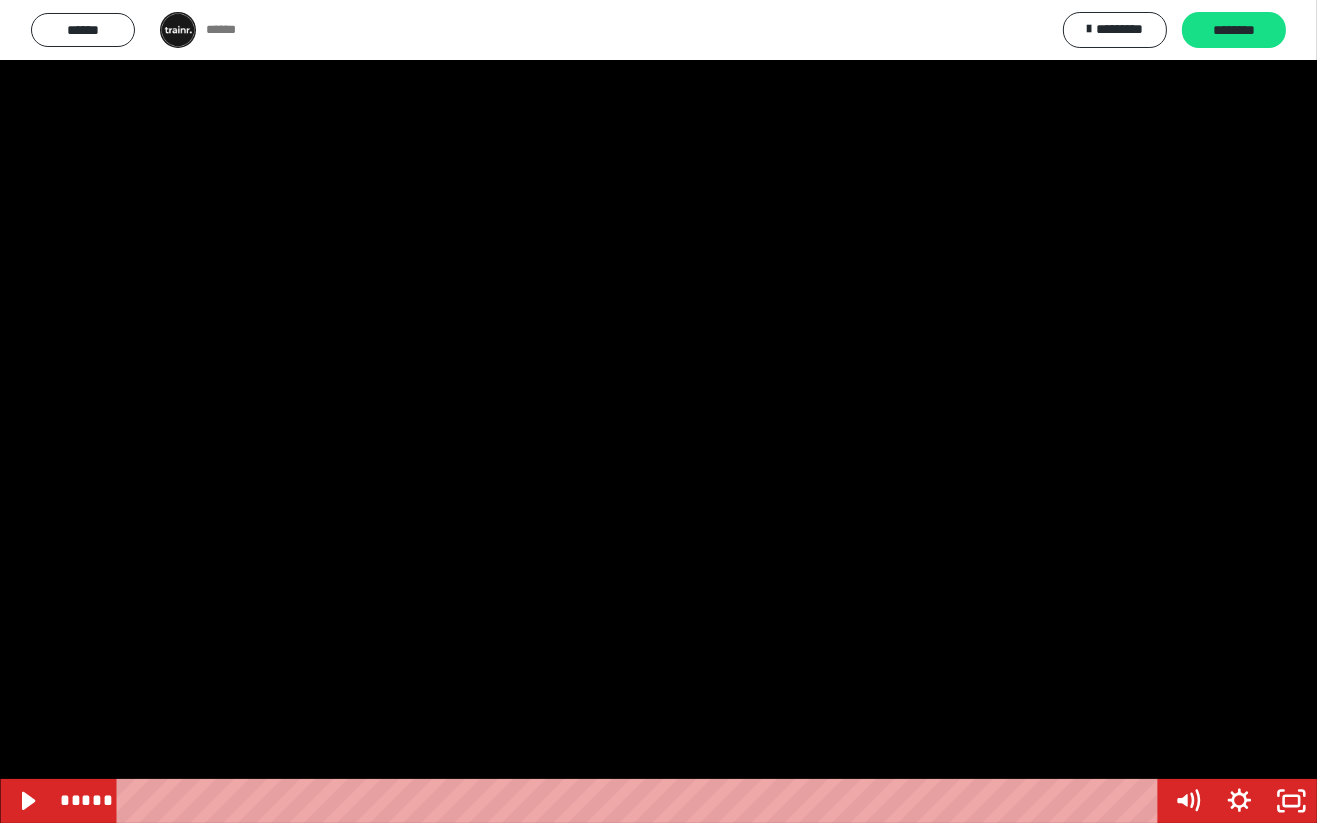 click at bounding box center [658, 411] 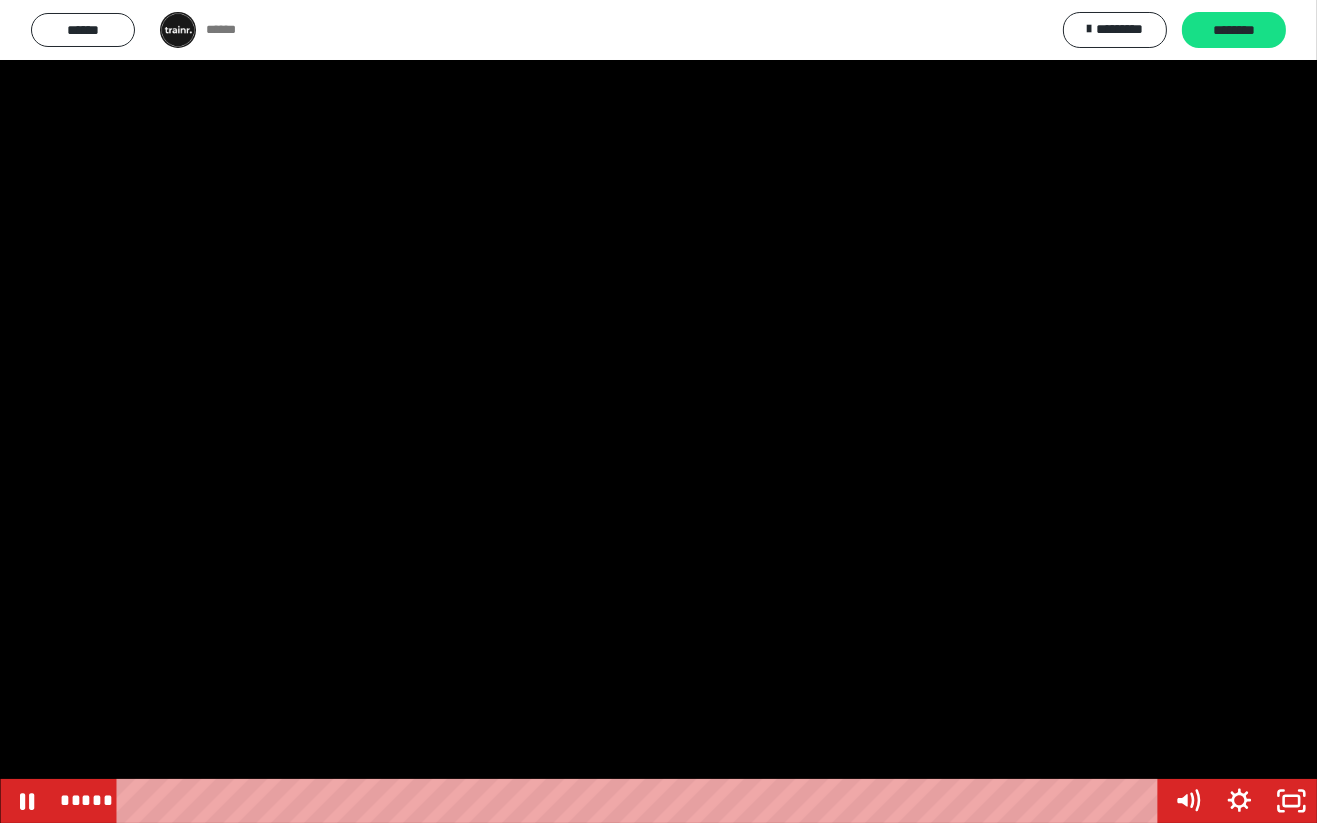click 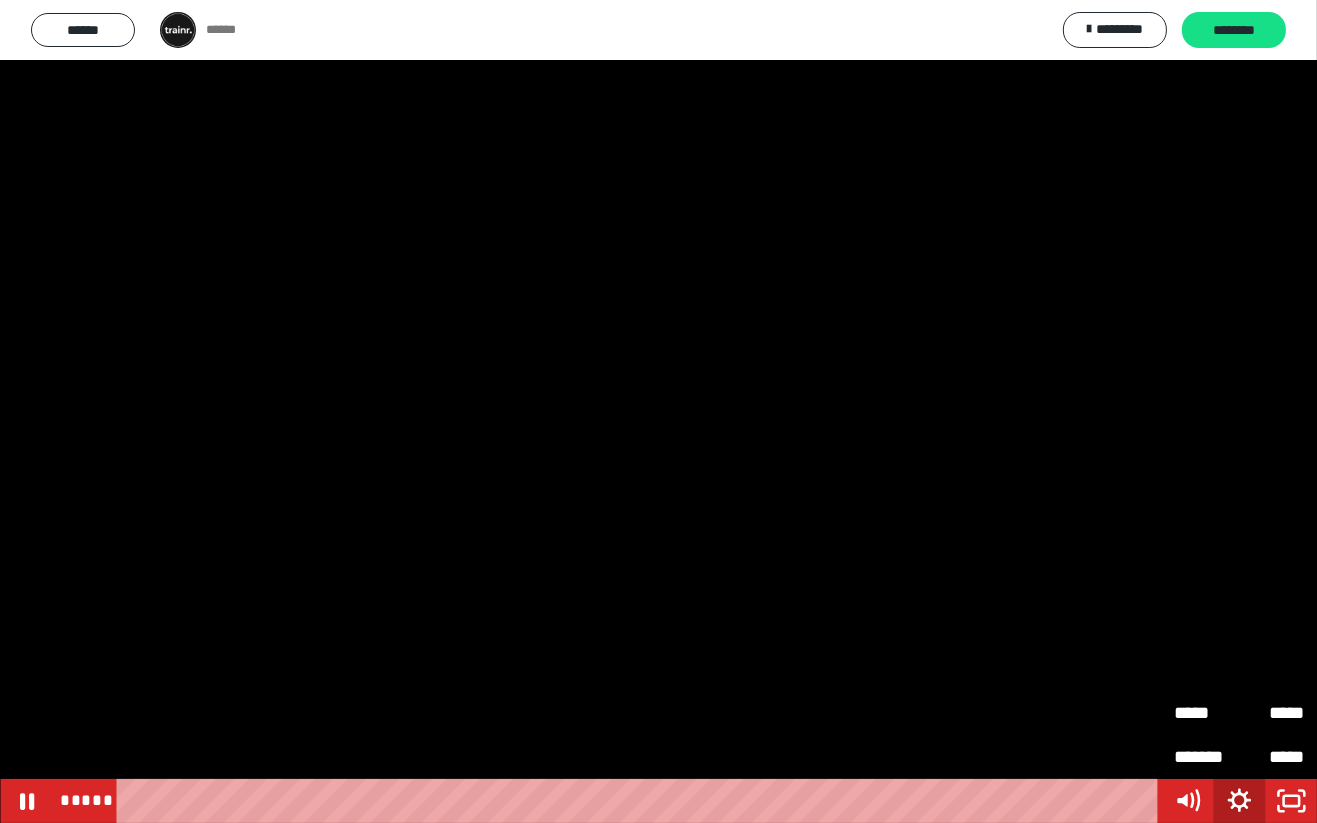 click on "*****" at bounding box center [1271, 713] 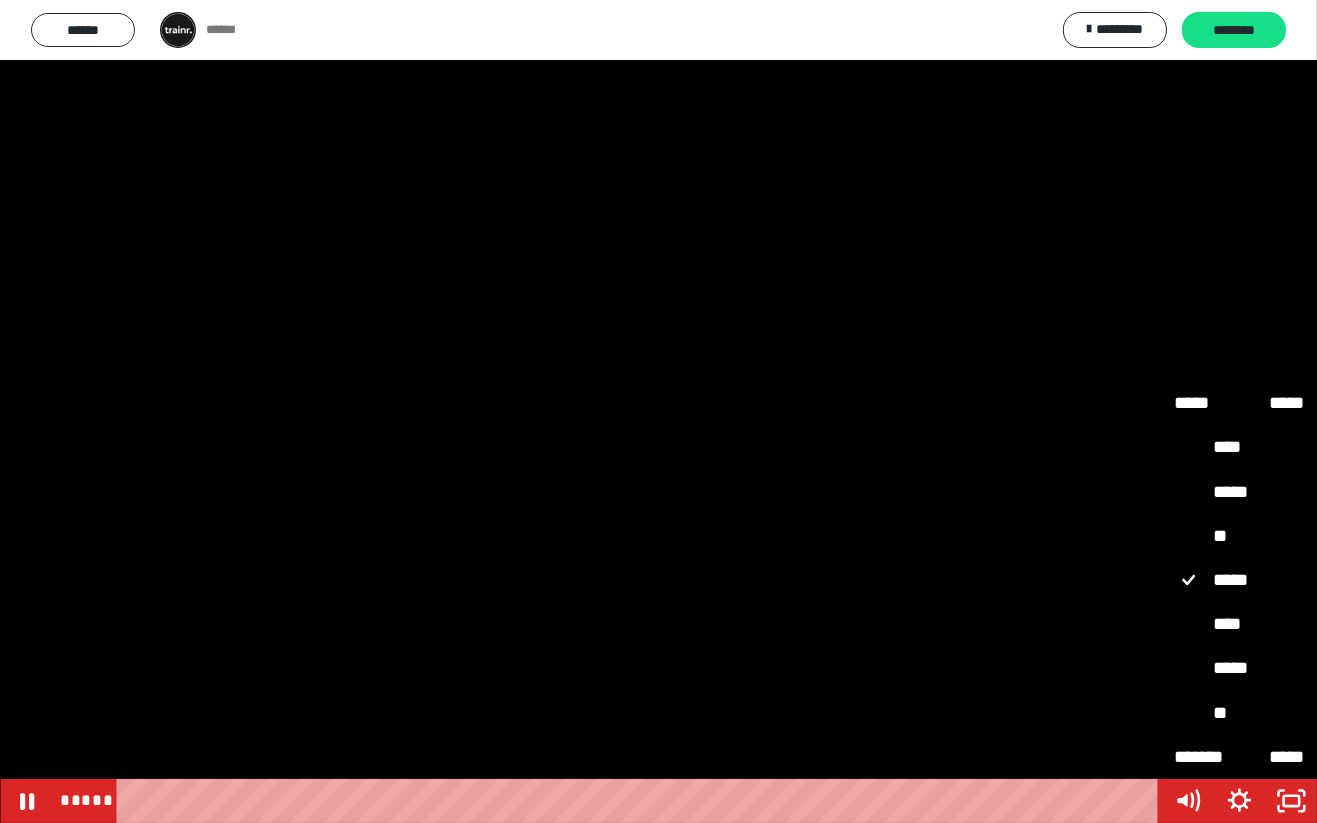 click on "**" at bounding box center [1239, 714] 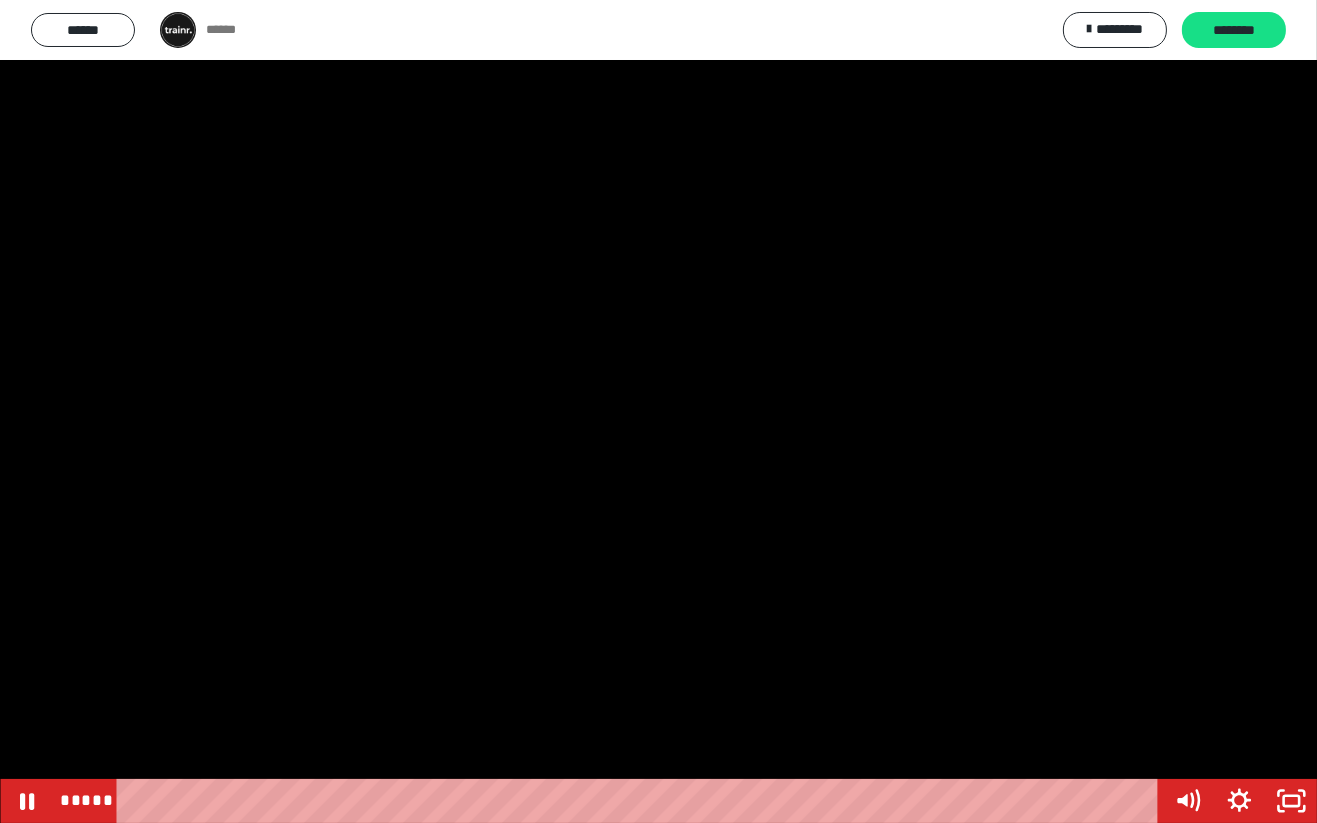 click 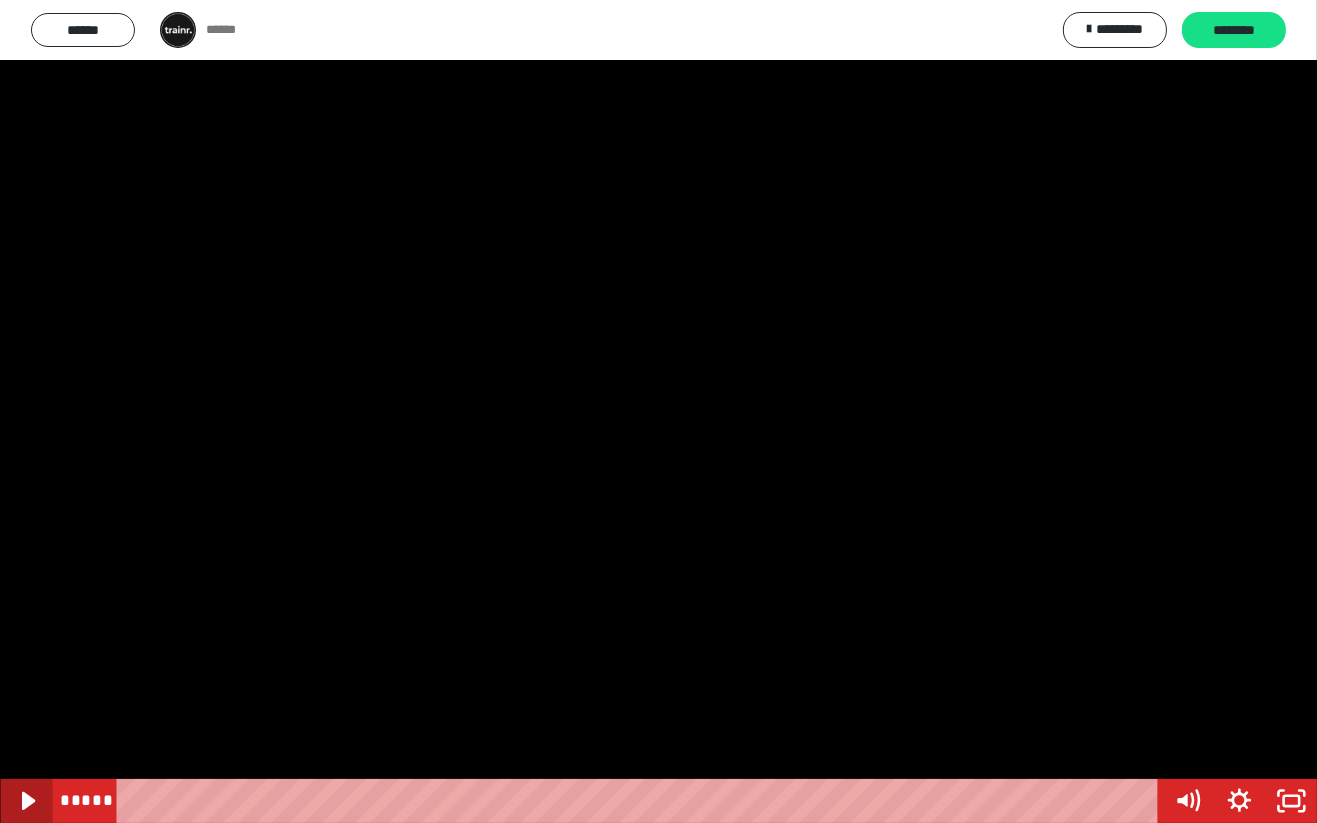 click at bounding box center (658, 411) 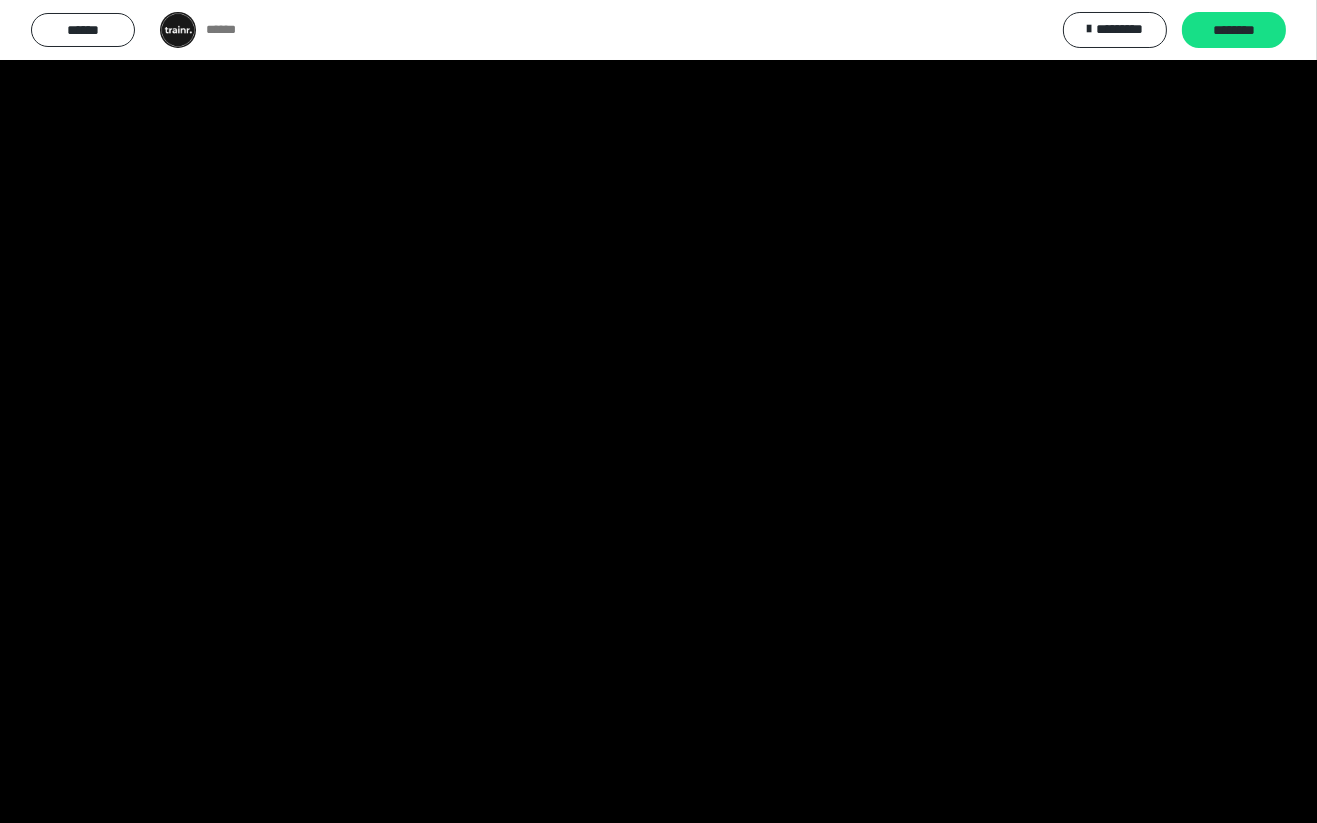 click at bounding box center (658, 411) 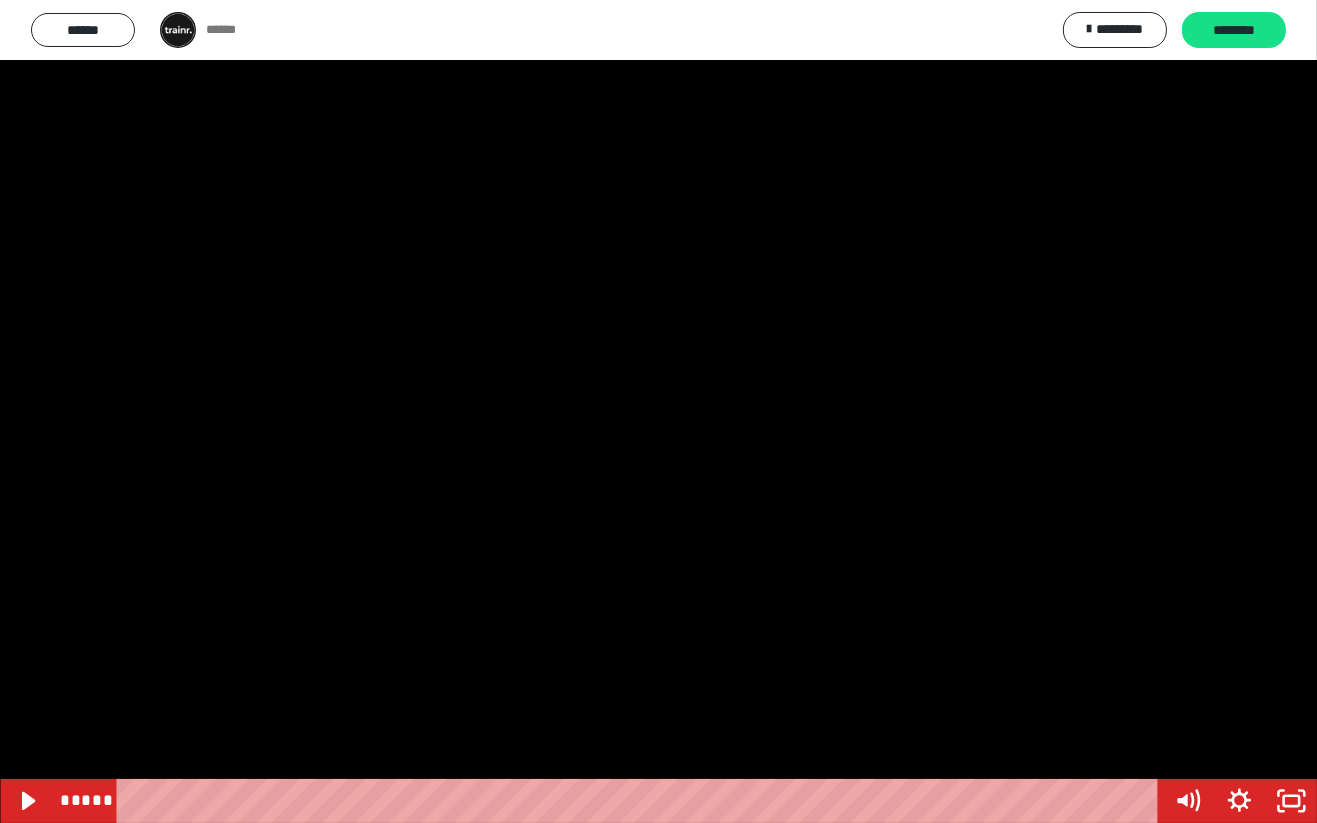 click at bounding box center (658, 411) 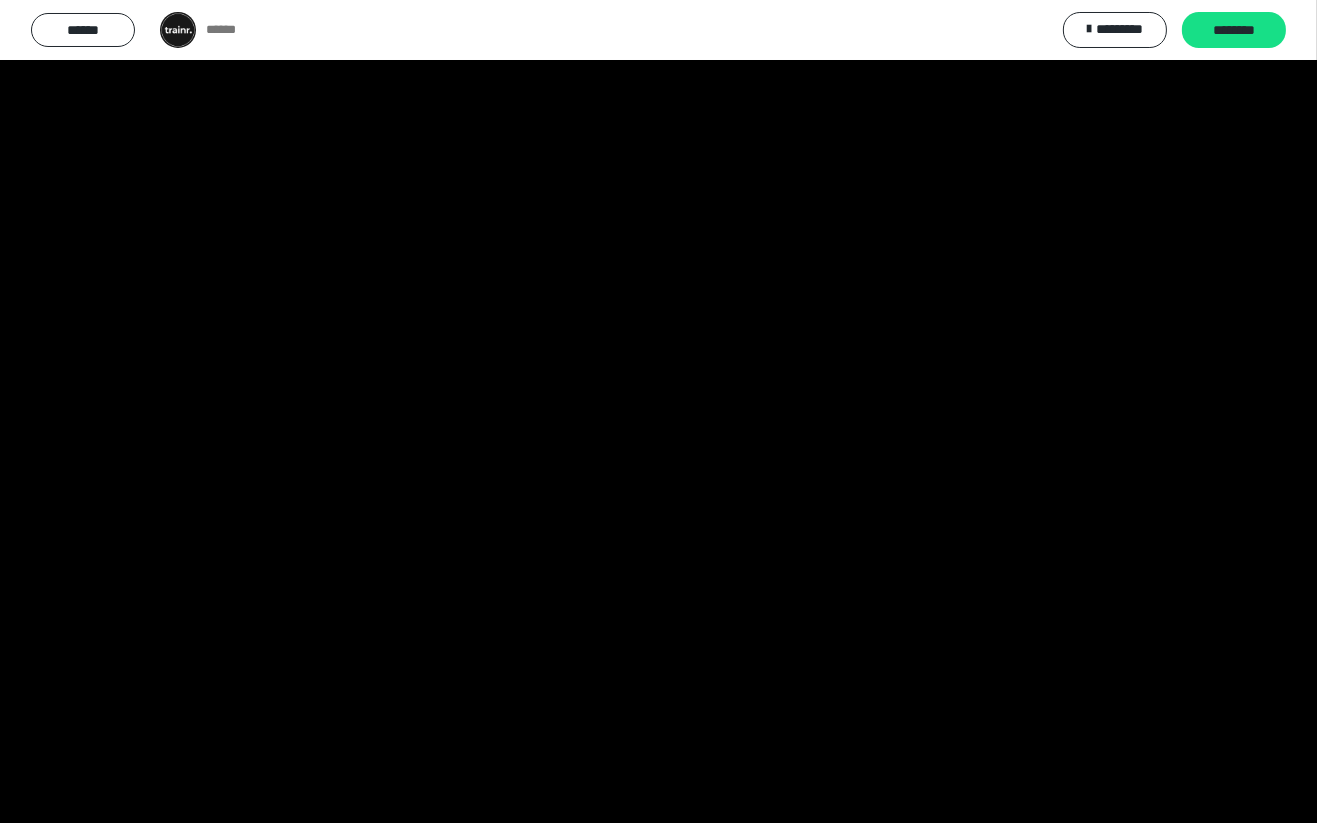 click at bounding box center (658, 411) 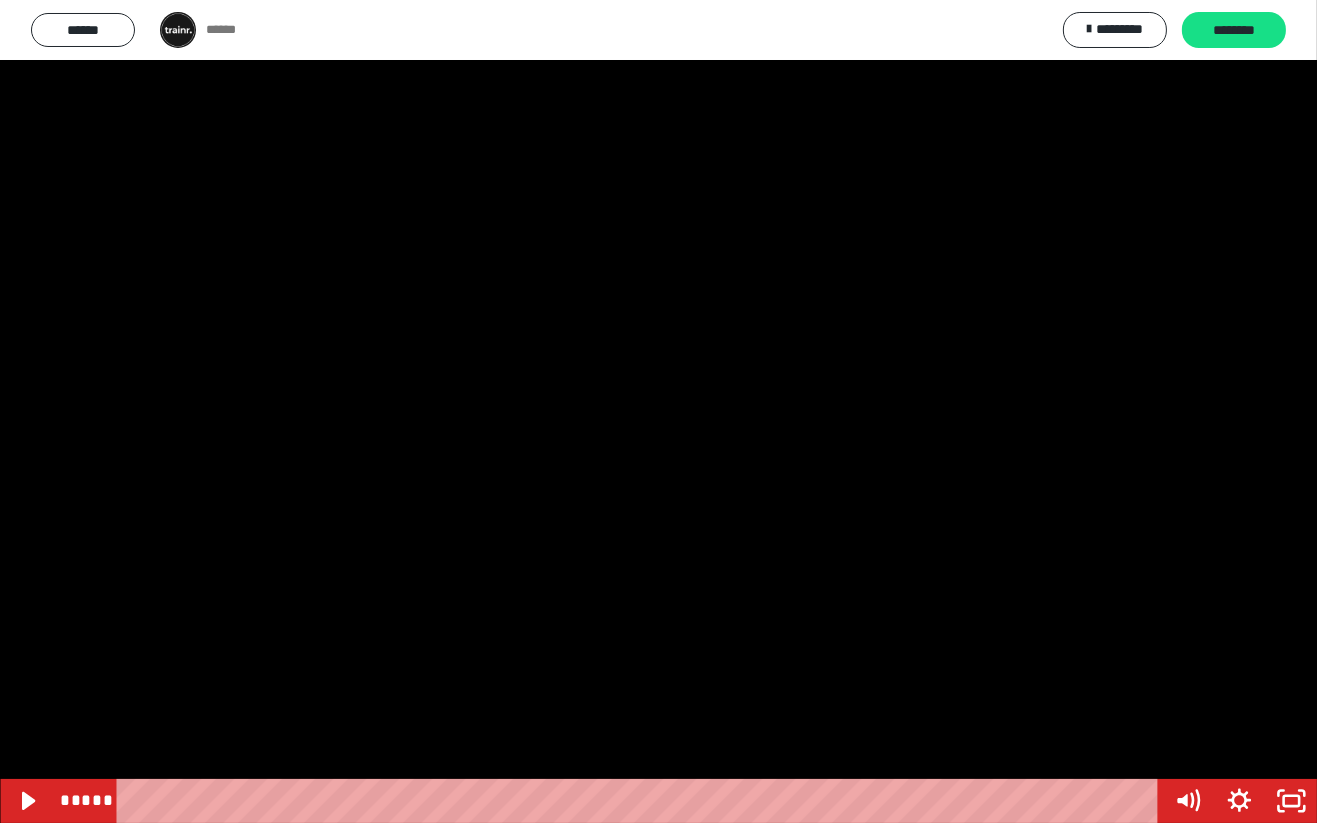click at bounding box center [658, 411] 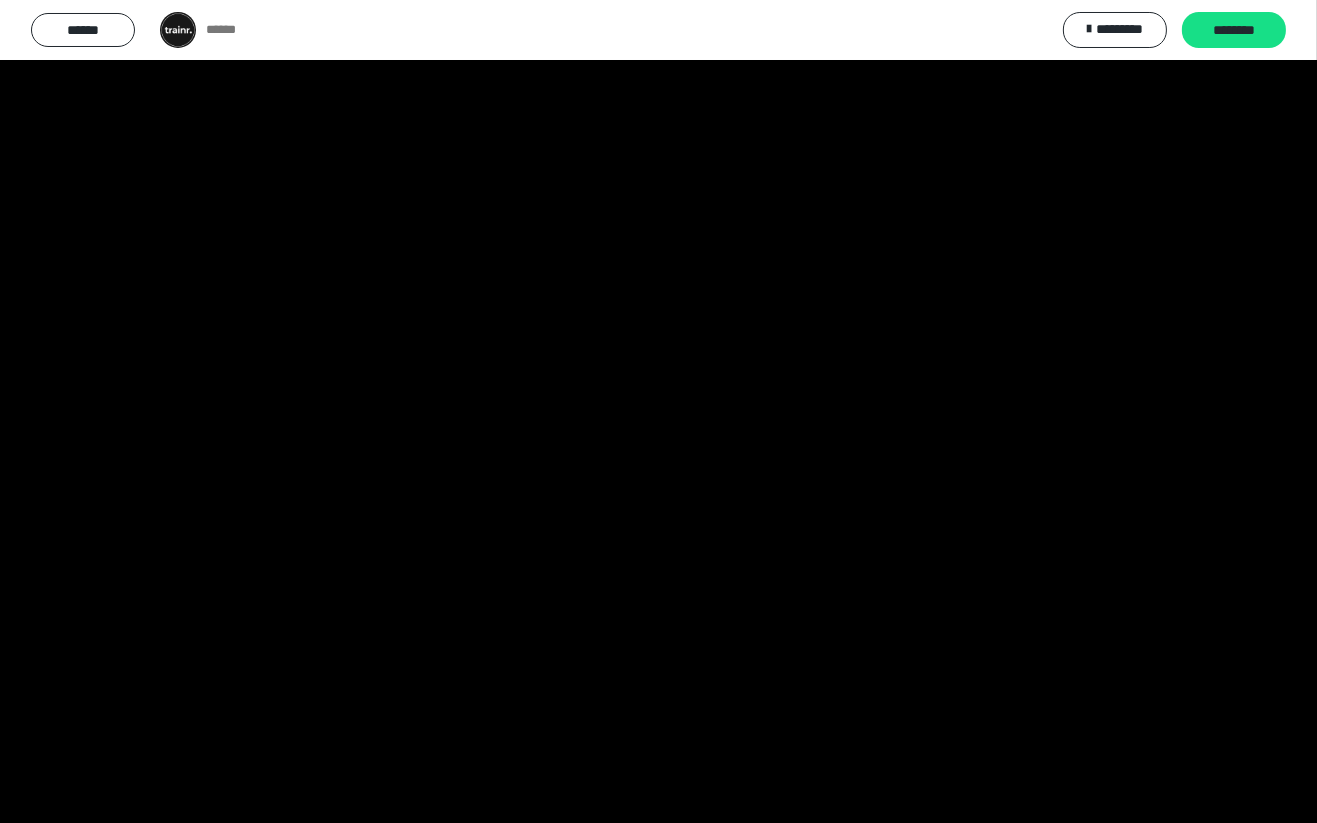 click at bounding box center (658, 411) 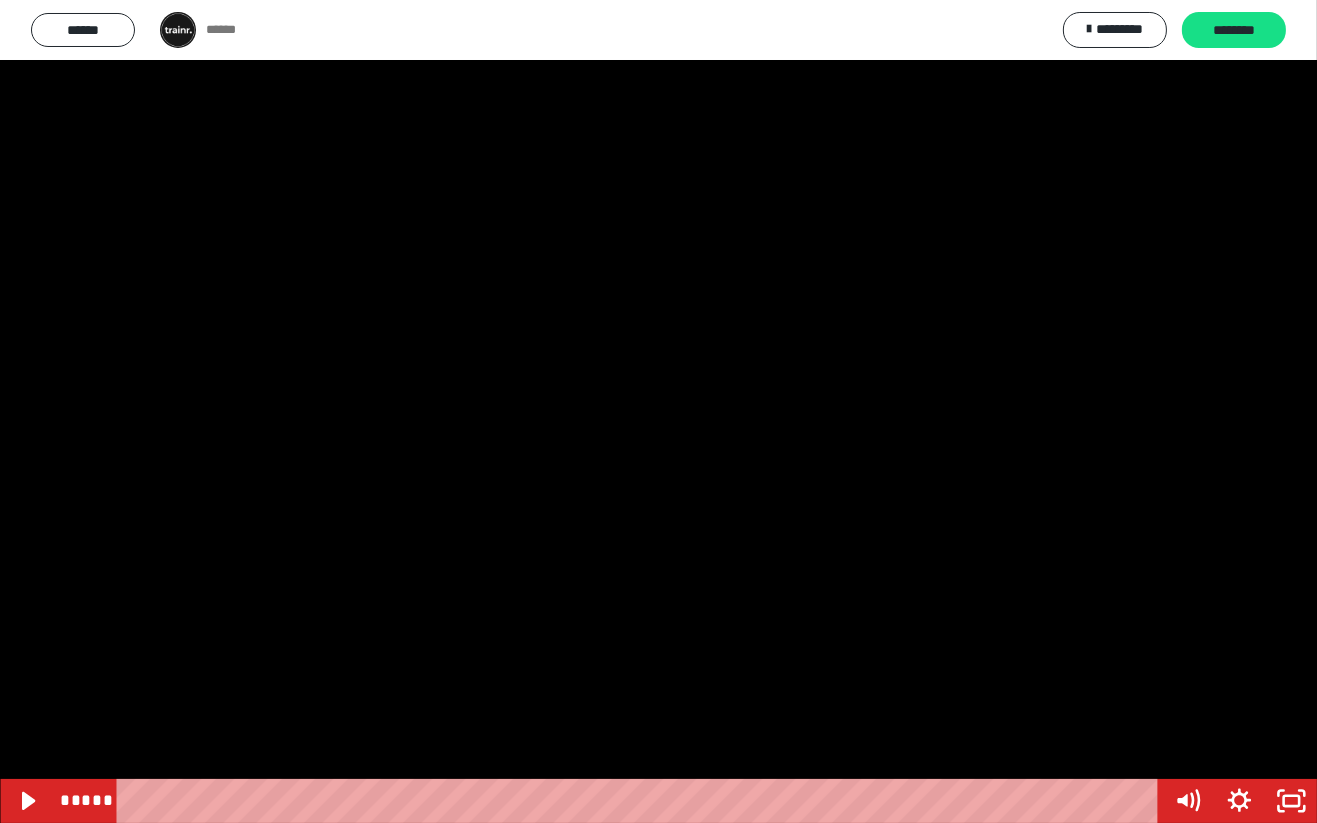 click at bounding box center (658, 411) 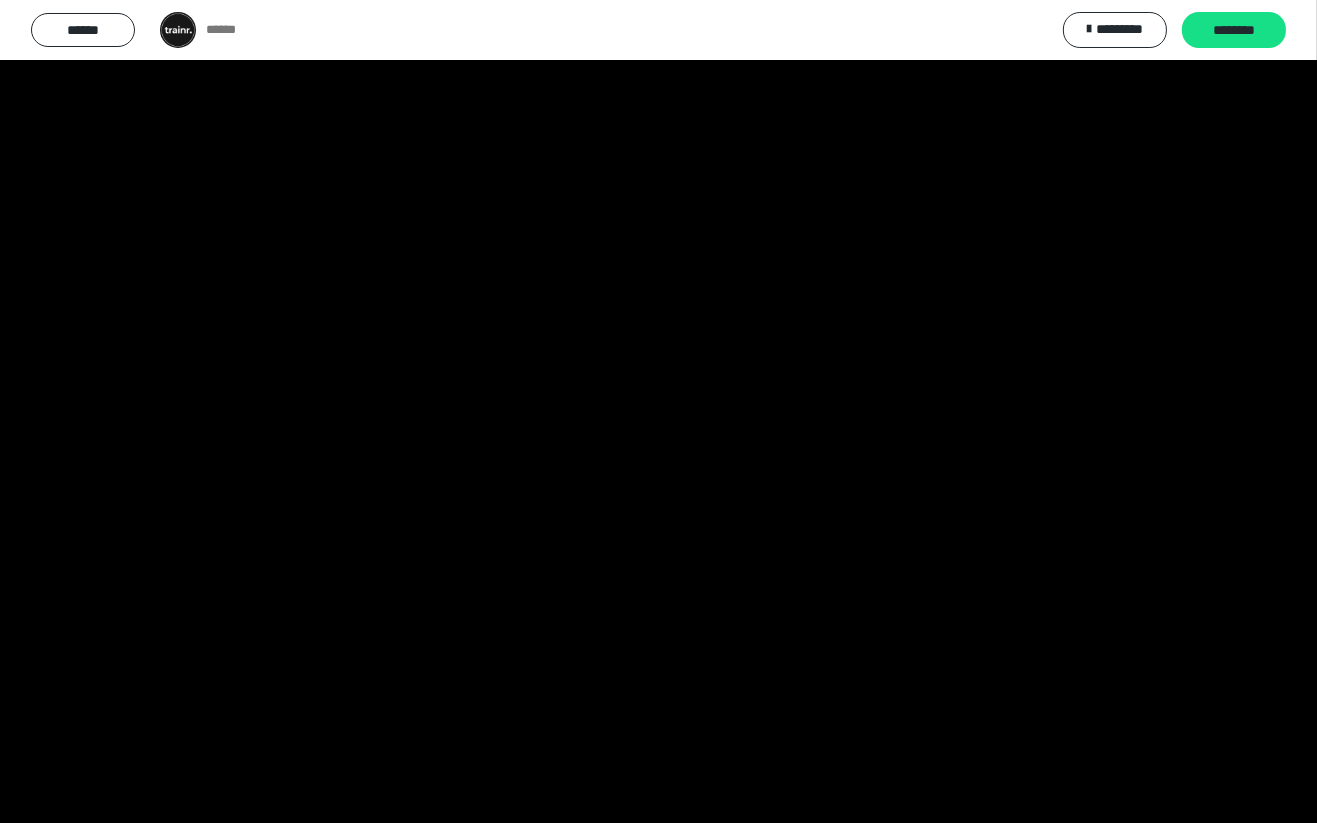 click at bounding box center [658, 411] 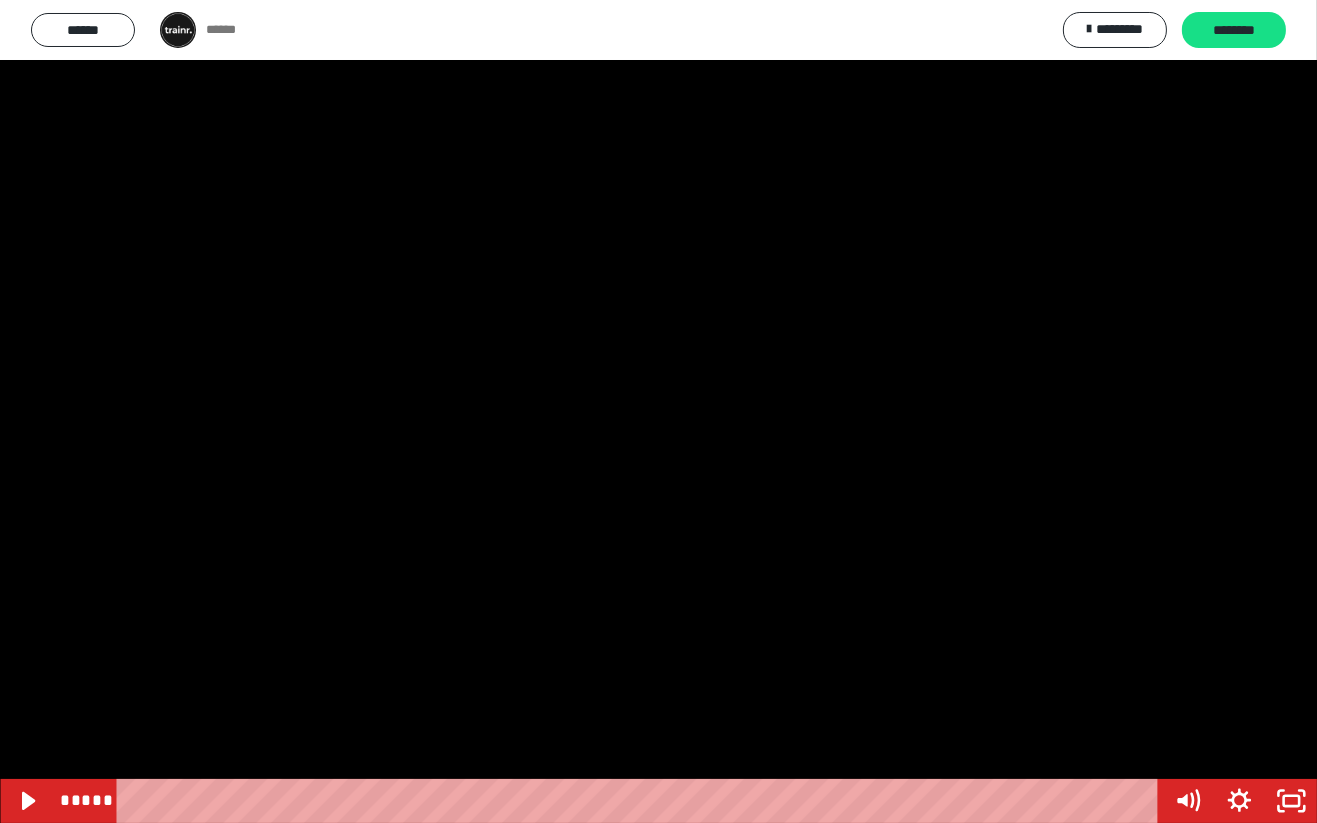 click at bounding box center (658, 411) 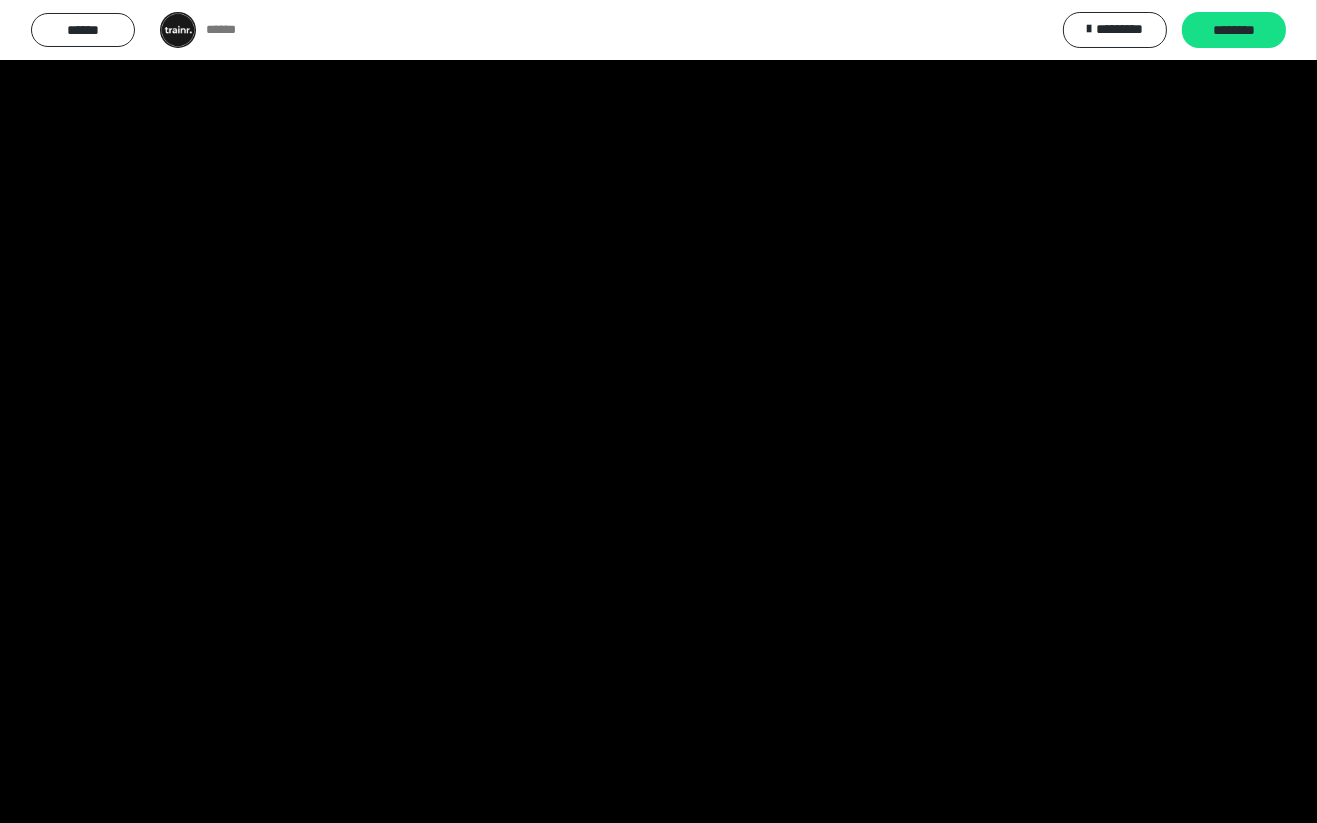 click at bounding box center [658, 411] 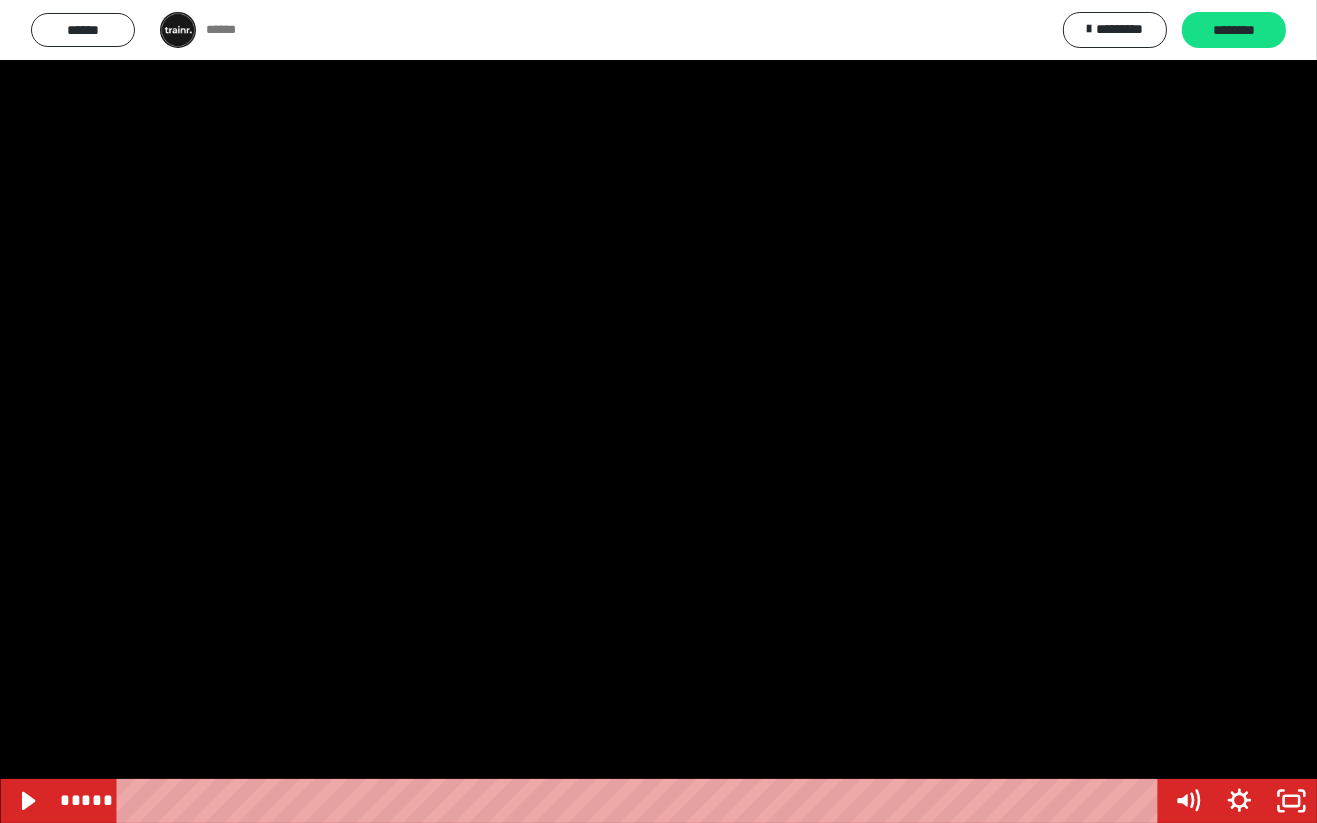 click at bounding box center (658, 411) 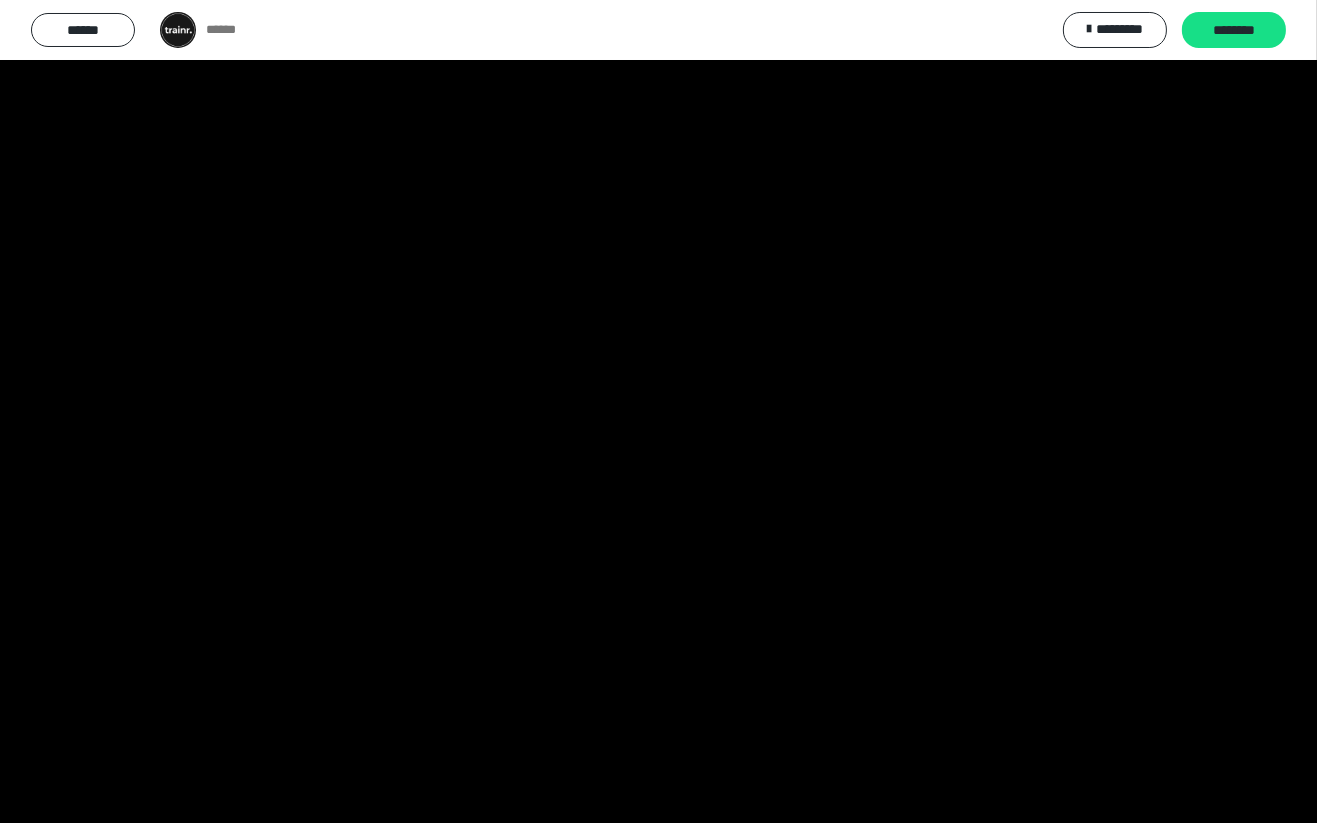 click at bounding box center [658, 411] 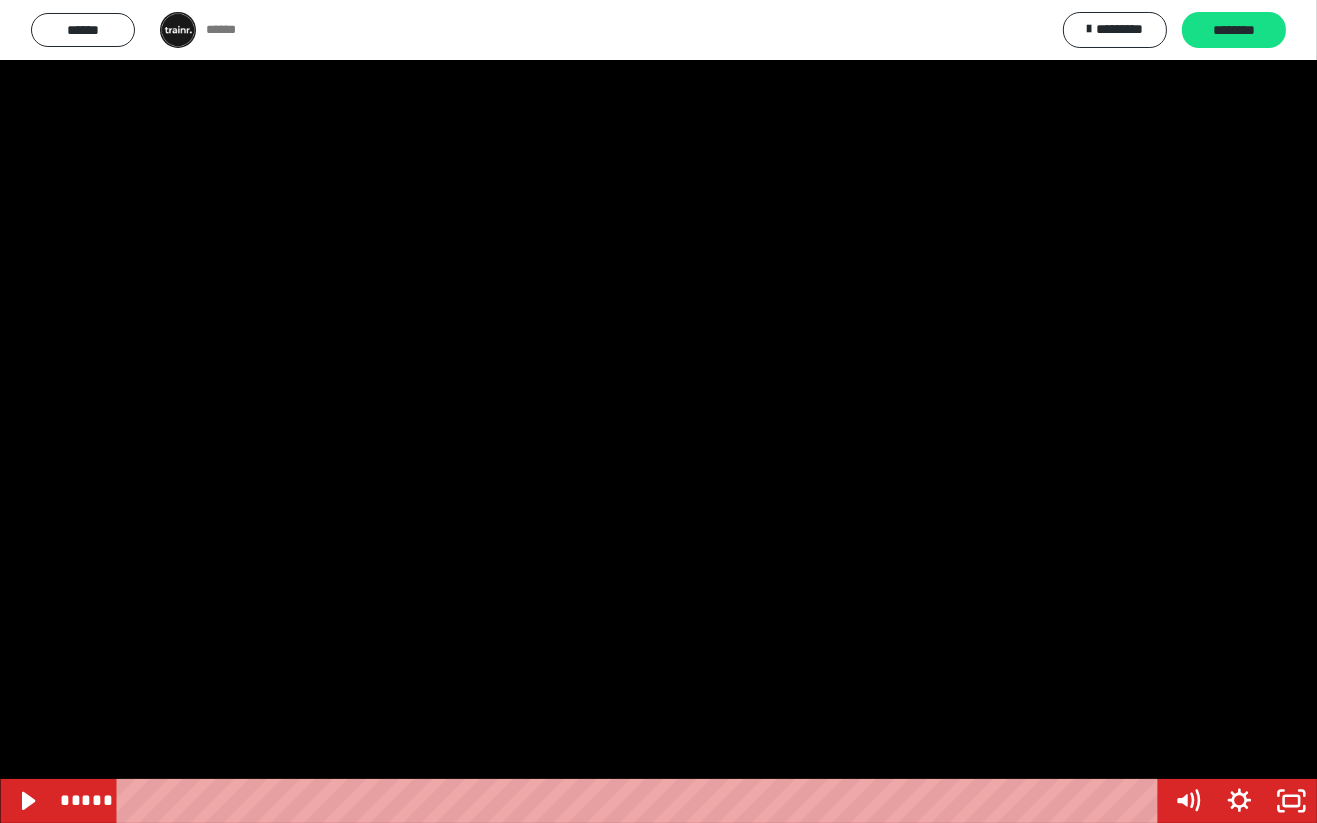 click at bounding box center (658, 411) 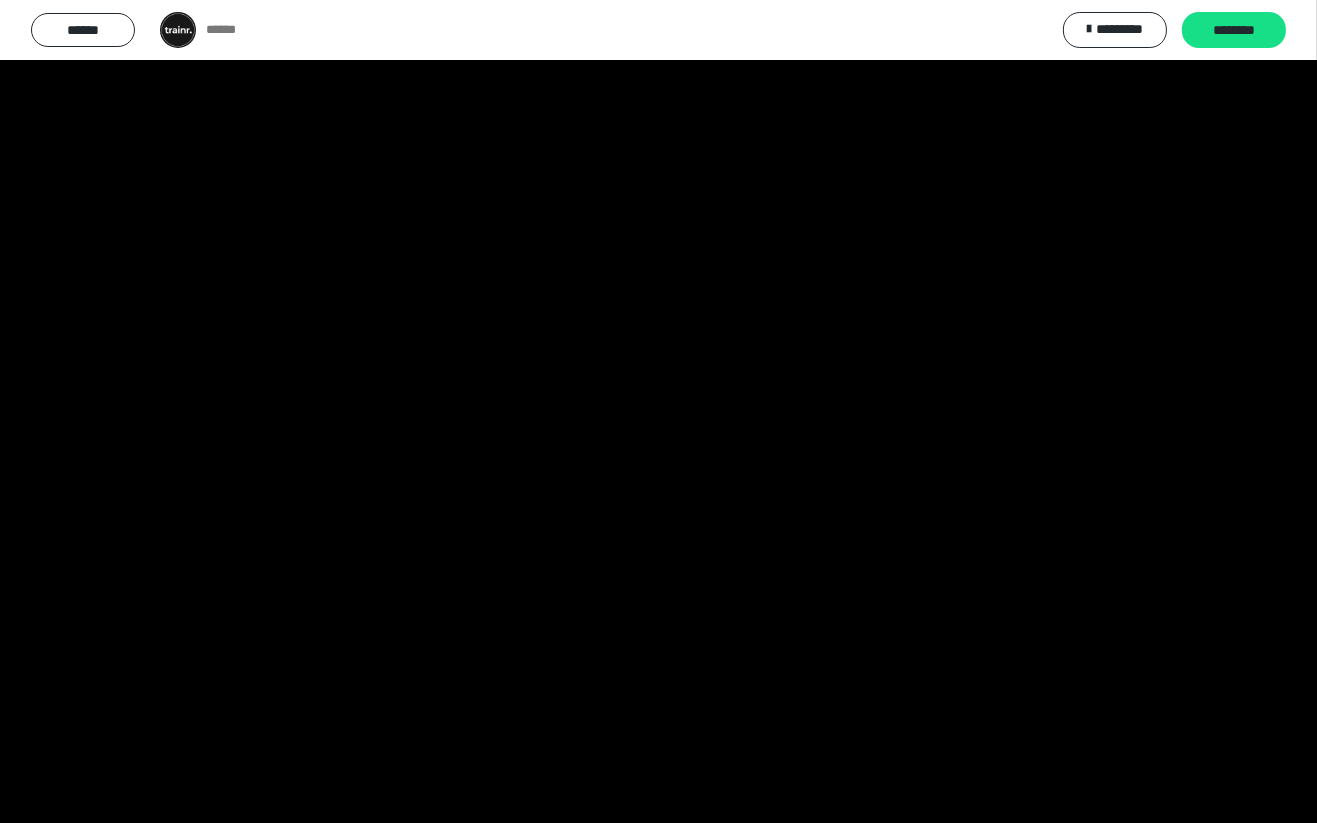 click at bounding box center (658, 411) 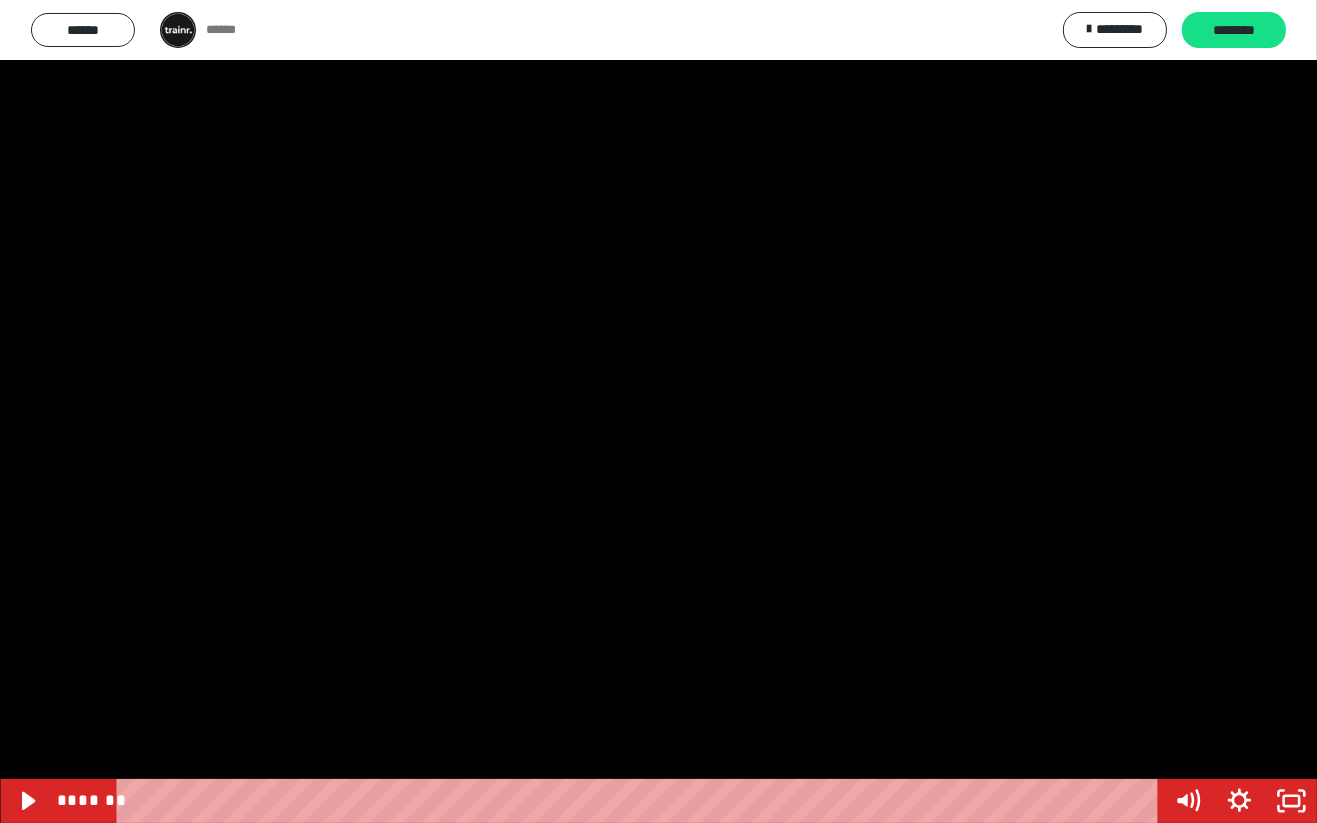 click at bounding box center [658, 411] 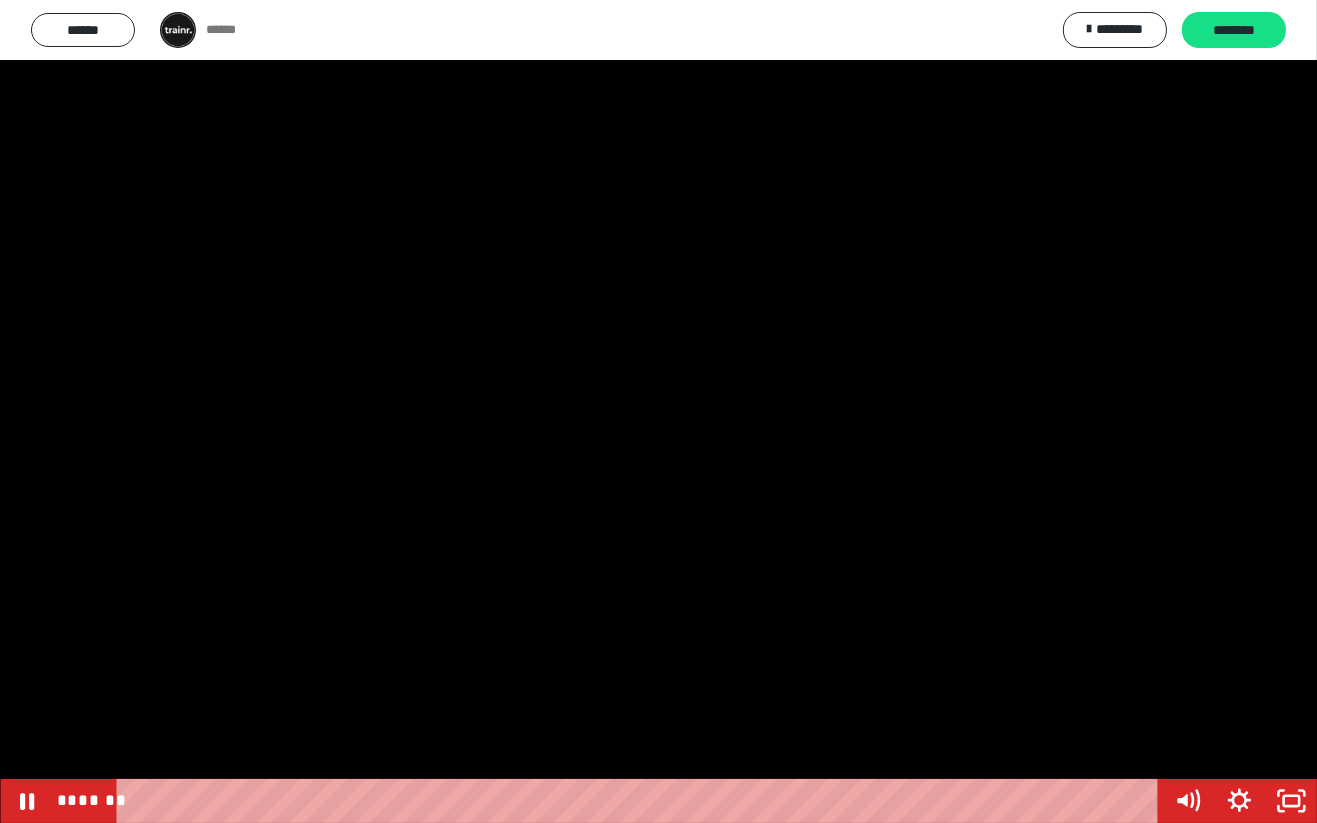 click at bounding box center (658, 411) 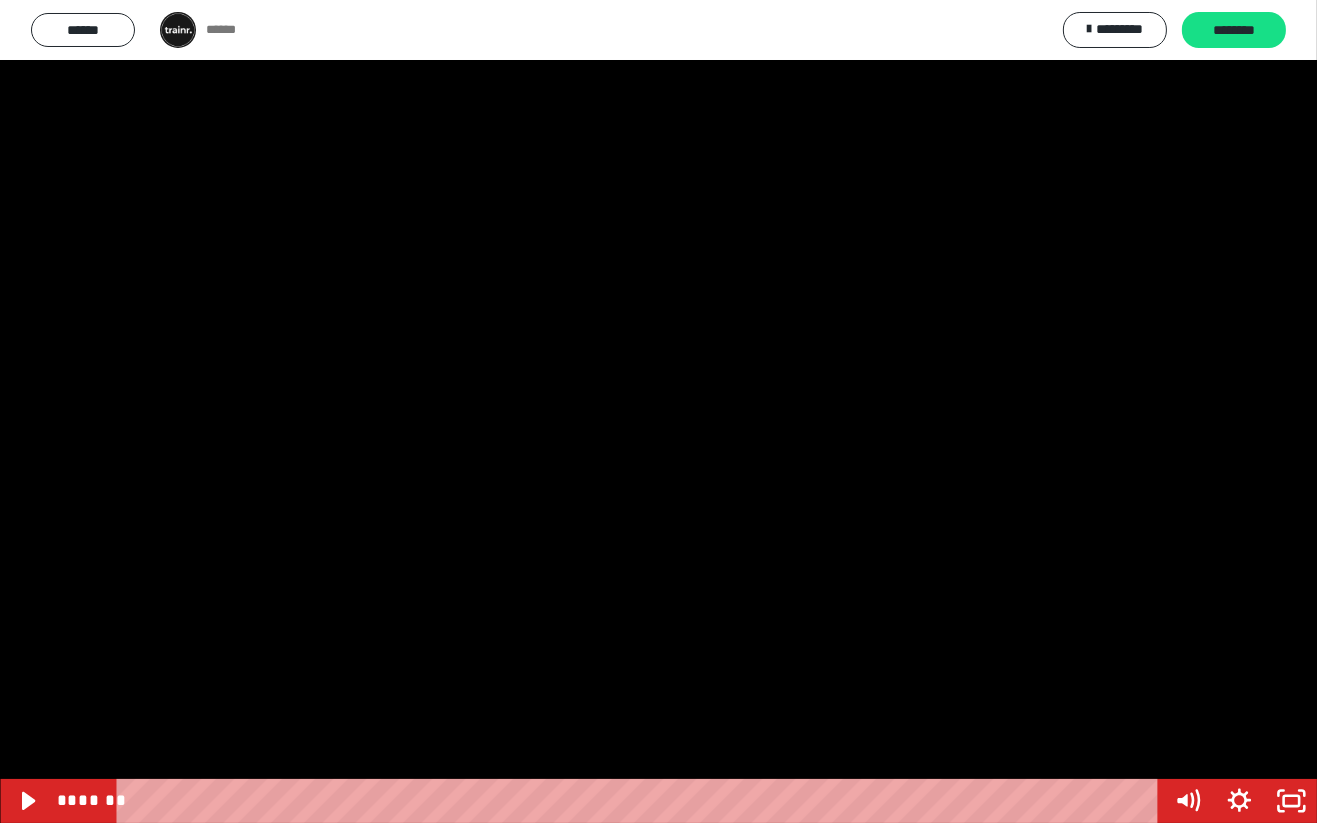 click at bounding box center [658, 411] 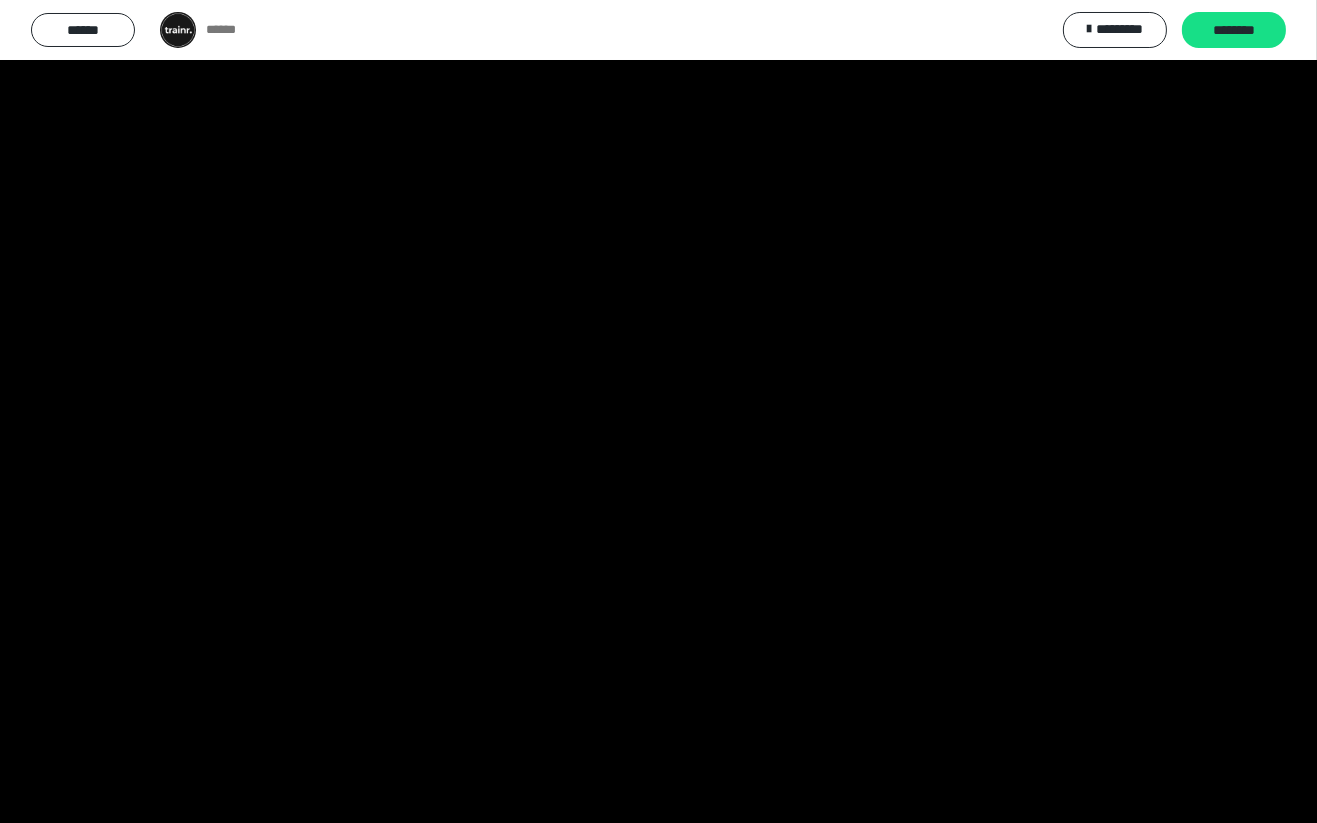 click at bounding box center [658, 411] 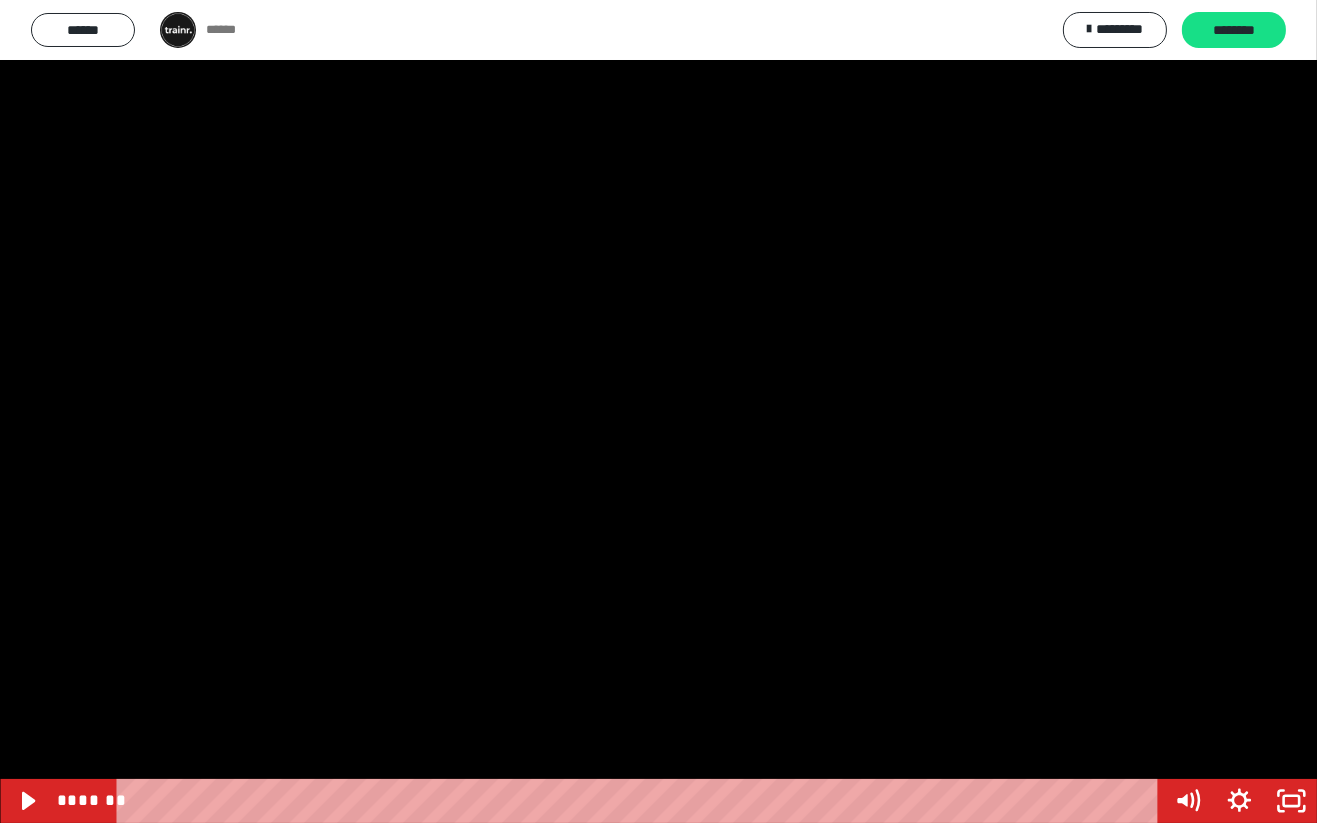 click at bounding box center [658, 411] 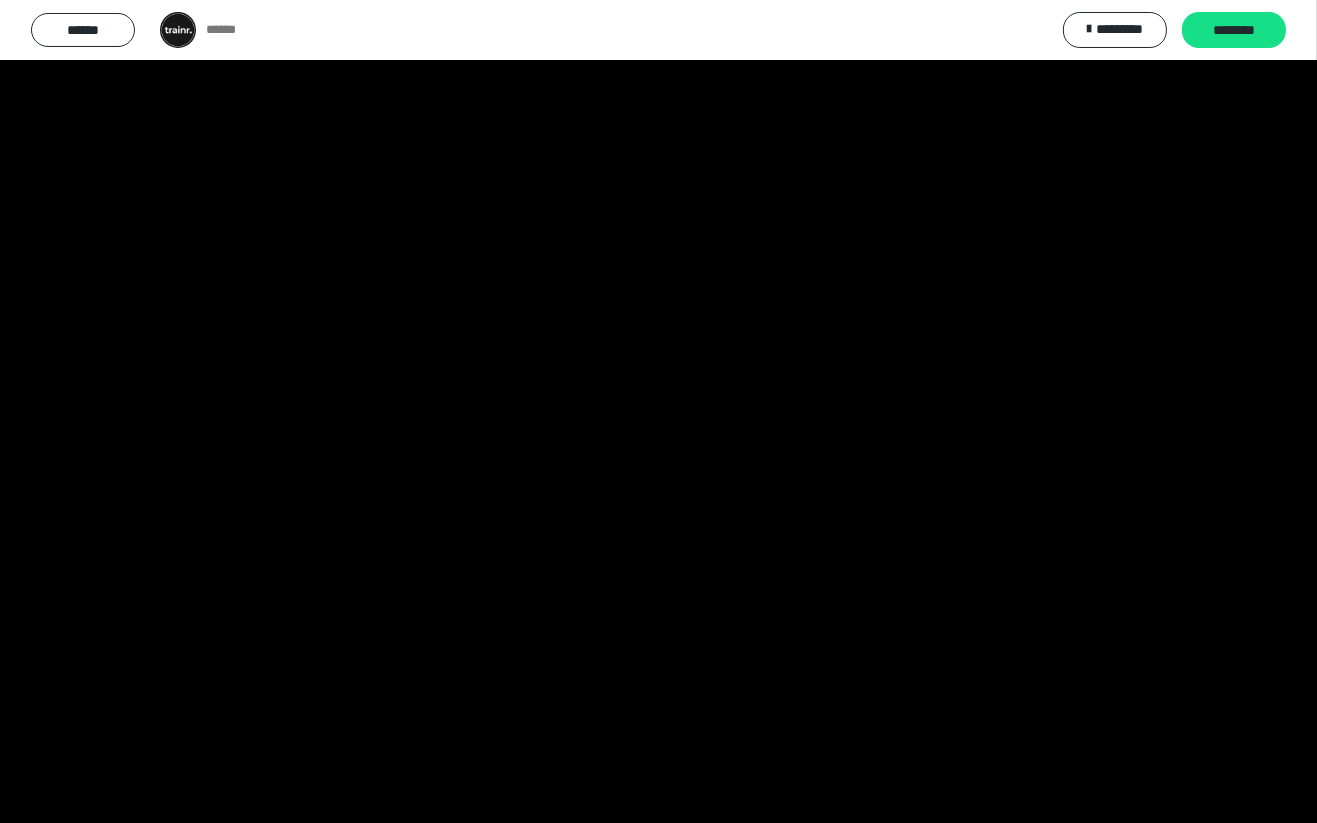 click at bounding box center [658, 411] 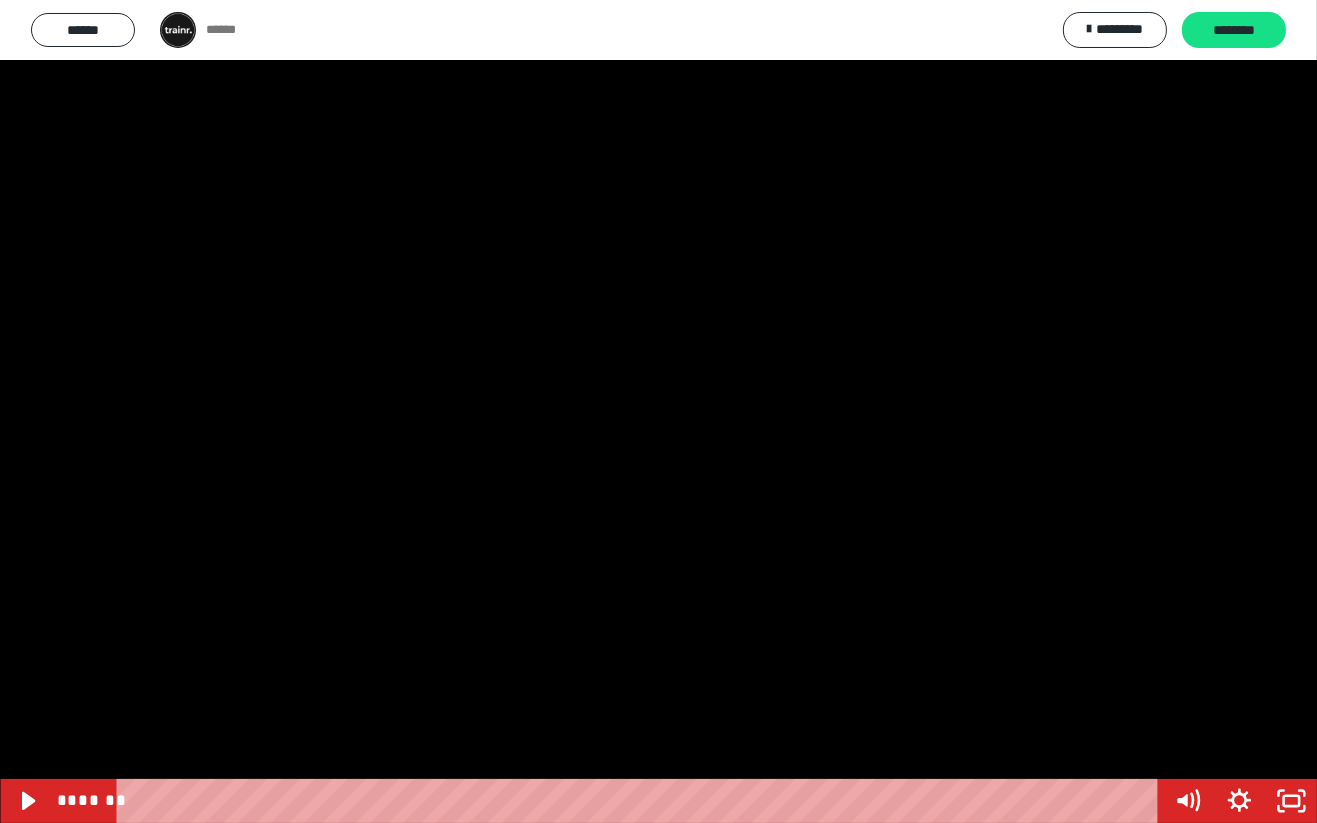 click at bounding box center [658, 411] 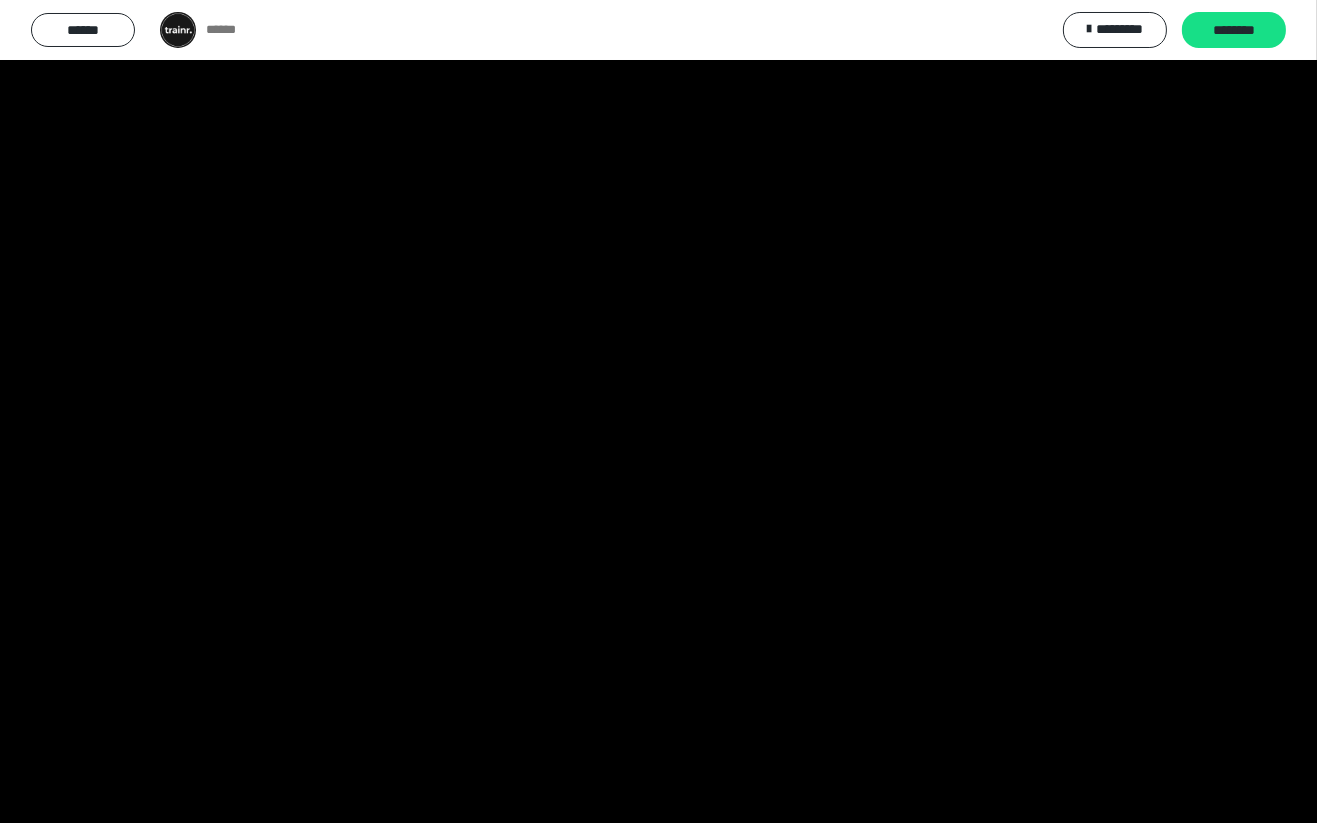 click at bounding box center (658, 411) 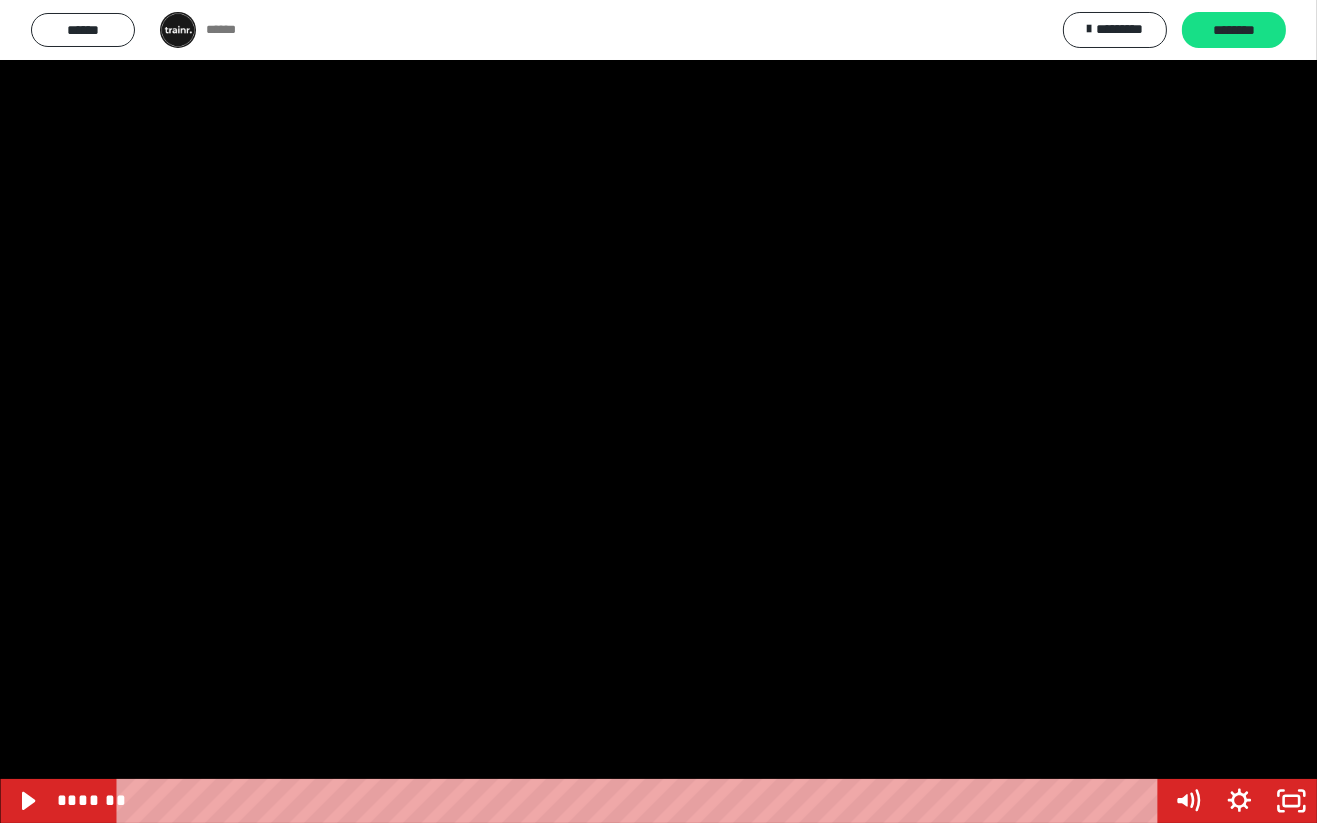 click at bounding box center (658, 411) 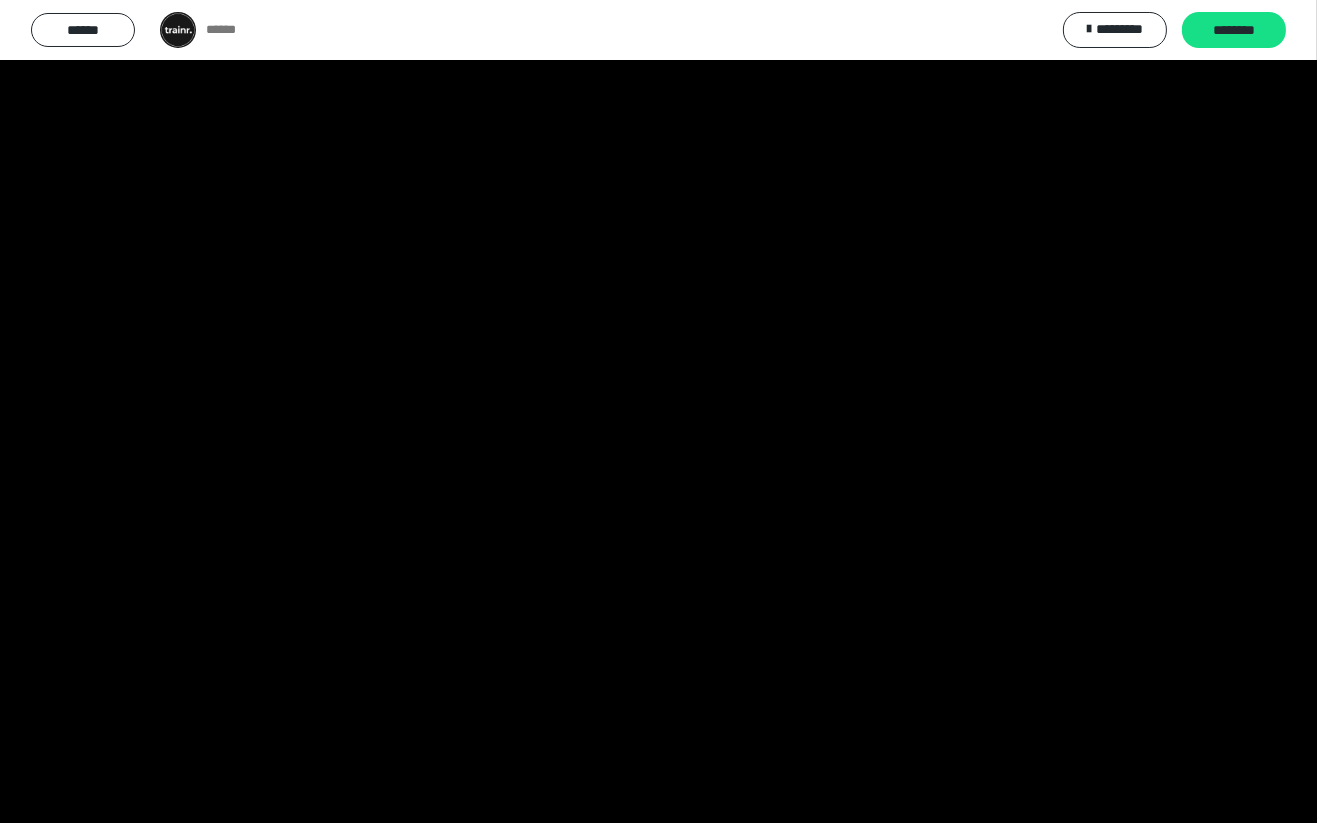 click at bounding box center (658, 411) 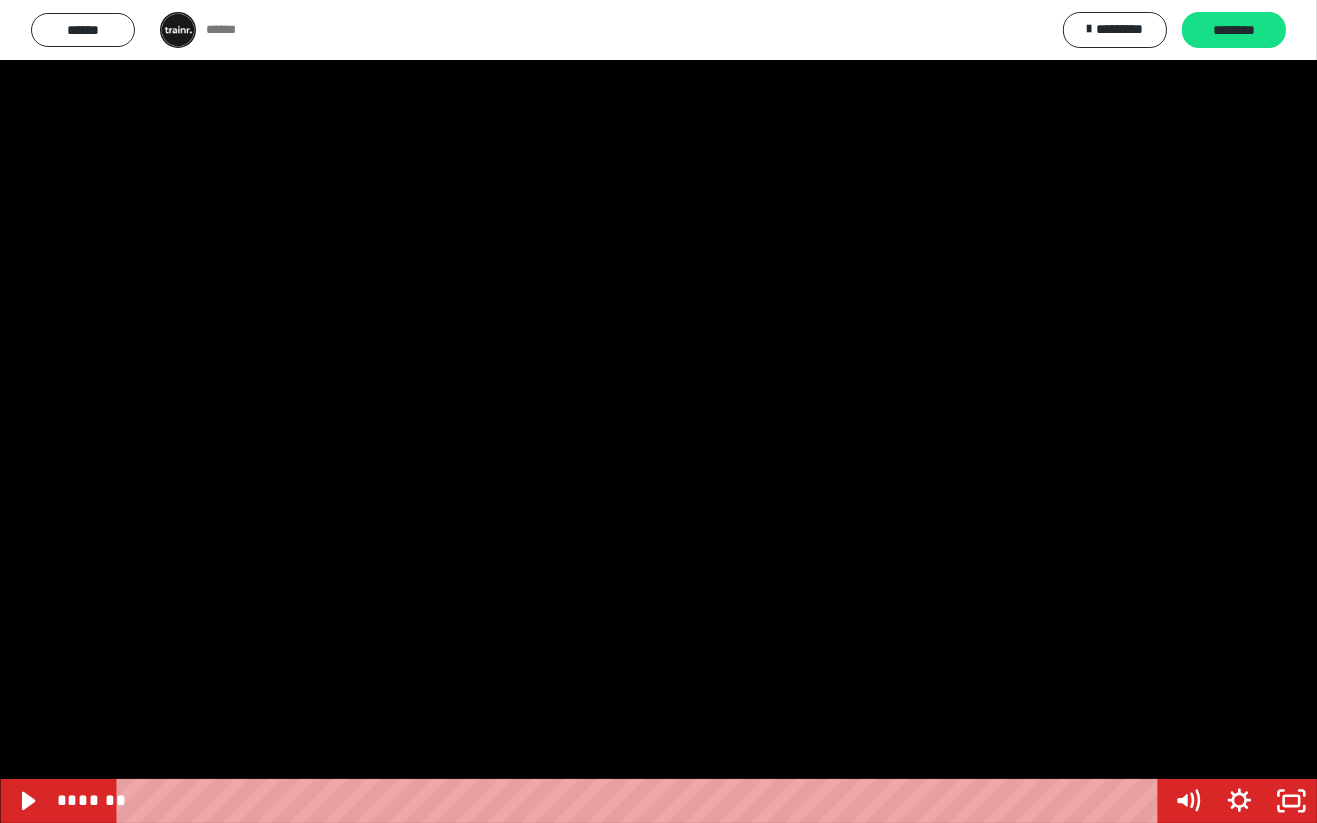 click at bounding box center [658, 411] 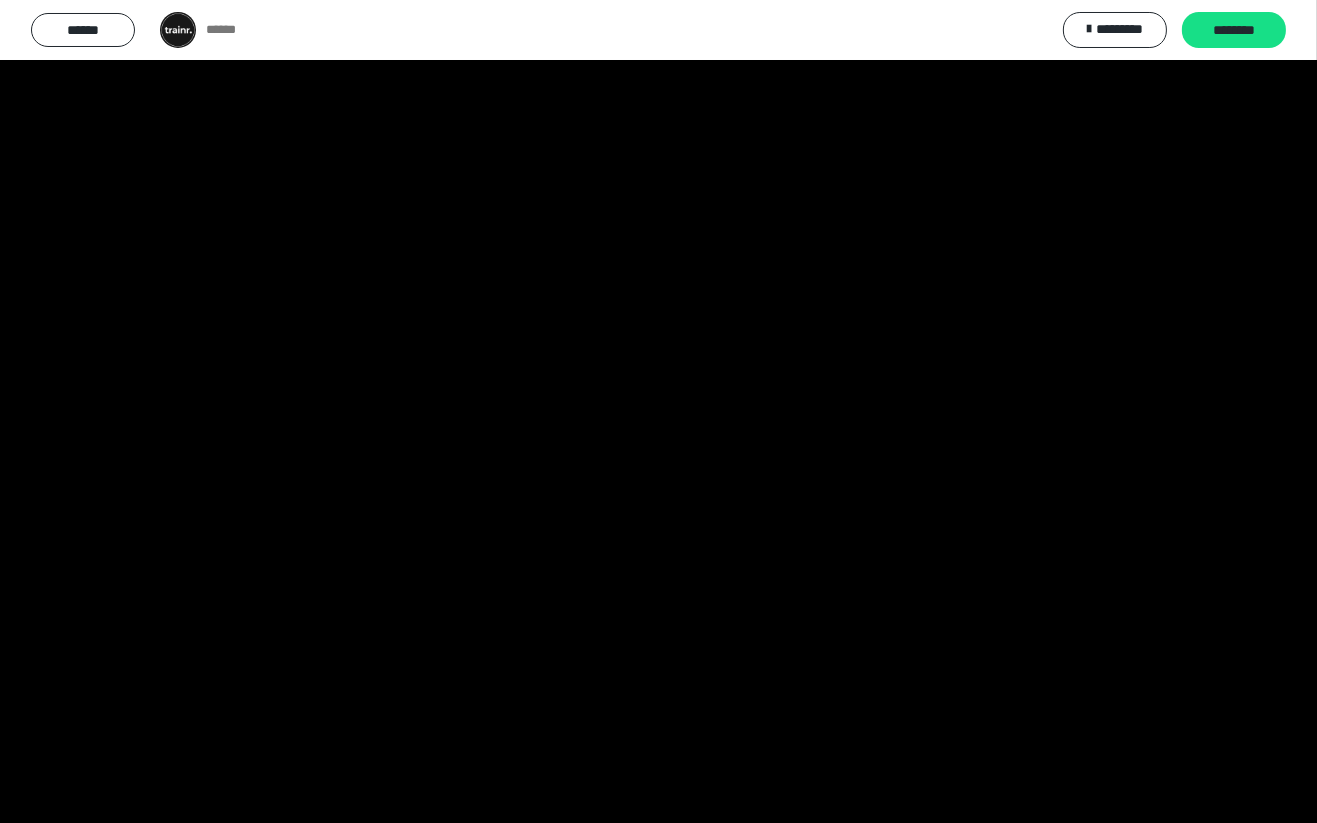 click at bounding box center (658, 411) 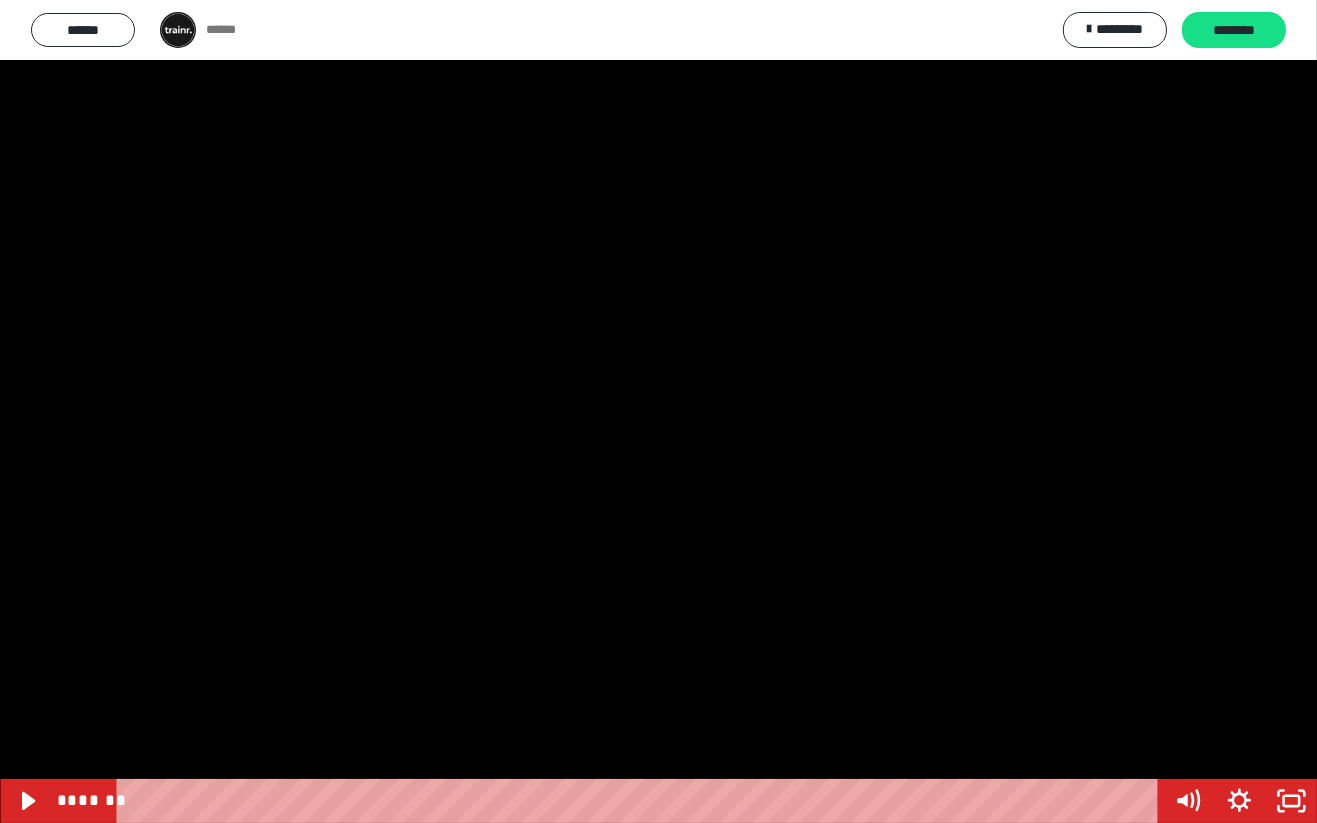 click at bounding box center (658, 411) 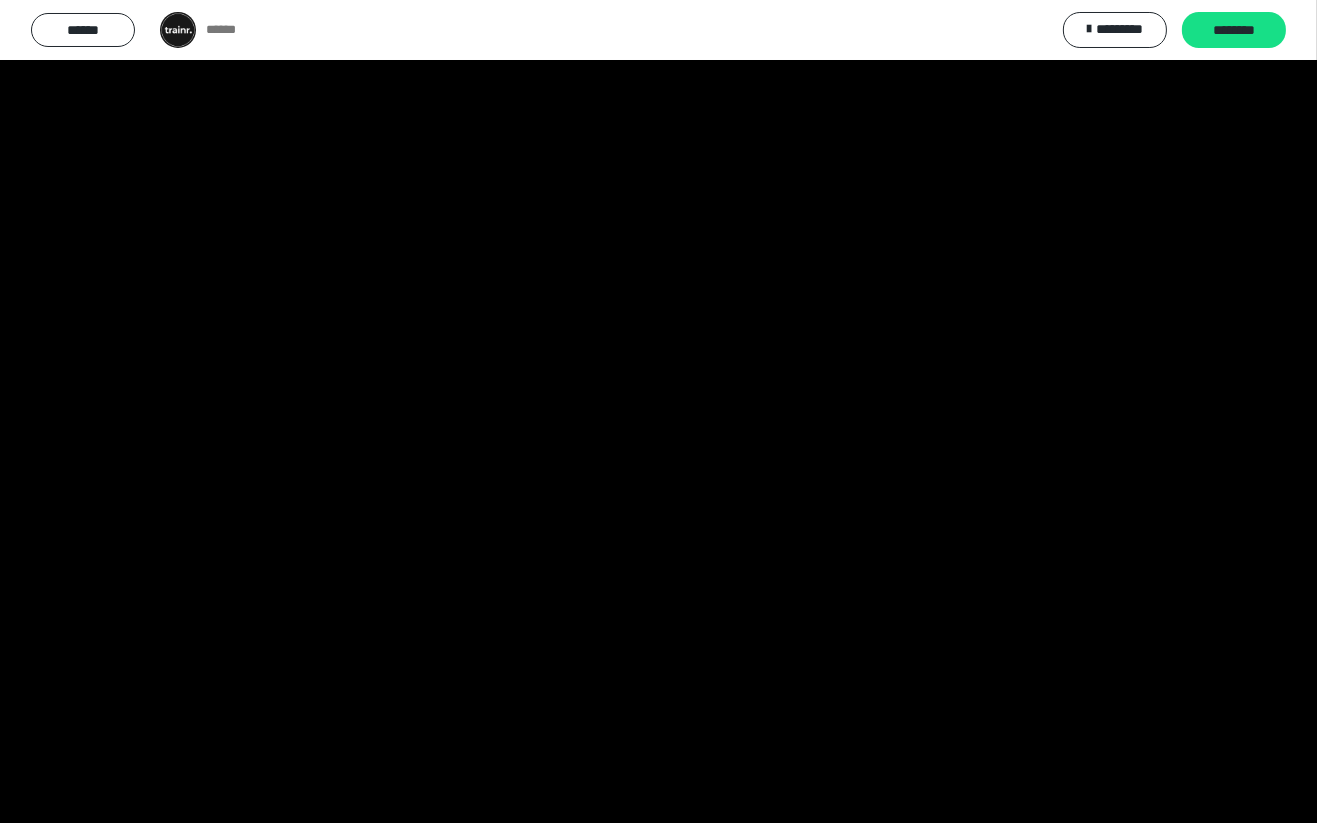 click at bounding box center (658, 411) 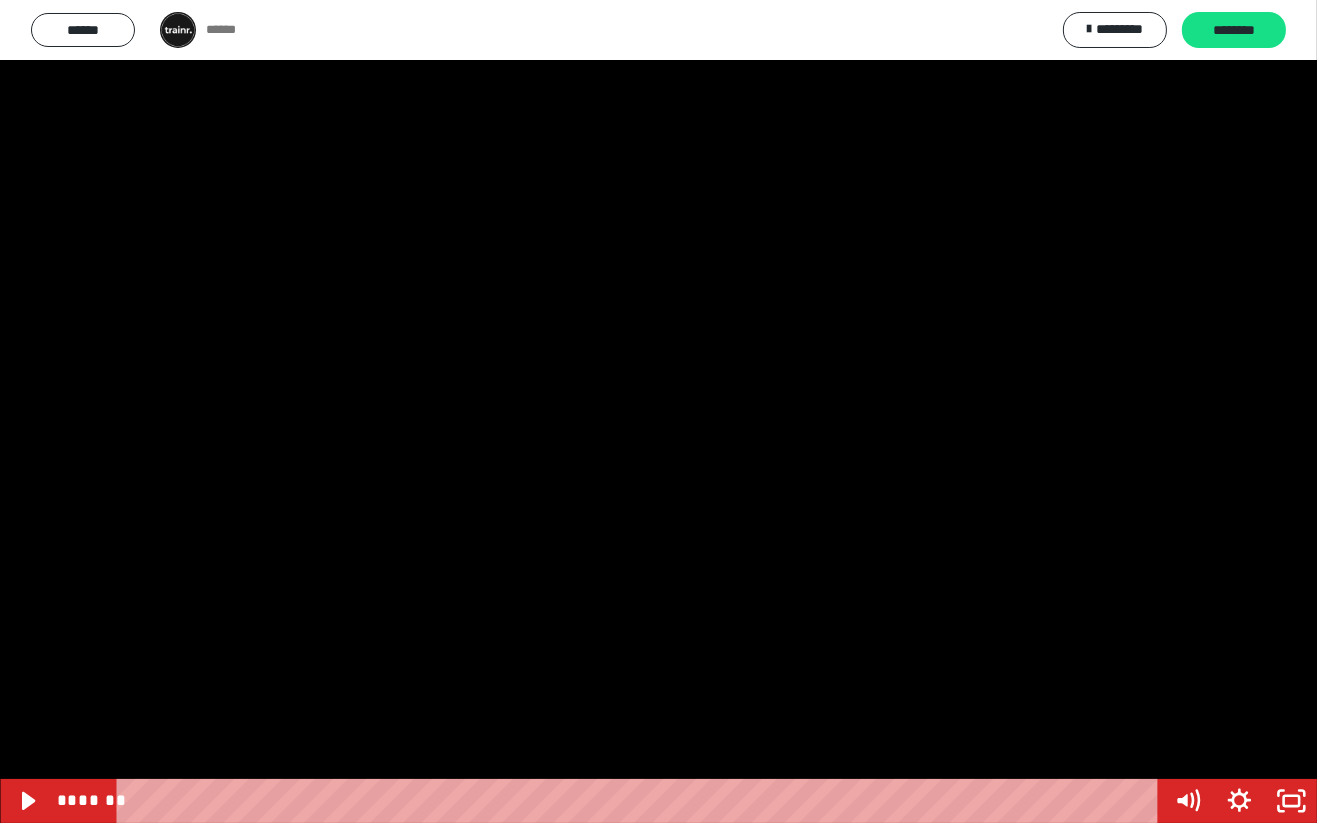 click at bounding box center (658, 411) 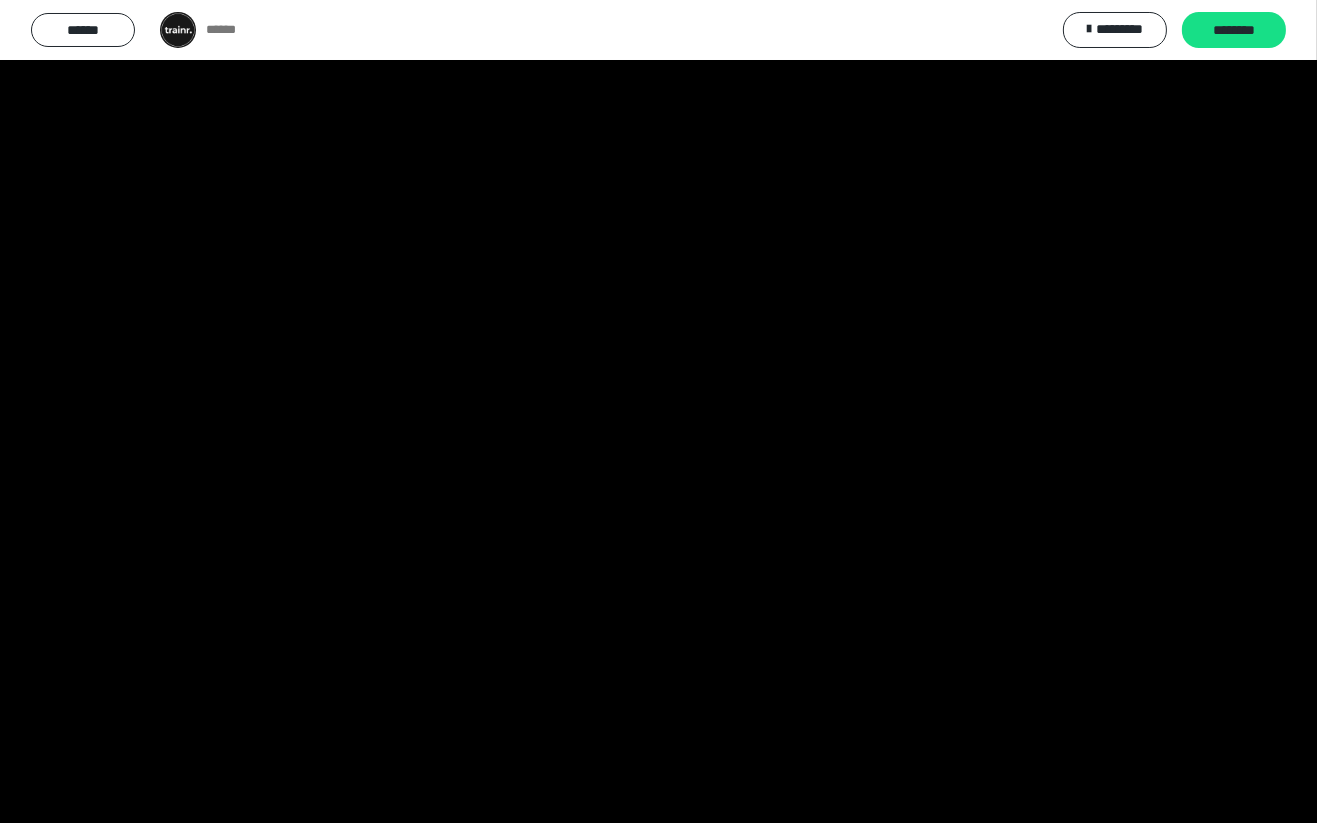 click at bounding box center (658, 411) 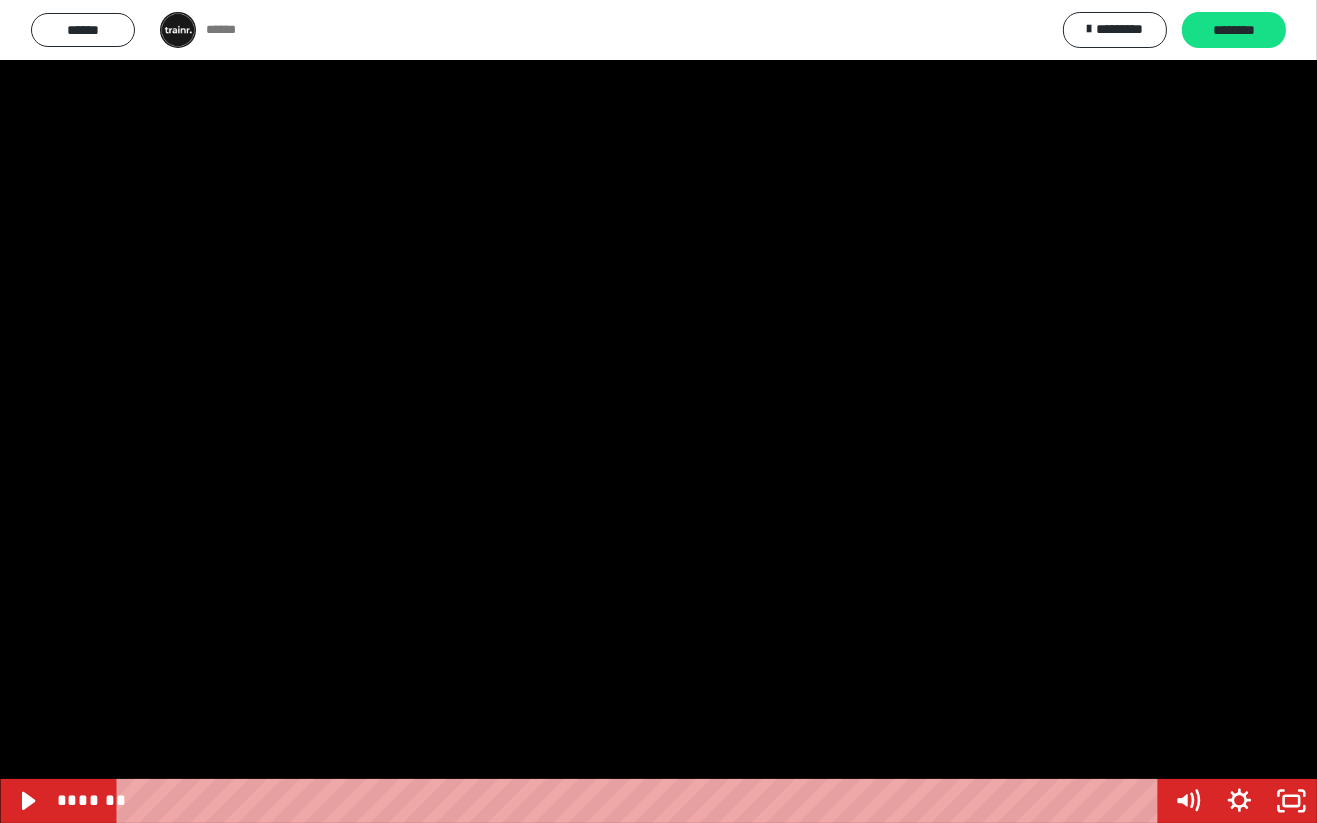 click at bounding box center [658, 411] 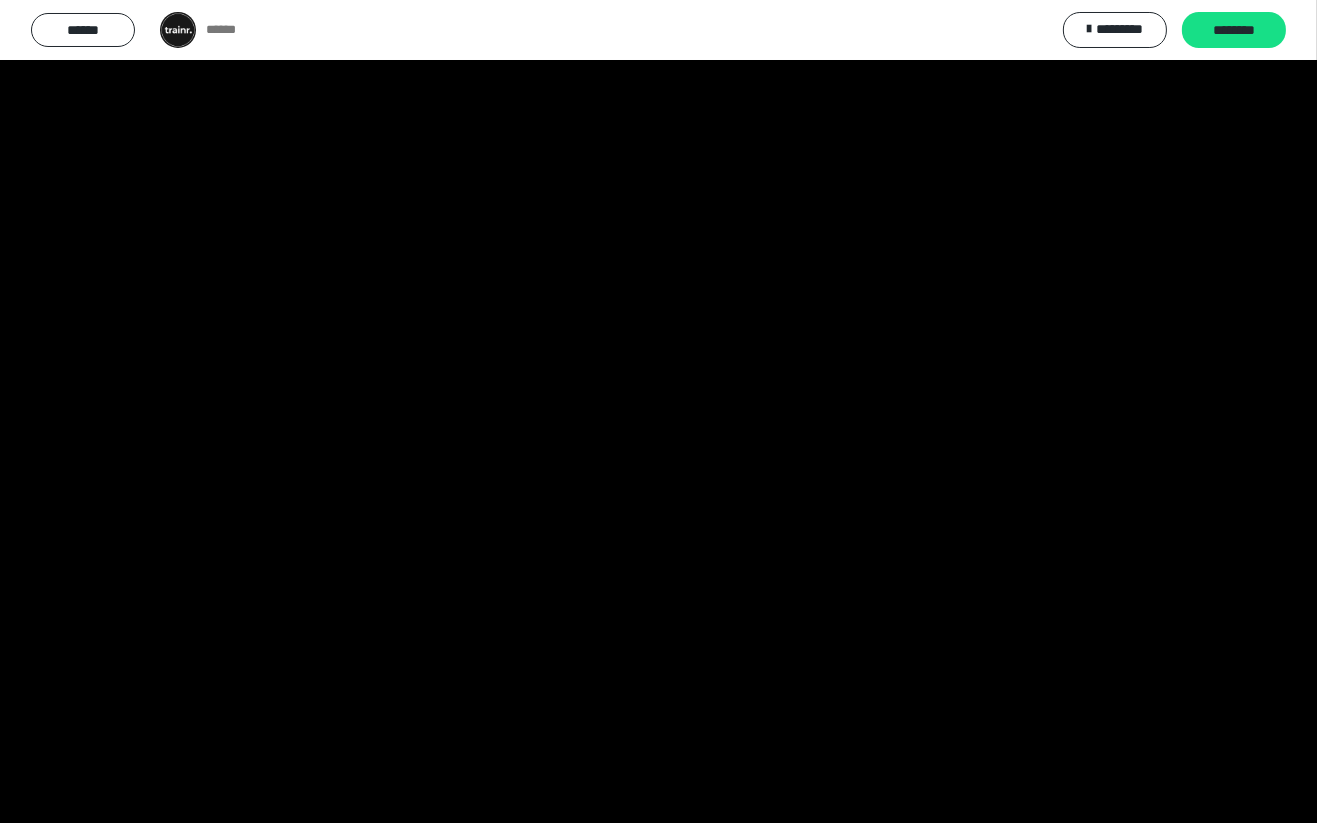click at bounding box center [658, 411] 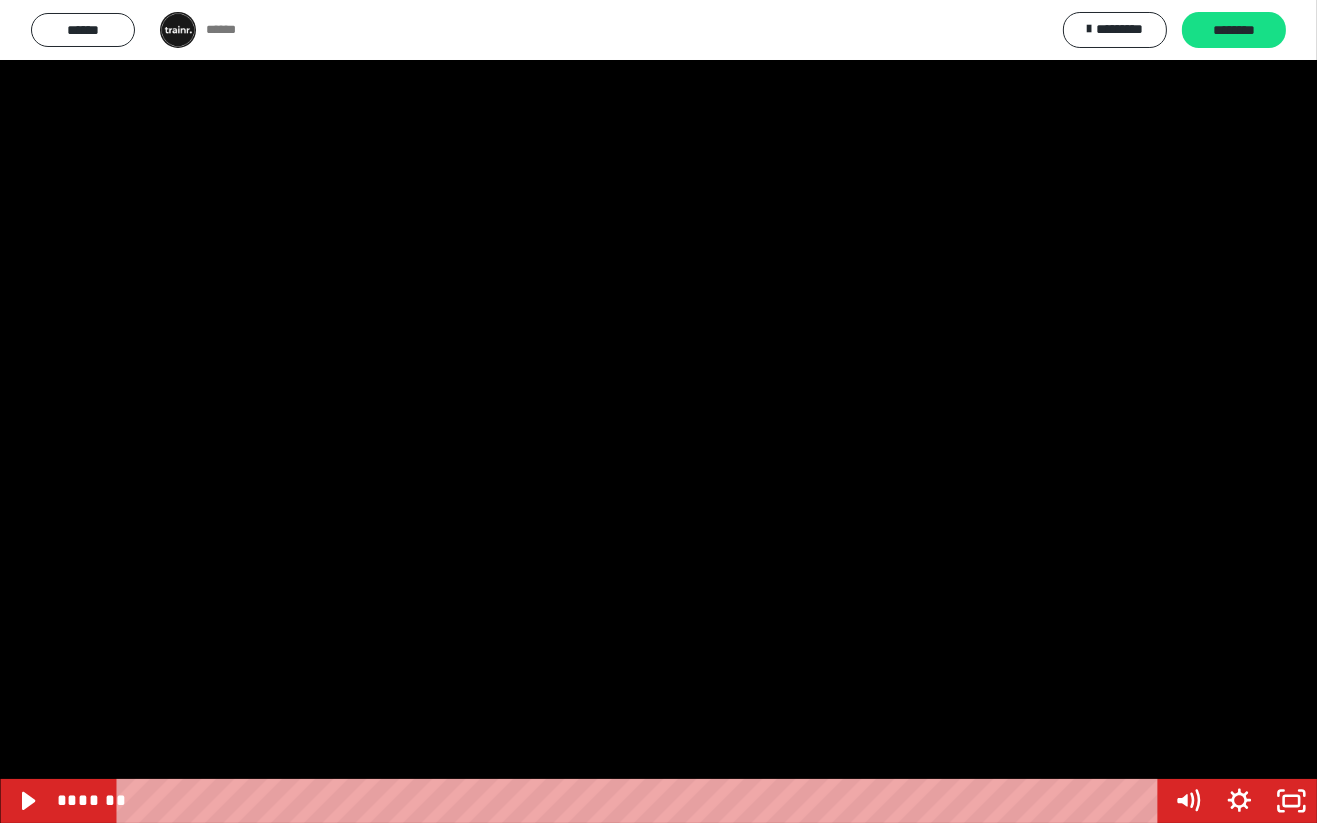 click at bounding box center (658, 411) 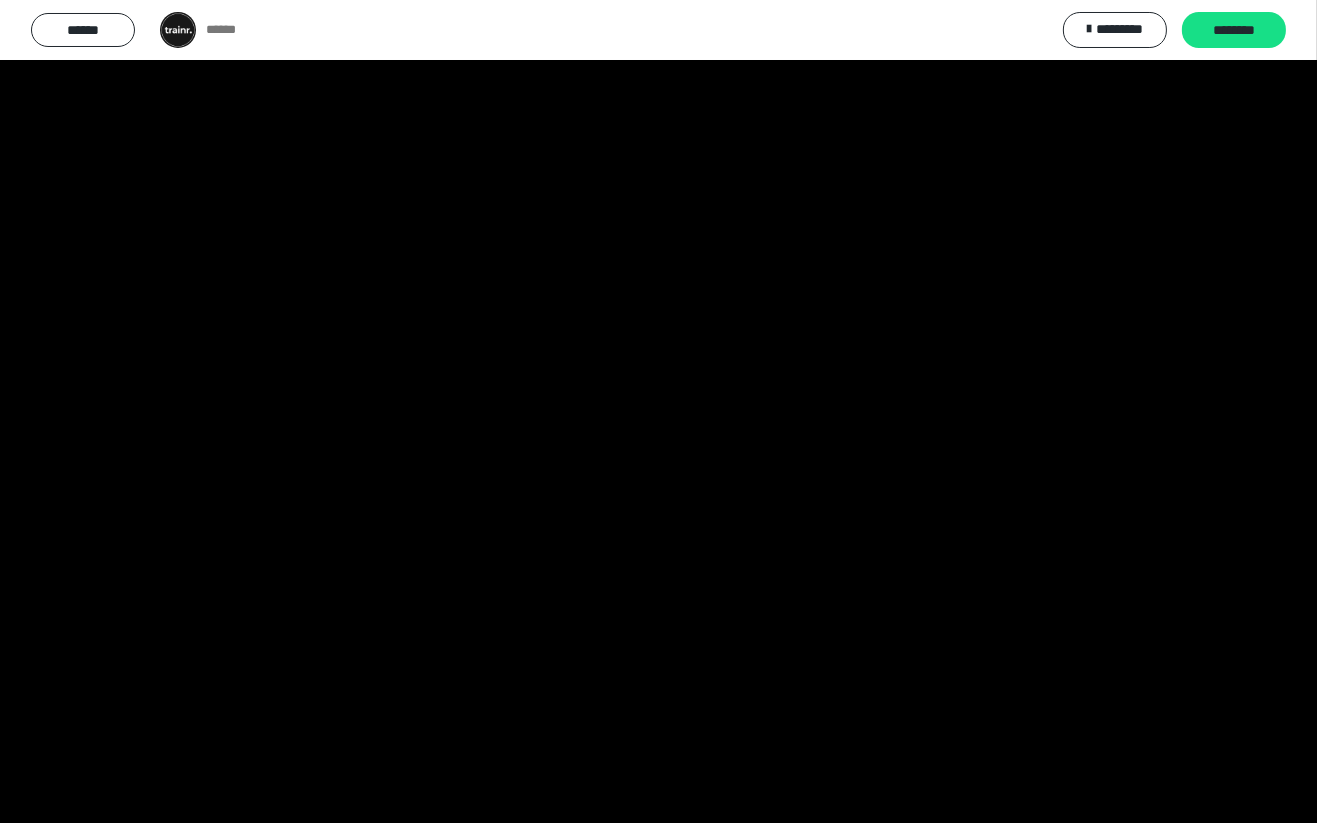 click at bounding box center [658, 411] 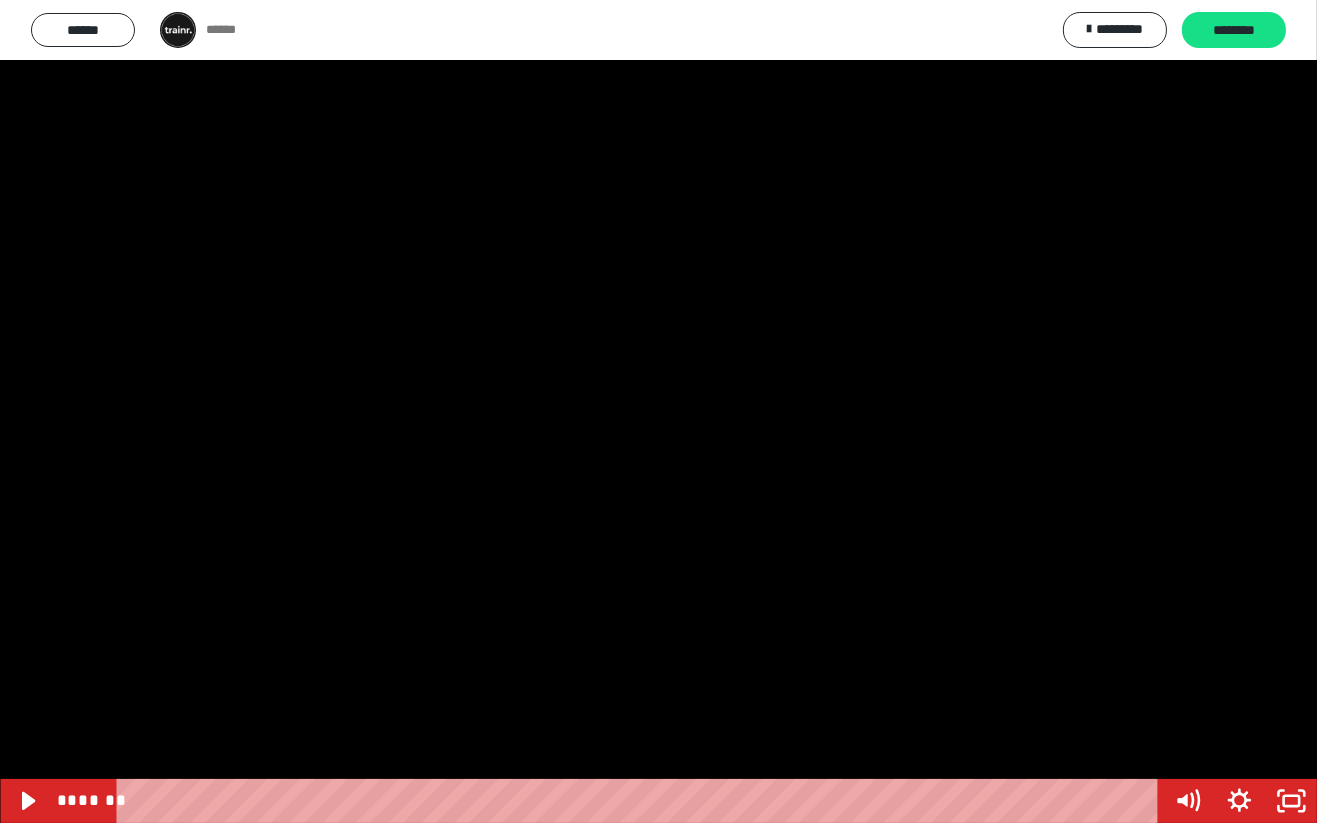 click at bounding box center (658, 411) 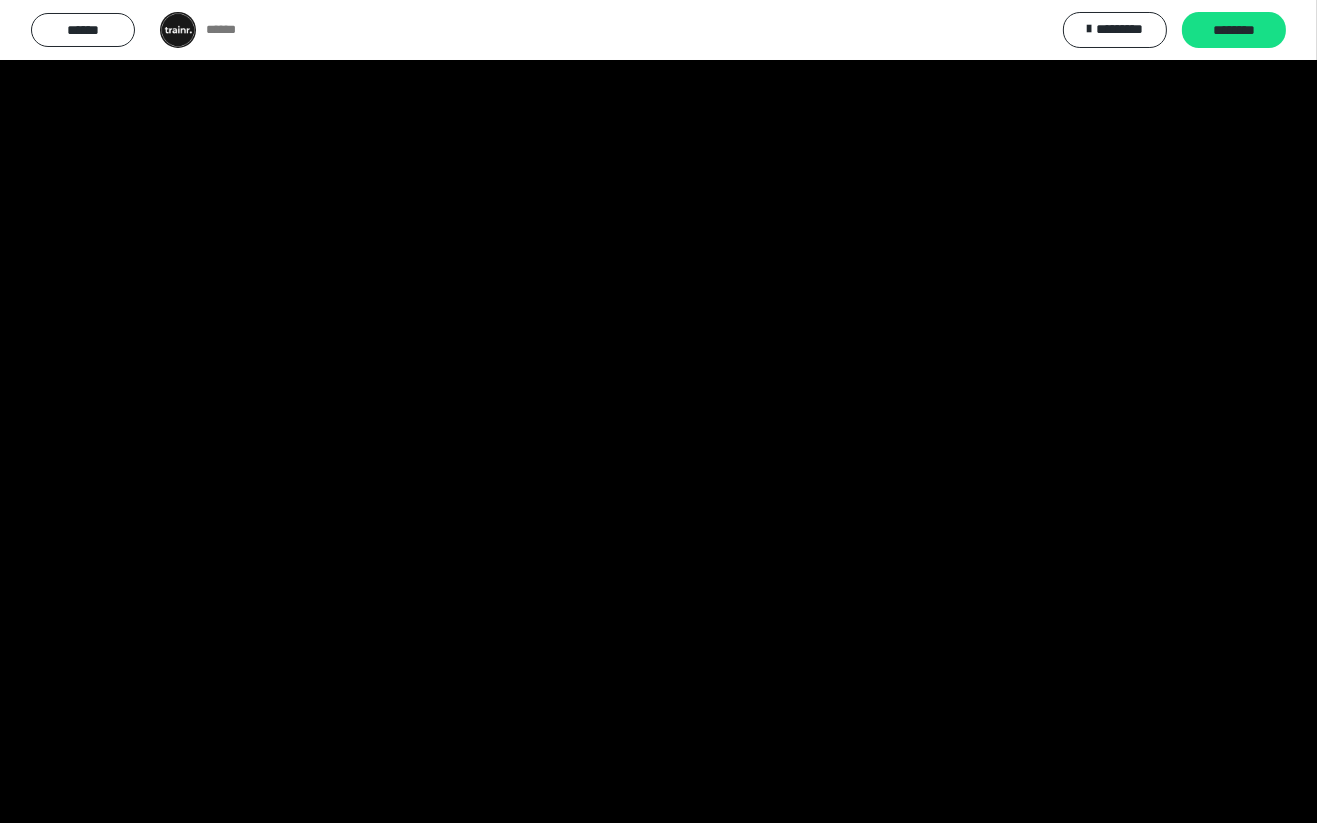 click at bounding box center [658, 411] 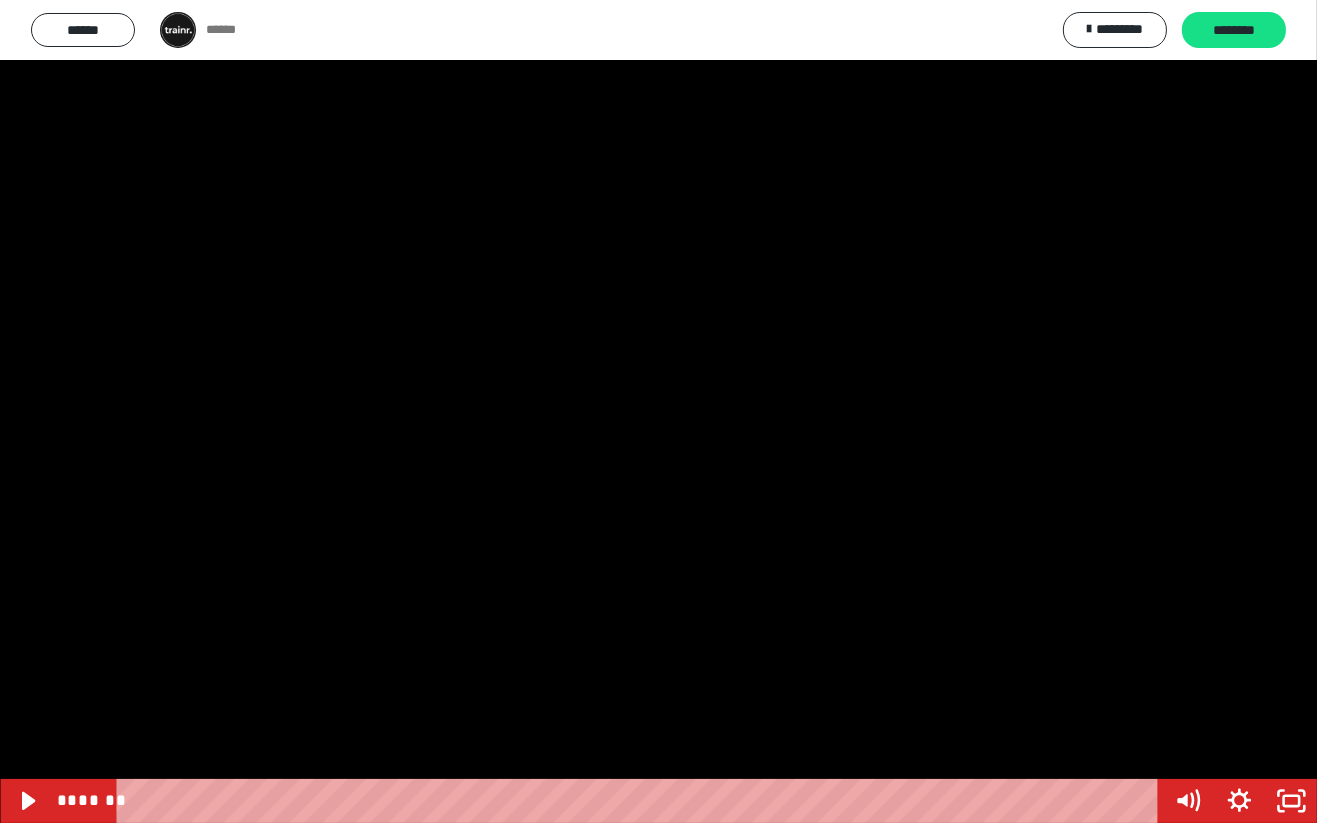 click at bounding box center (658, 411) 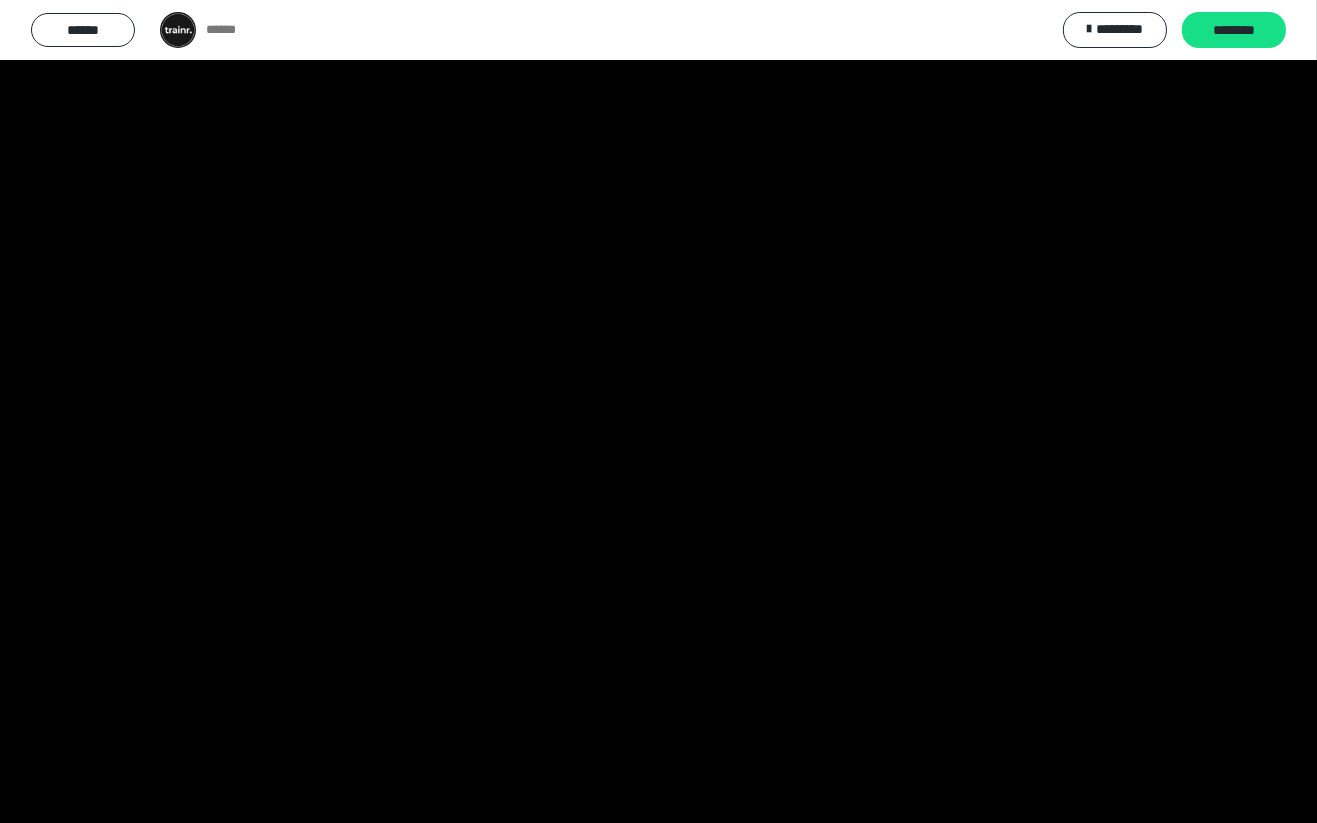 click at bounding box center (658, 411) 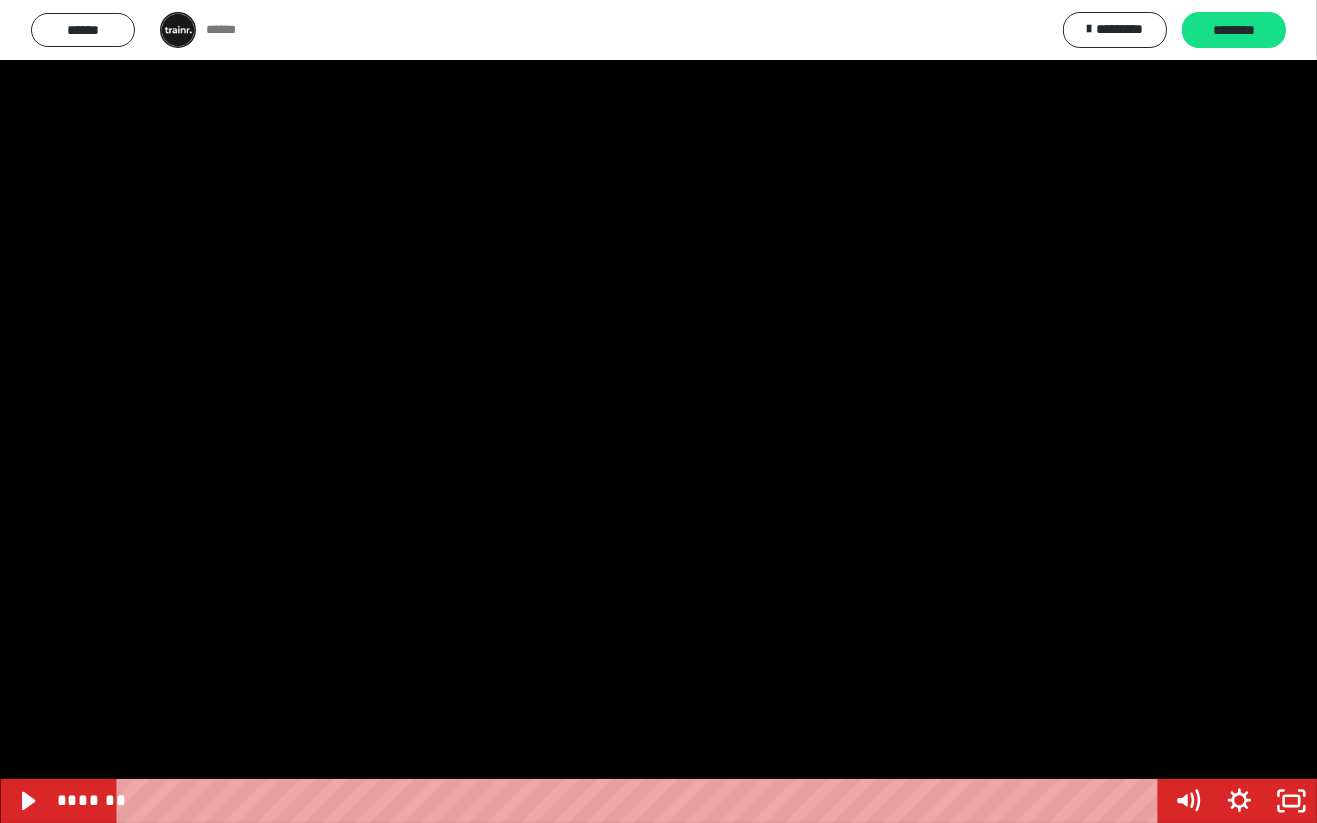 click at bounding box center [658, 411] 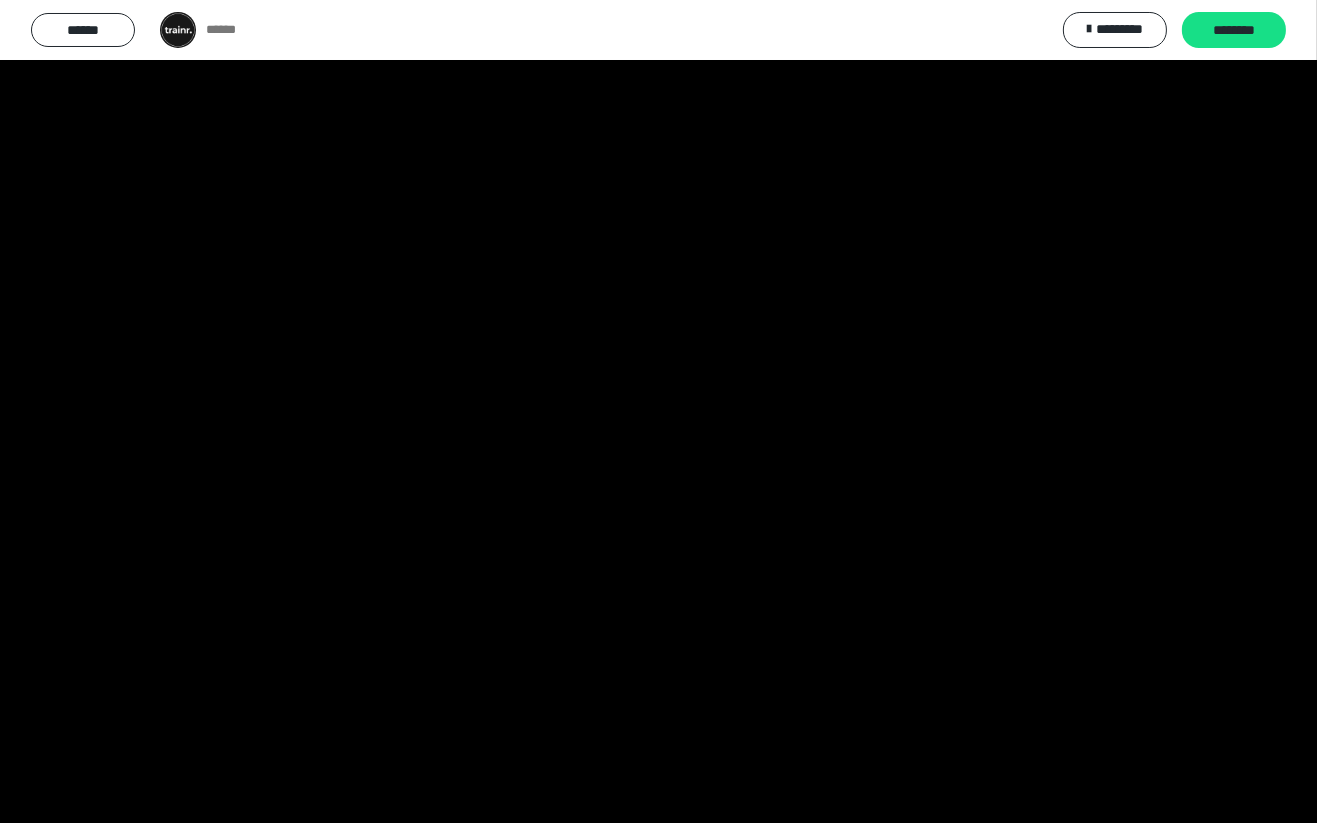 click at bounding box center (658, 411) 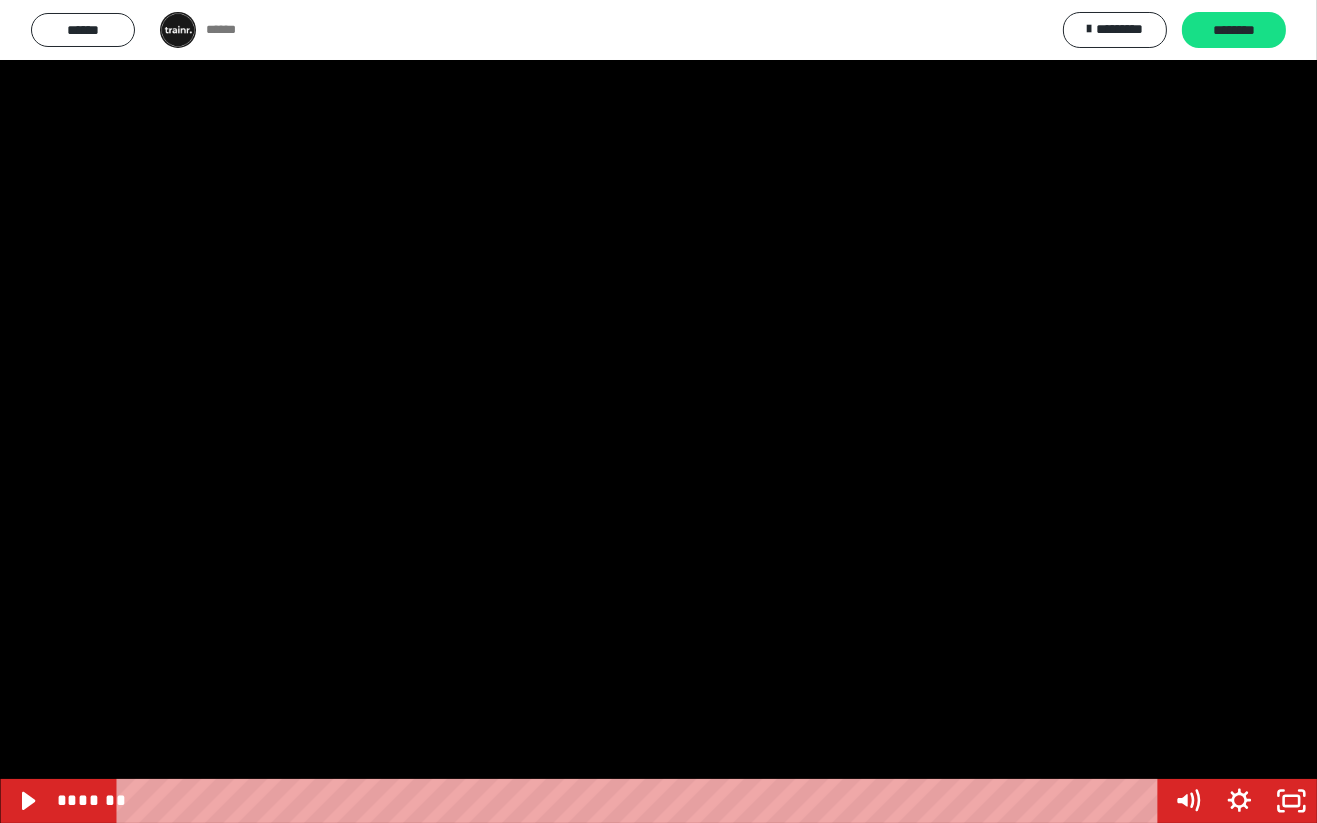 click at bounding box center (658, 411) 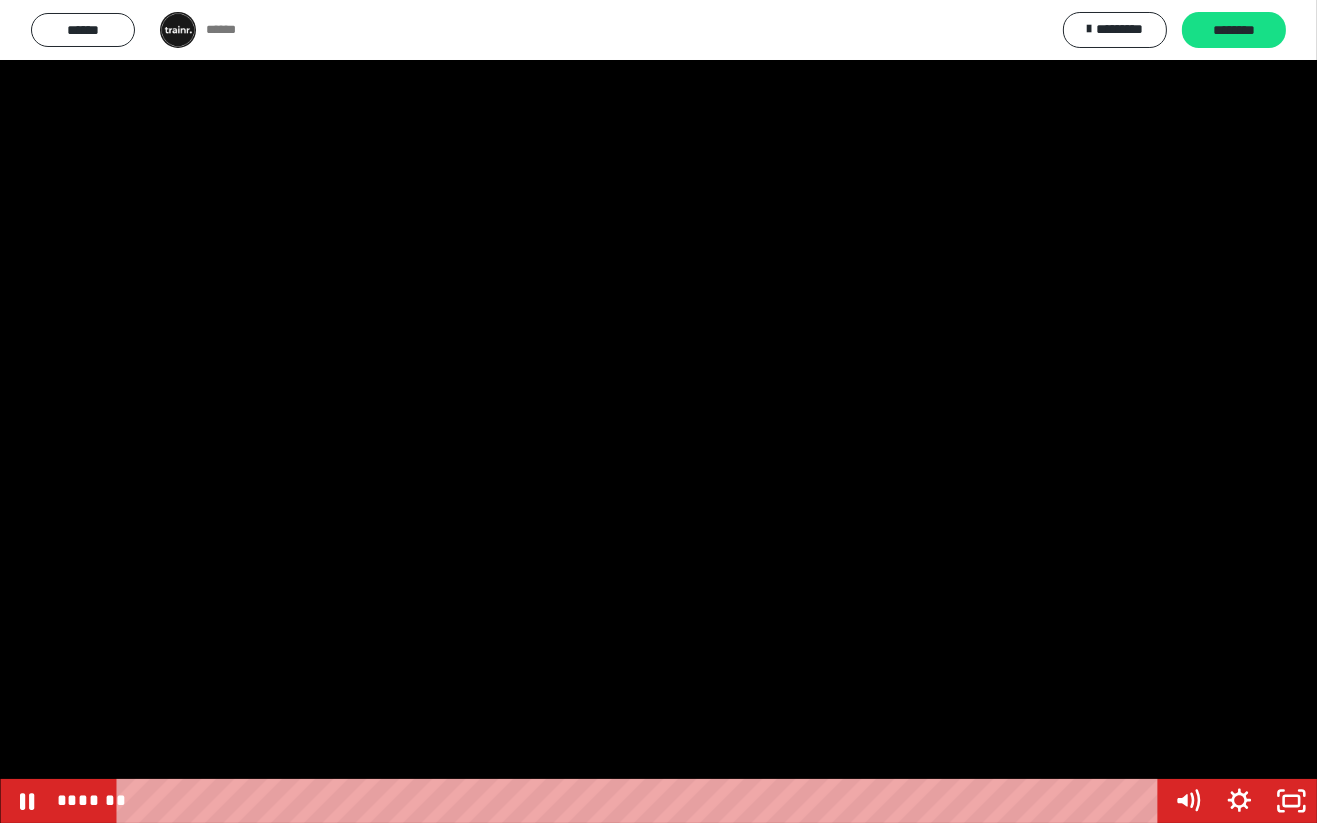 click at bounding box center (658, 411) 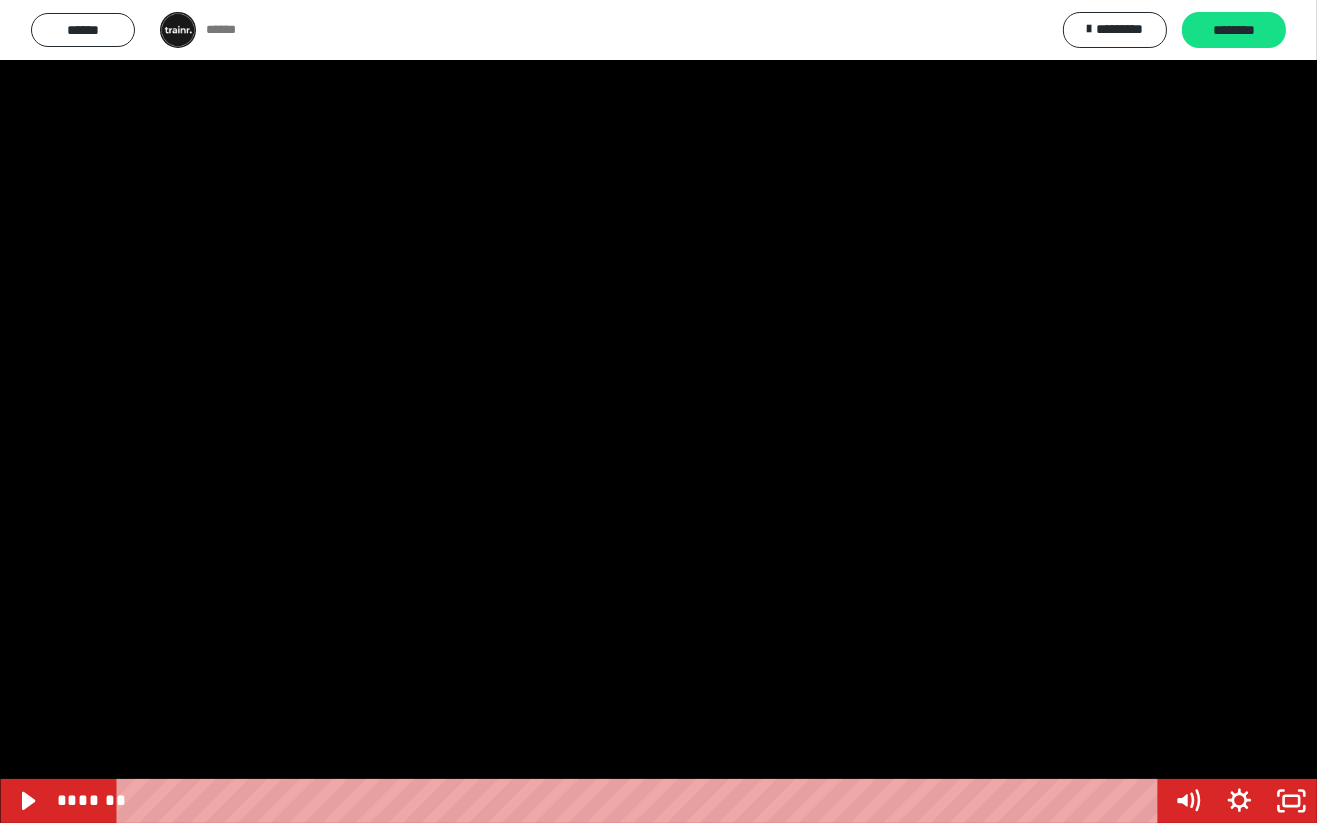 click at bounding box center (658, 411) 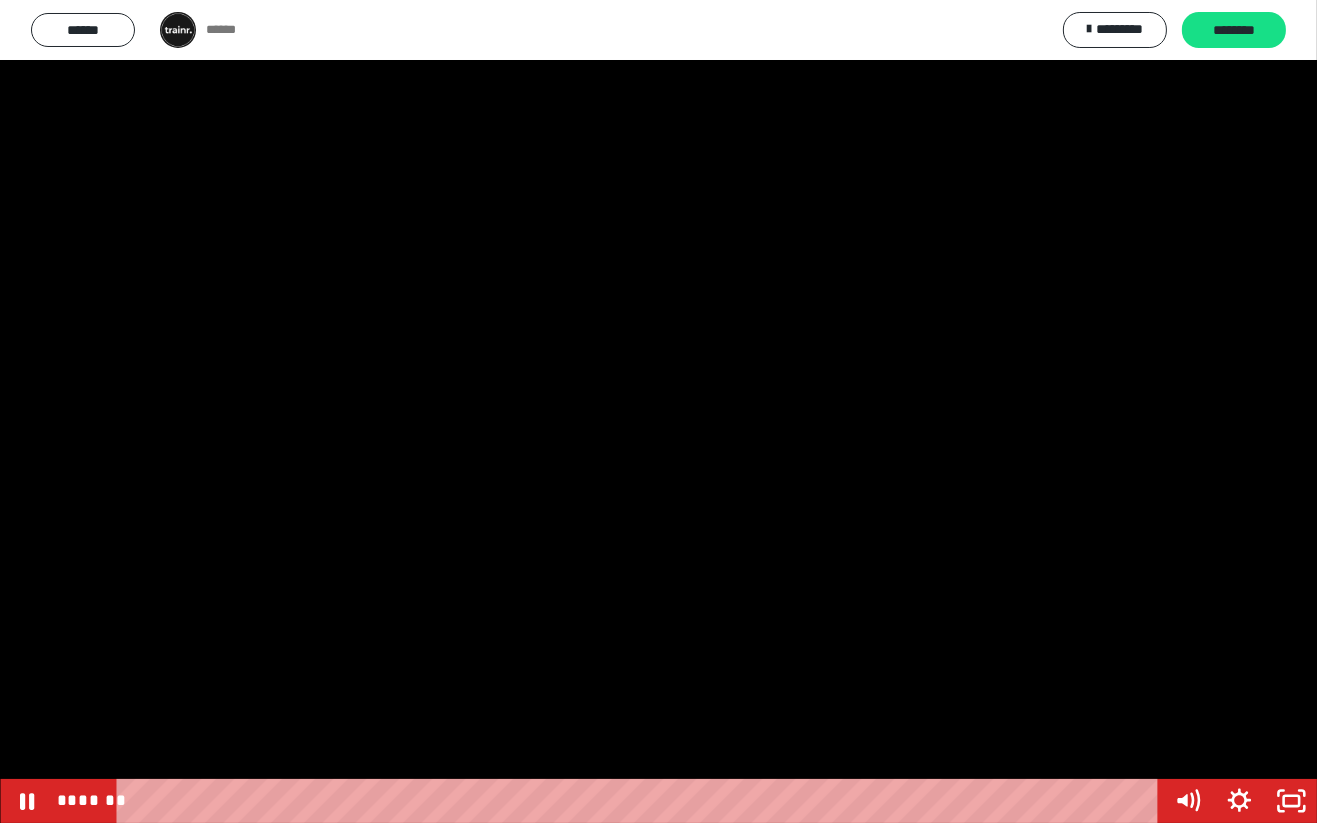 click at bounding box center [658, 411] 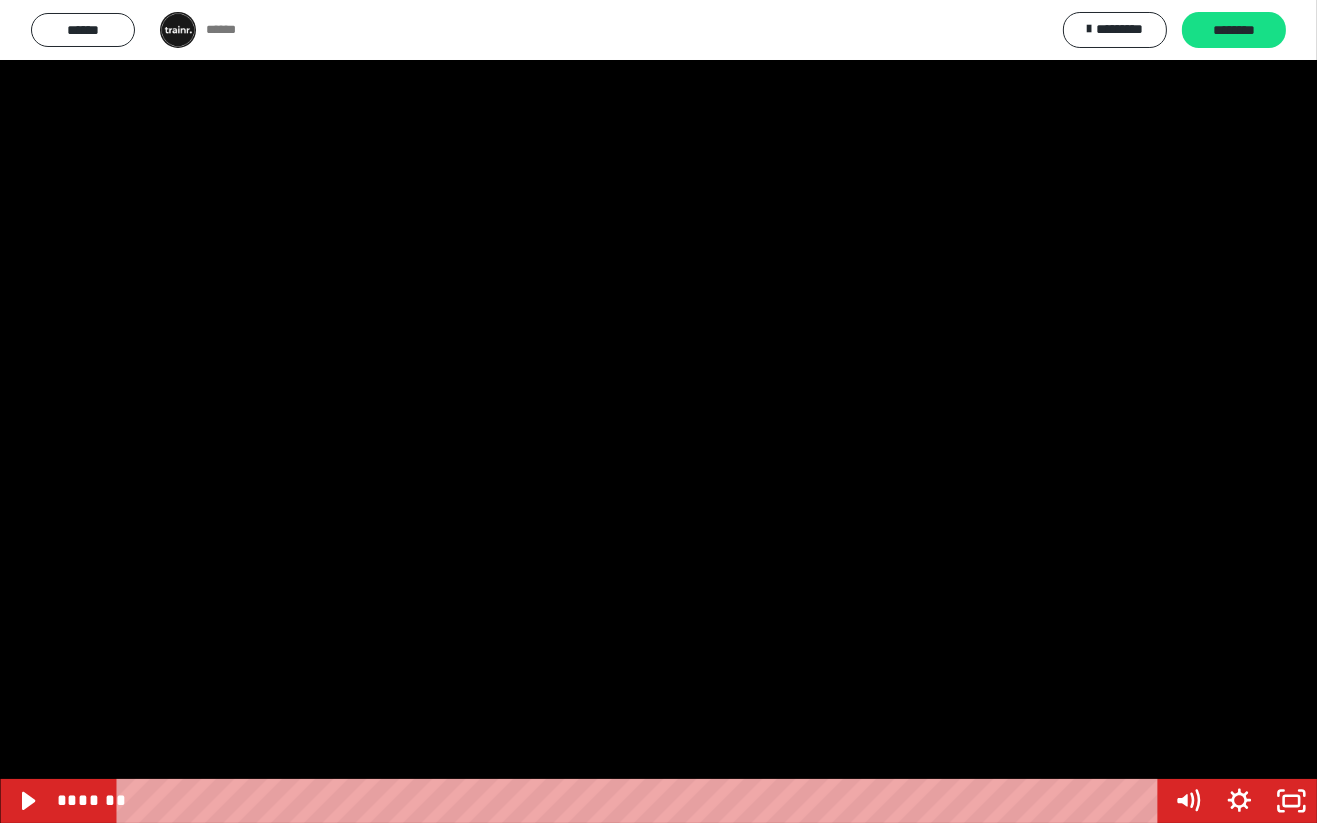 click at bounding box center (658, 411) 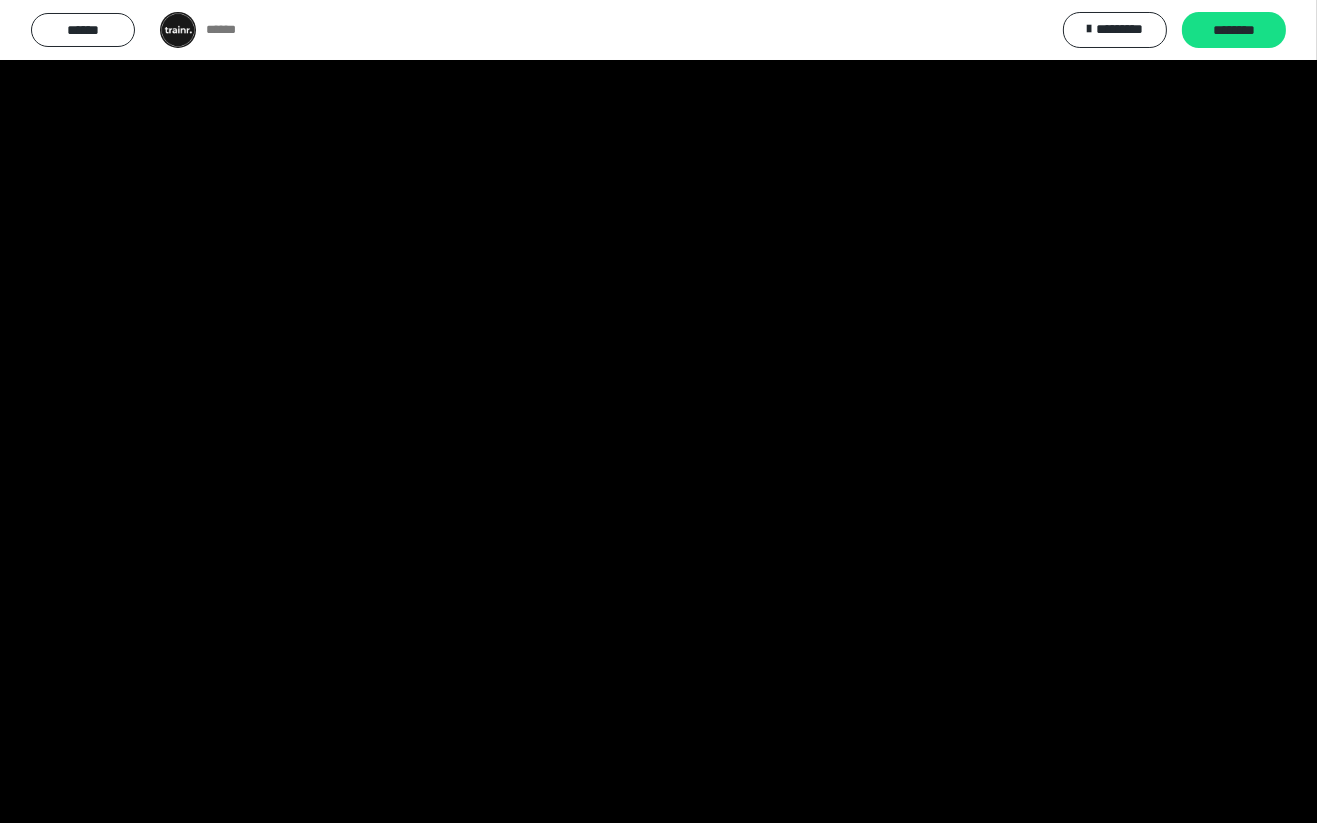 click at bounding box center (658, 411) 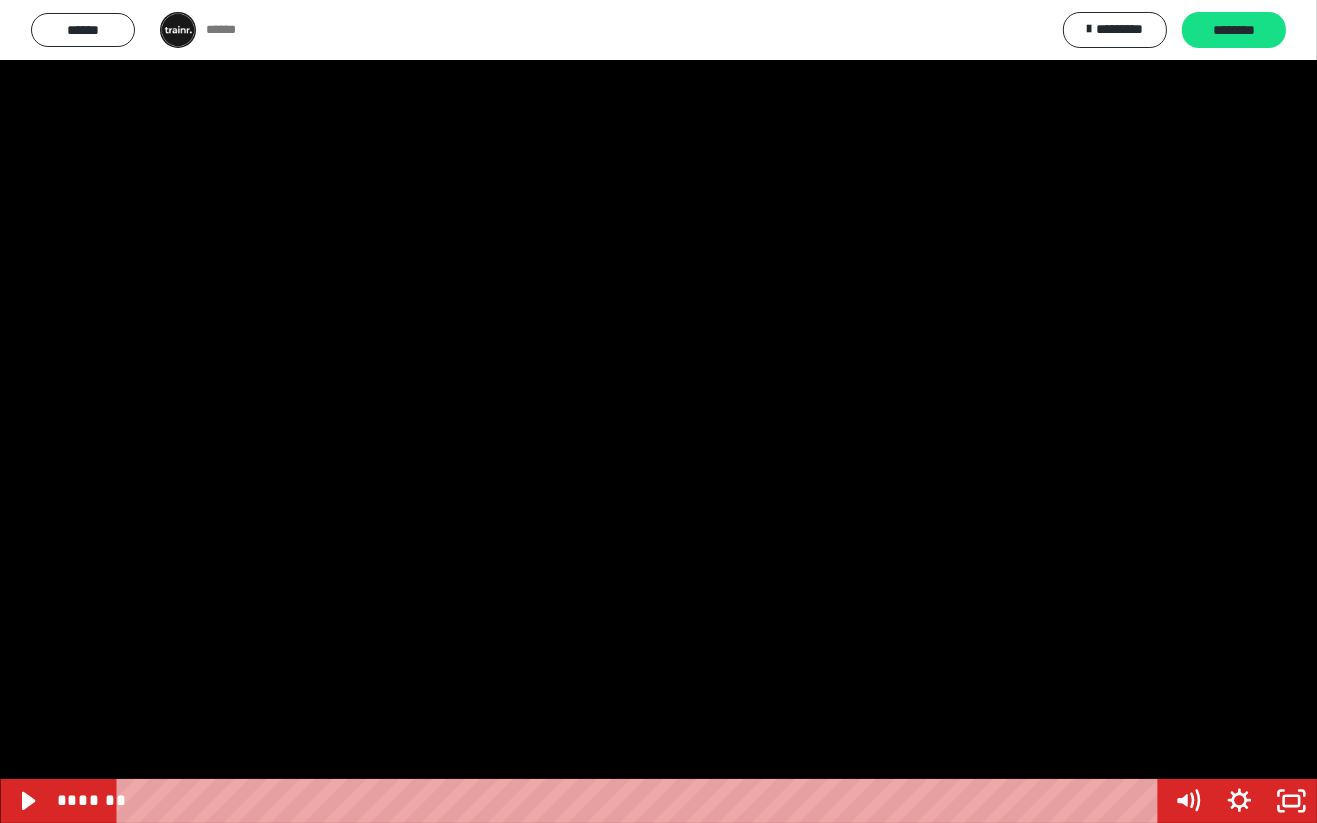 click at bounding box center (658, 411) 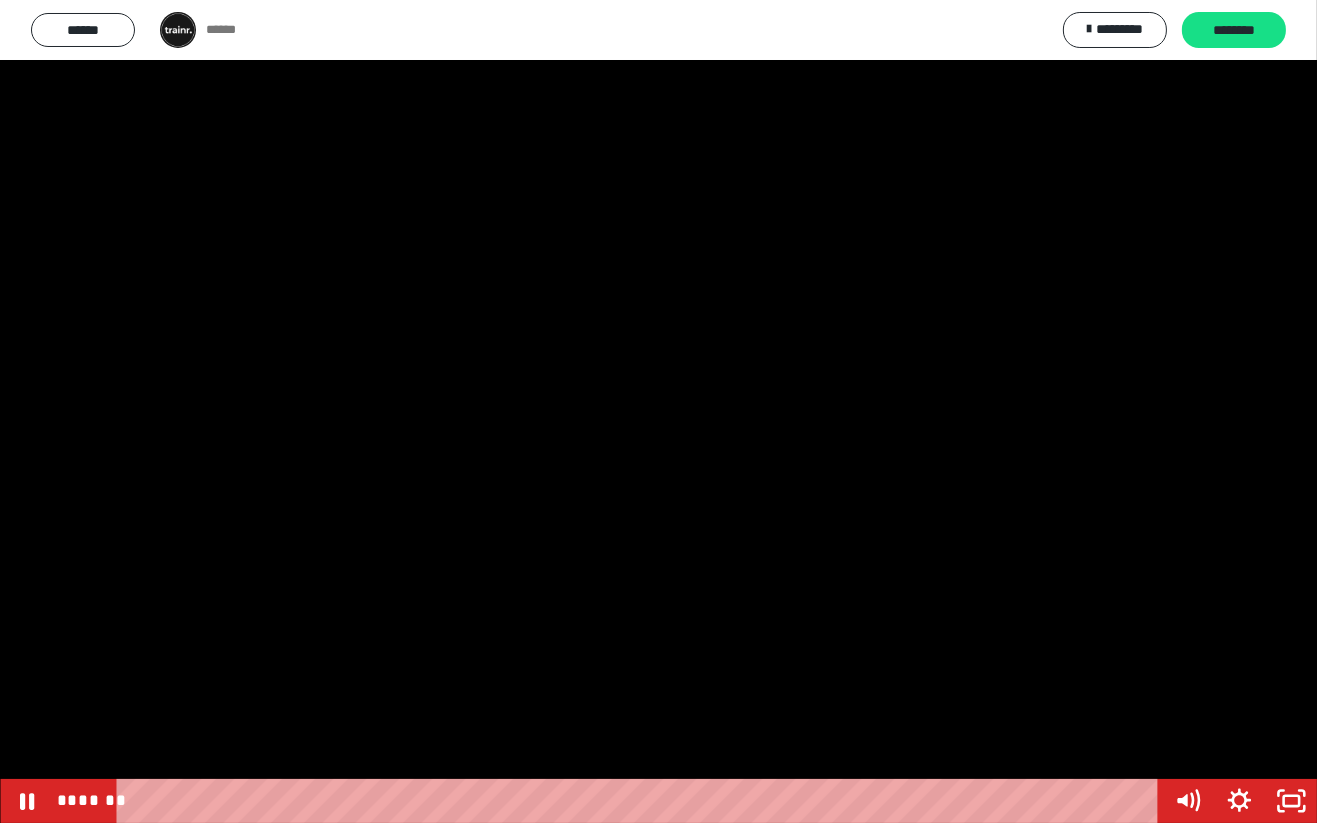 click at bounding box center [658, 411] 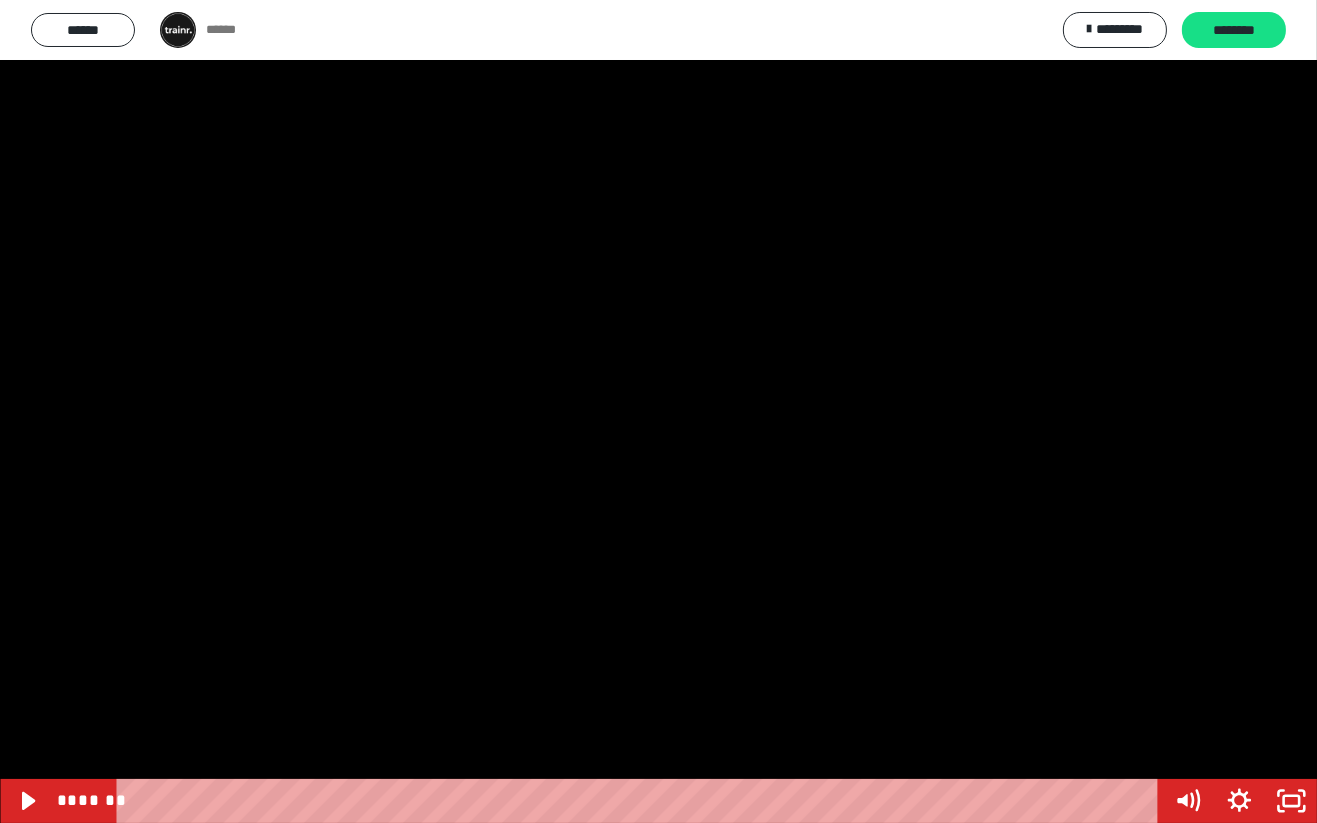 click at bounding box center [658, 411] 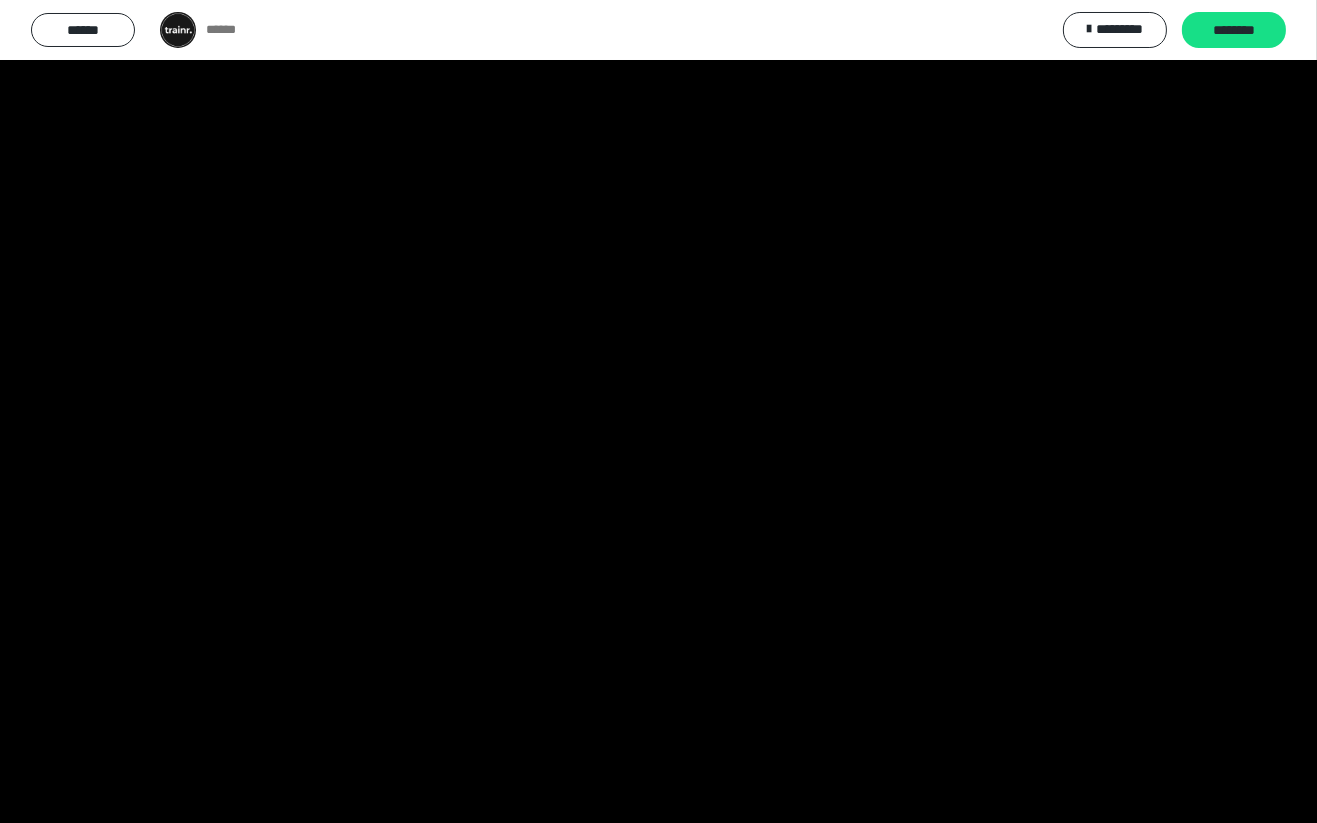 click at bounding box center [658, 411] 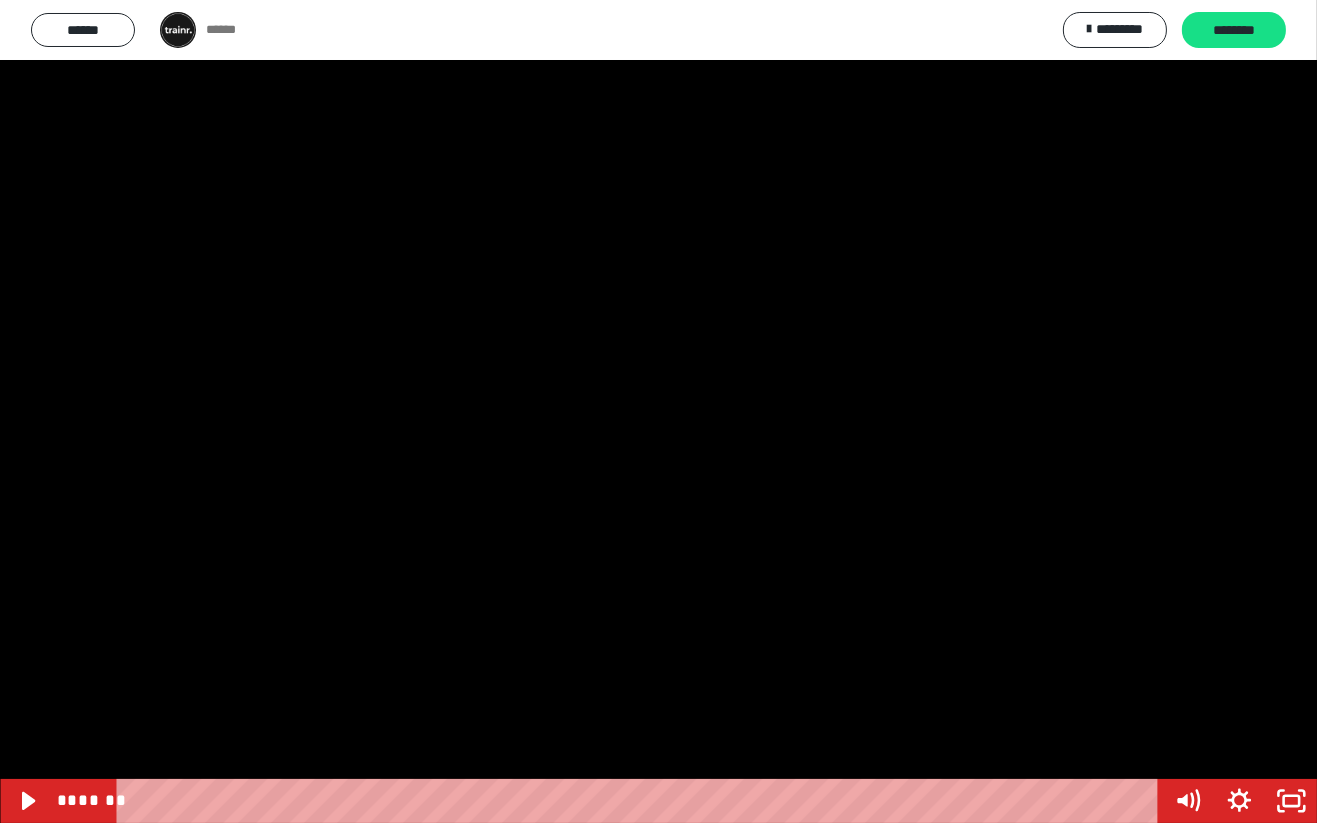 click at bounding box center (658, 411) 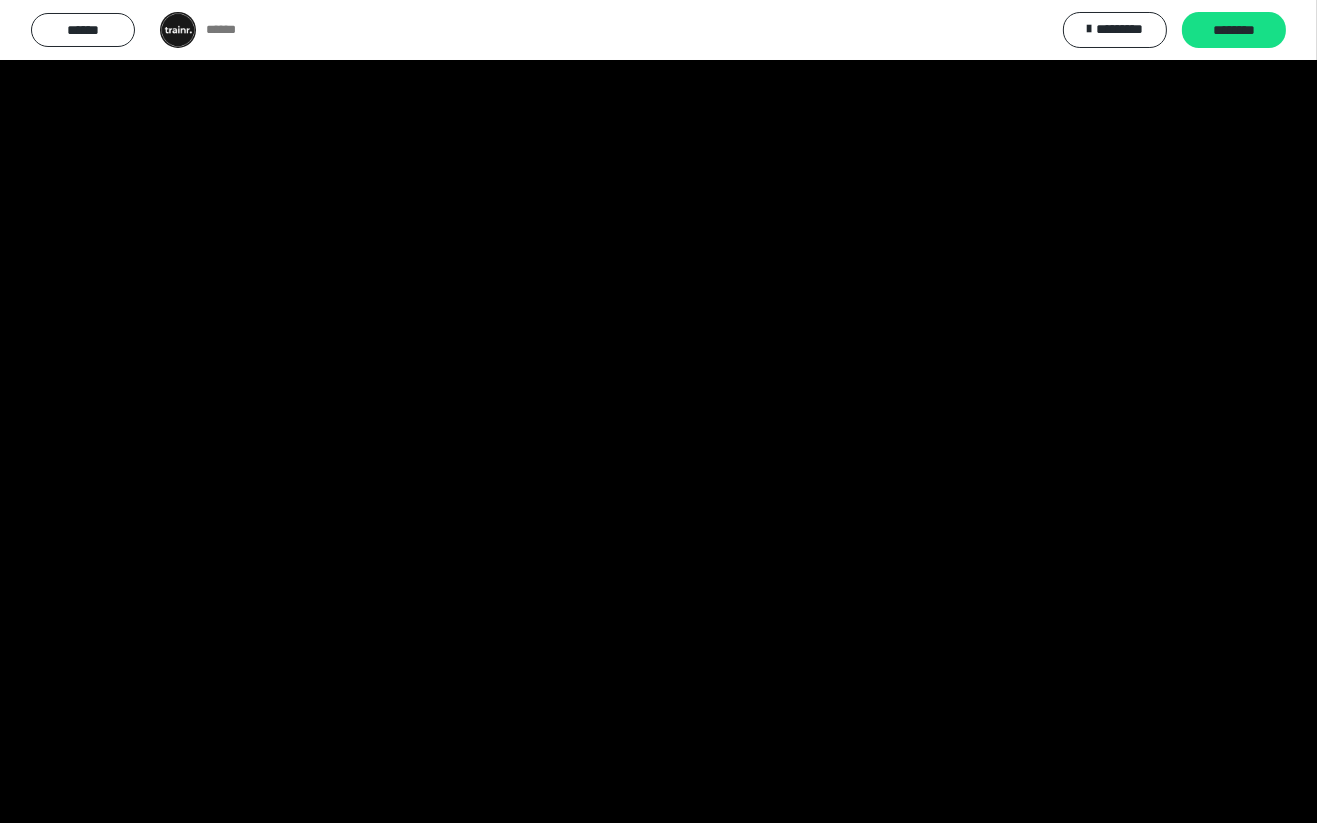 click at bounding box center (658, 411) 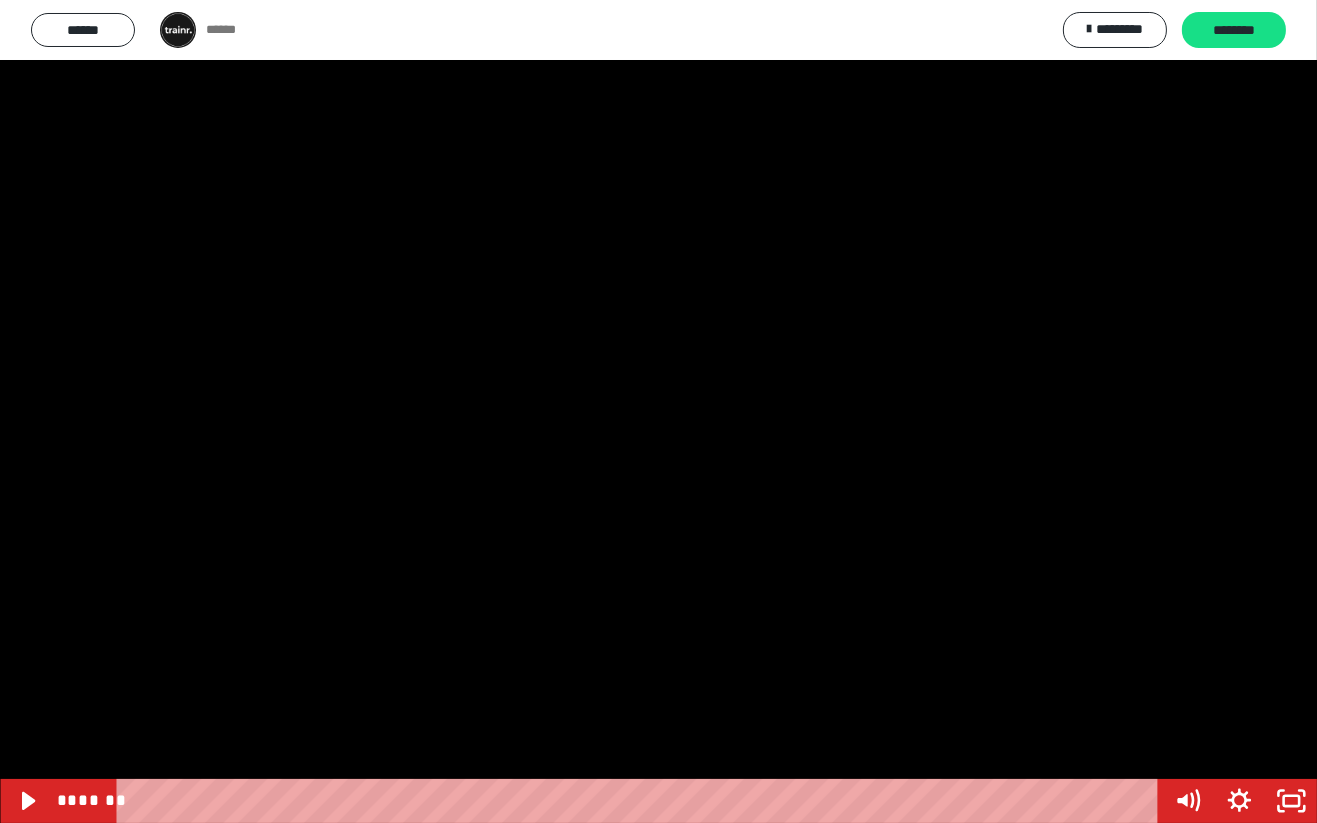 click at bounding box center (658, 411) 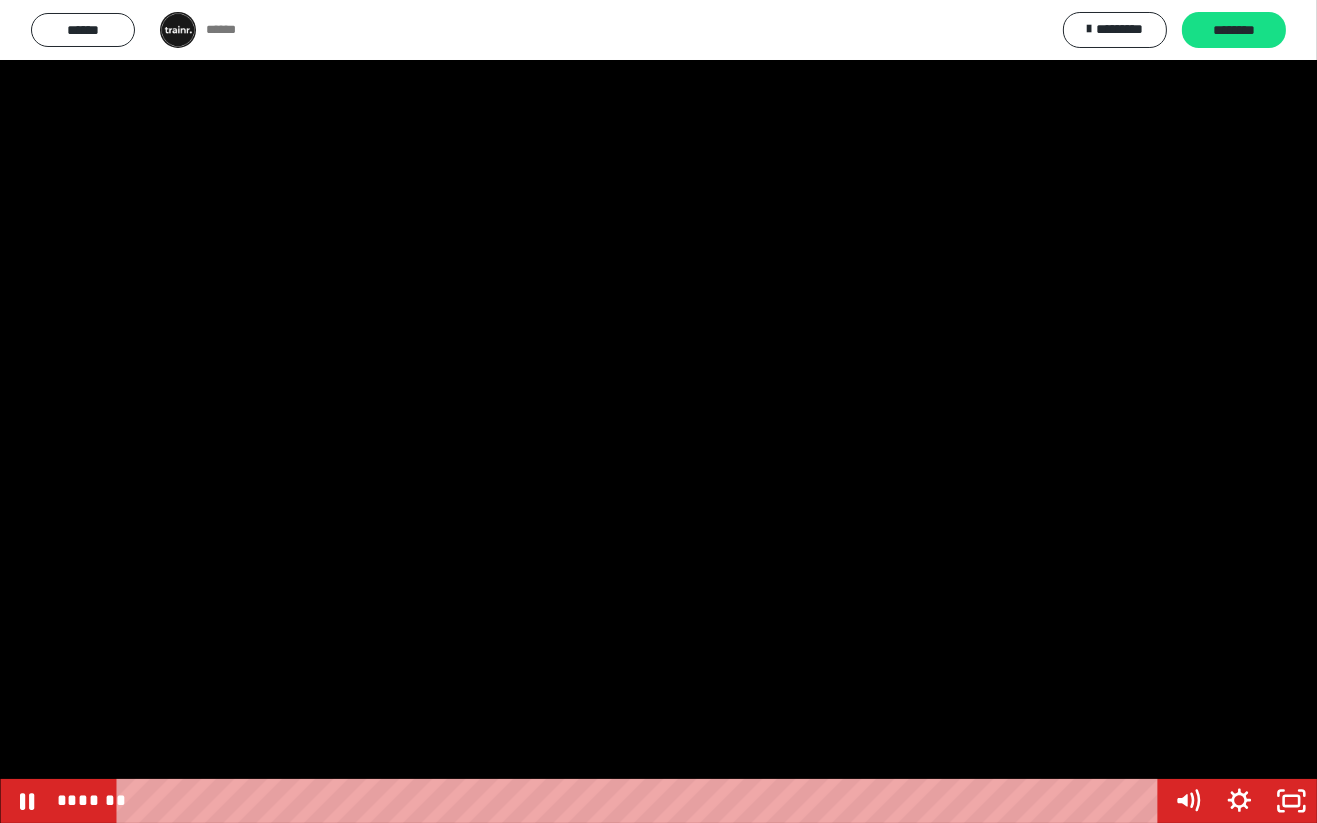 click at bounding box center (658, 411) 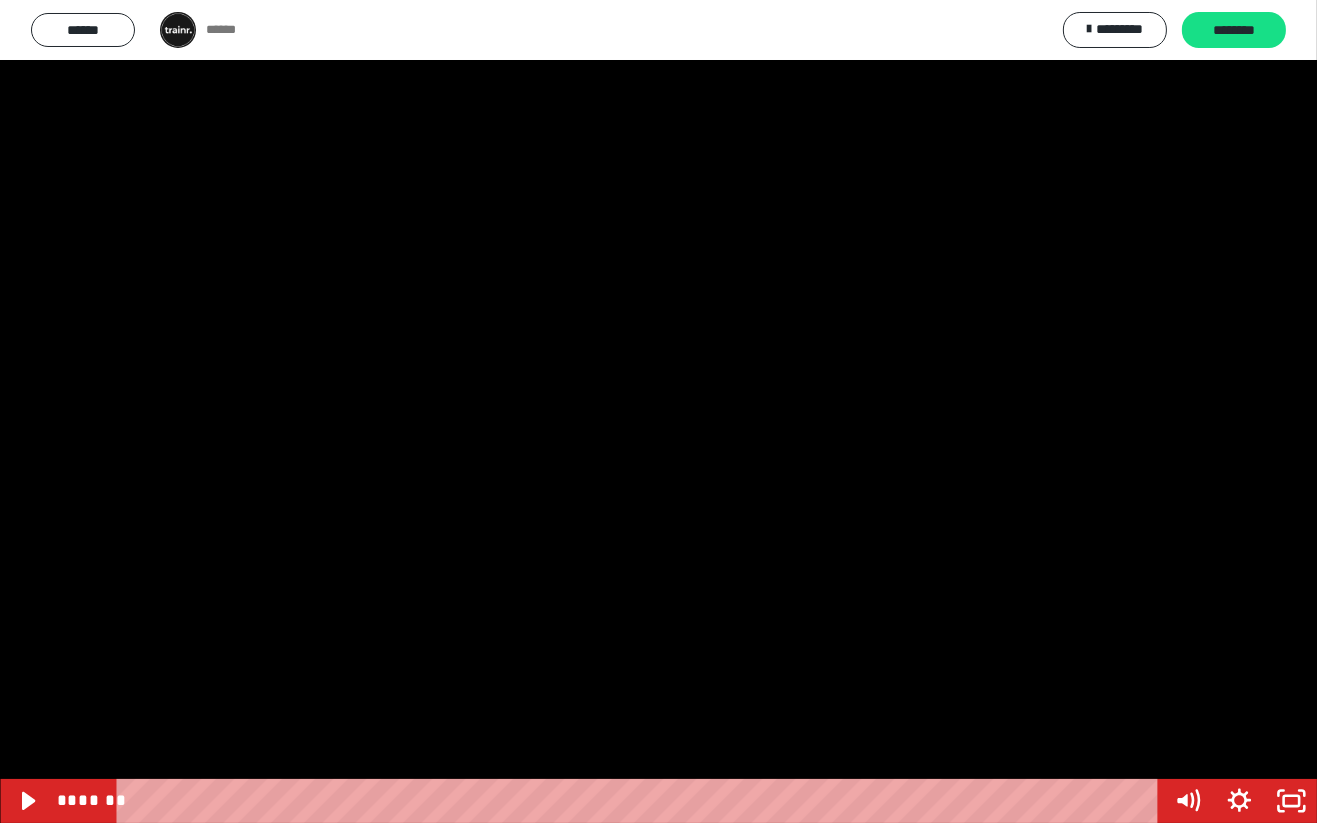 click at bounding box center [658, 411] 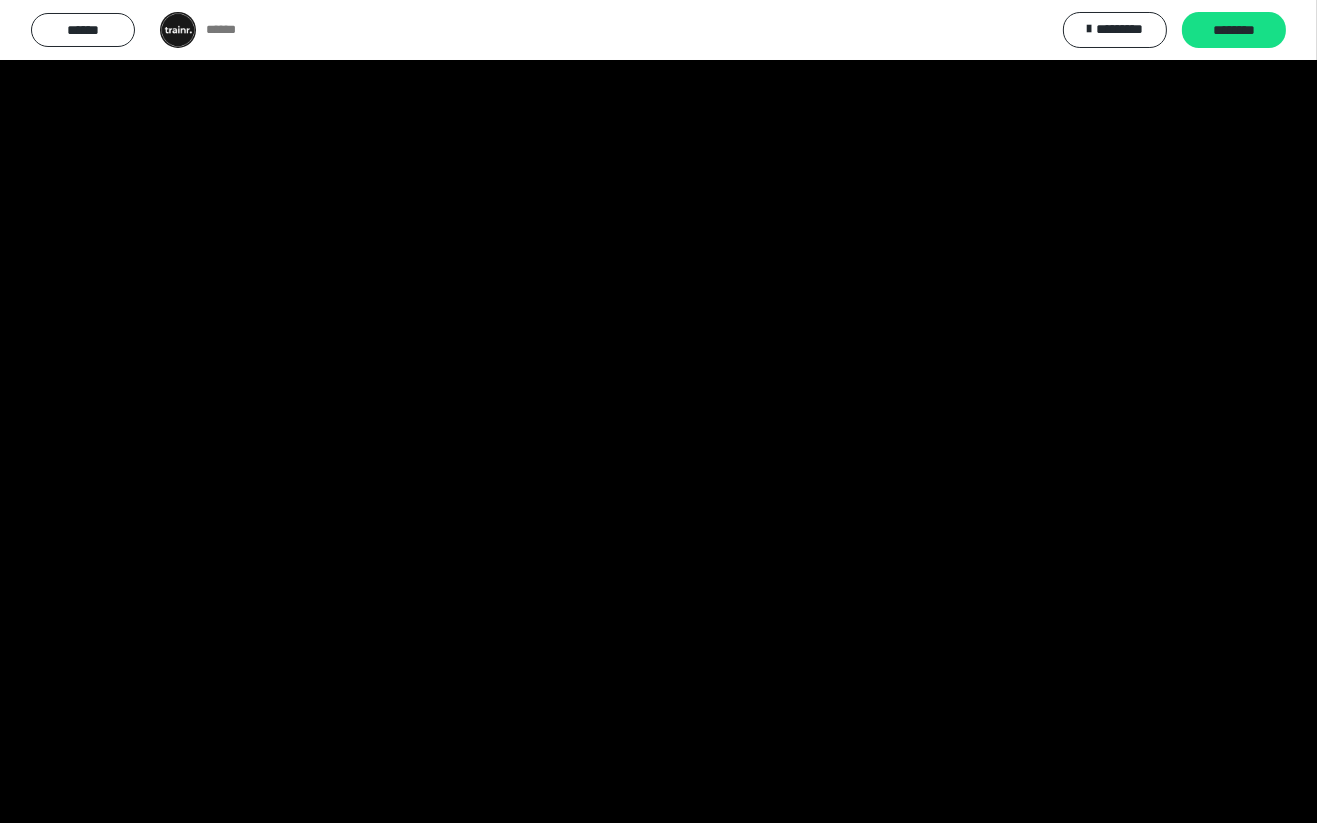 click at bounding box center [658, 411] 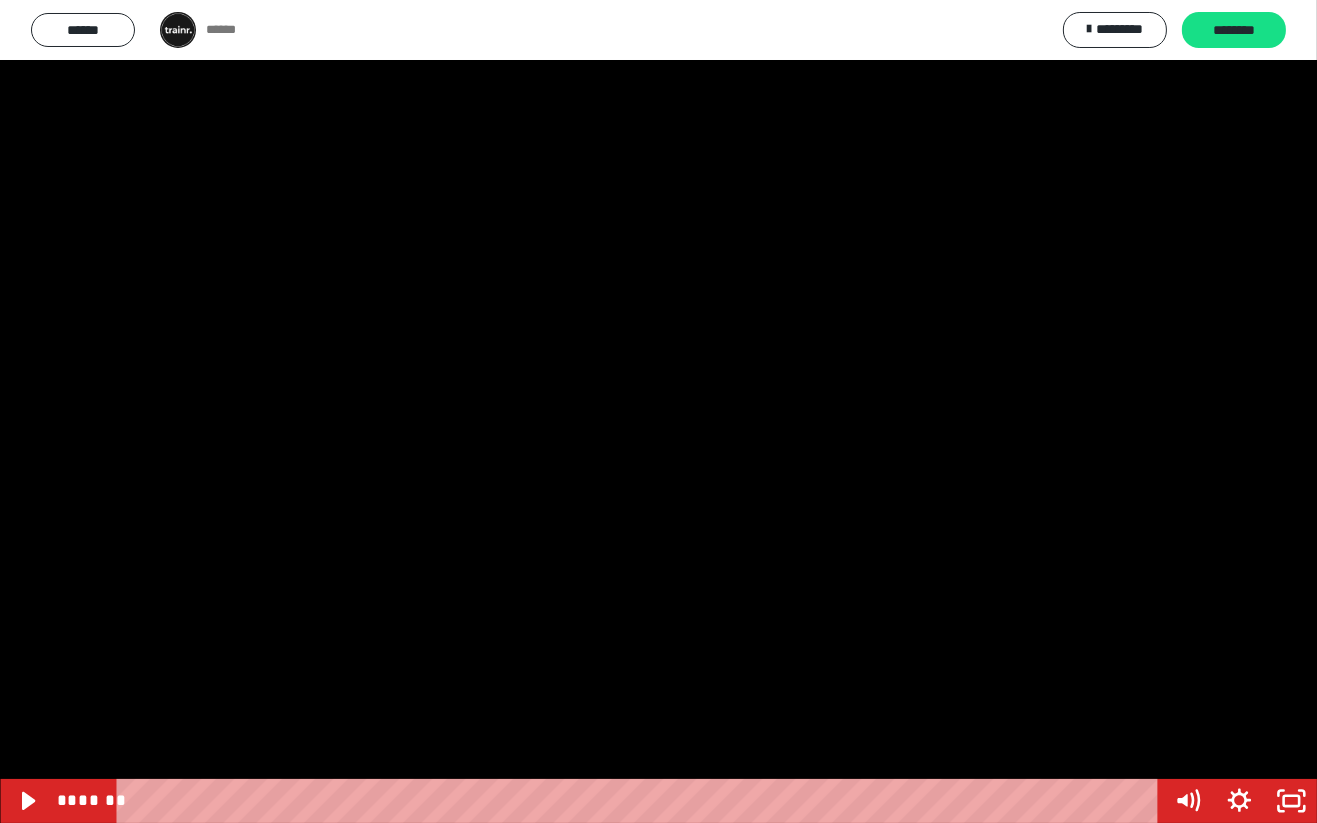 click at bounding box center [658, 411] 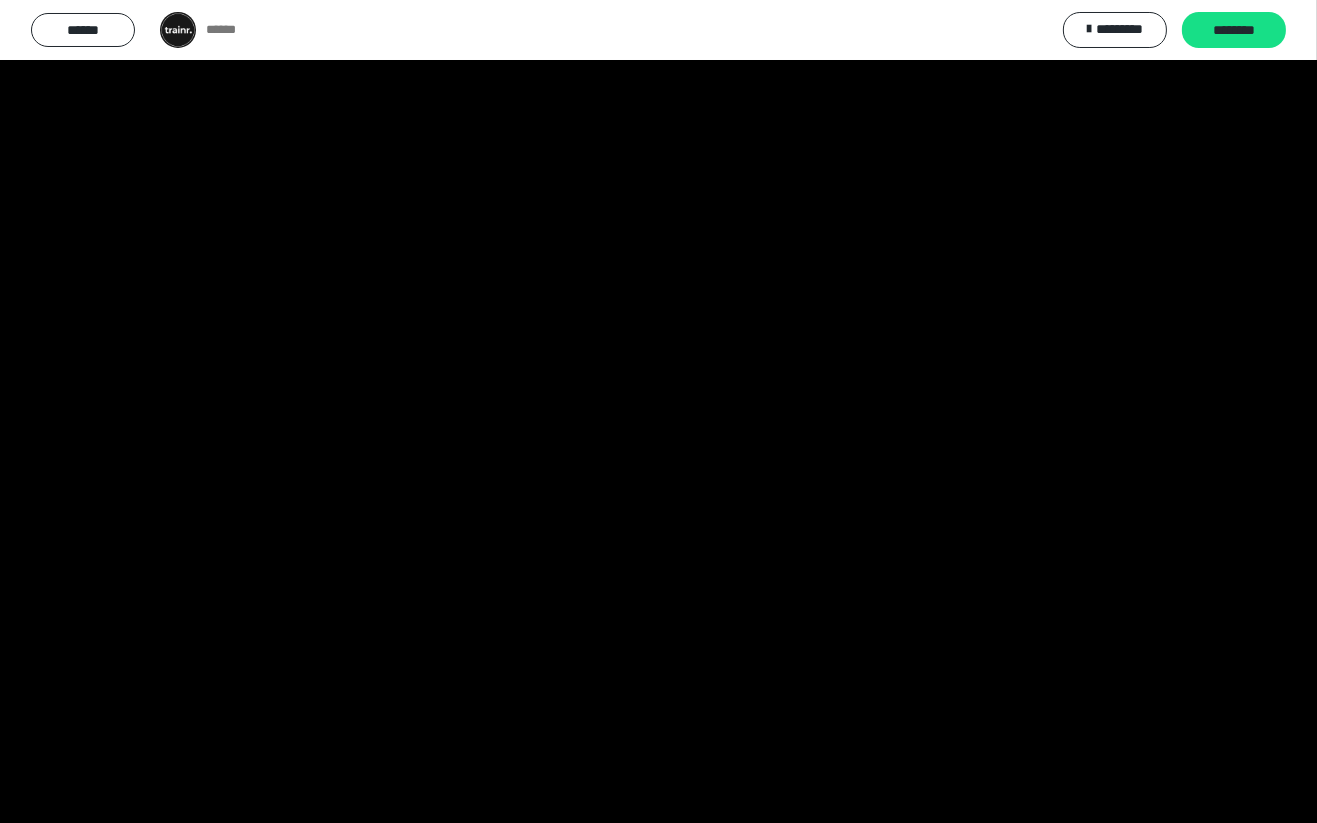 click at bounding box center [658, 411] 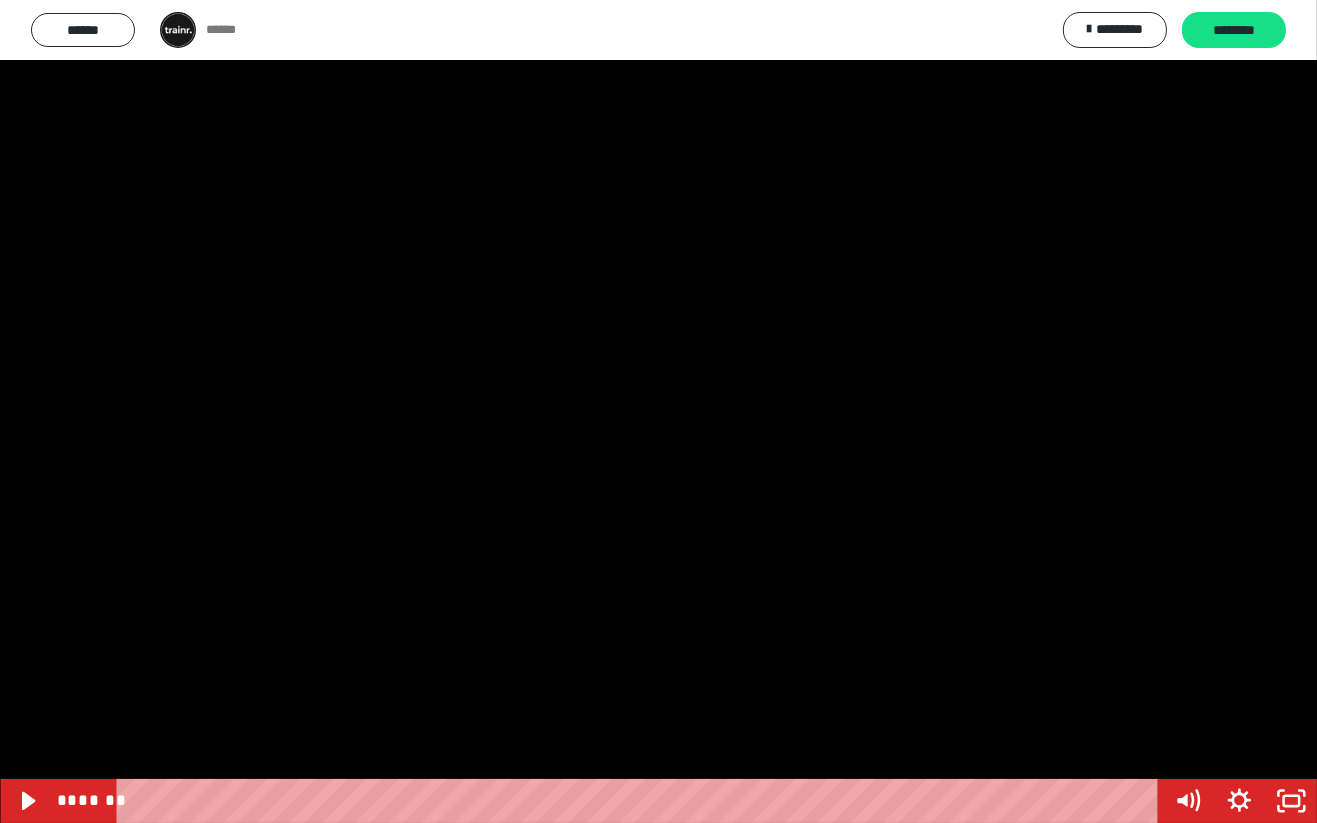 click at bounding box center (658, 411) 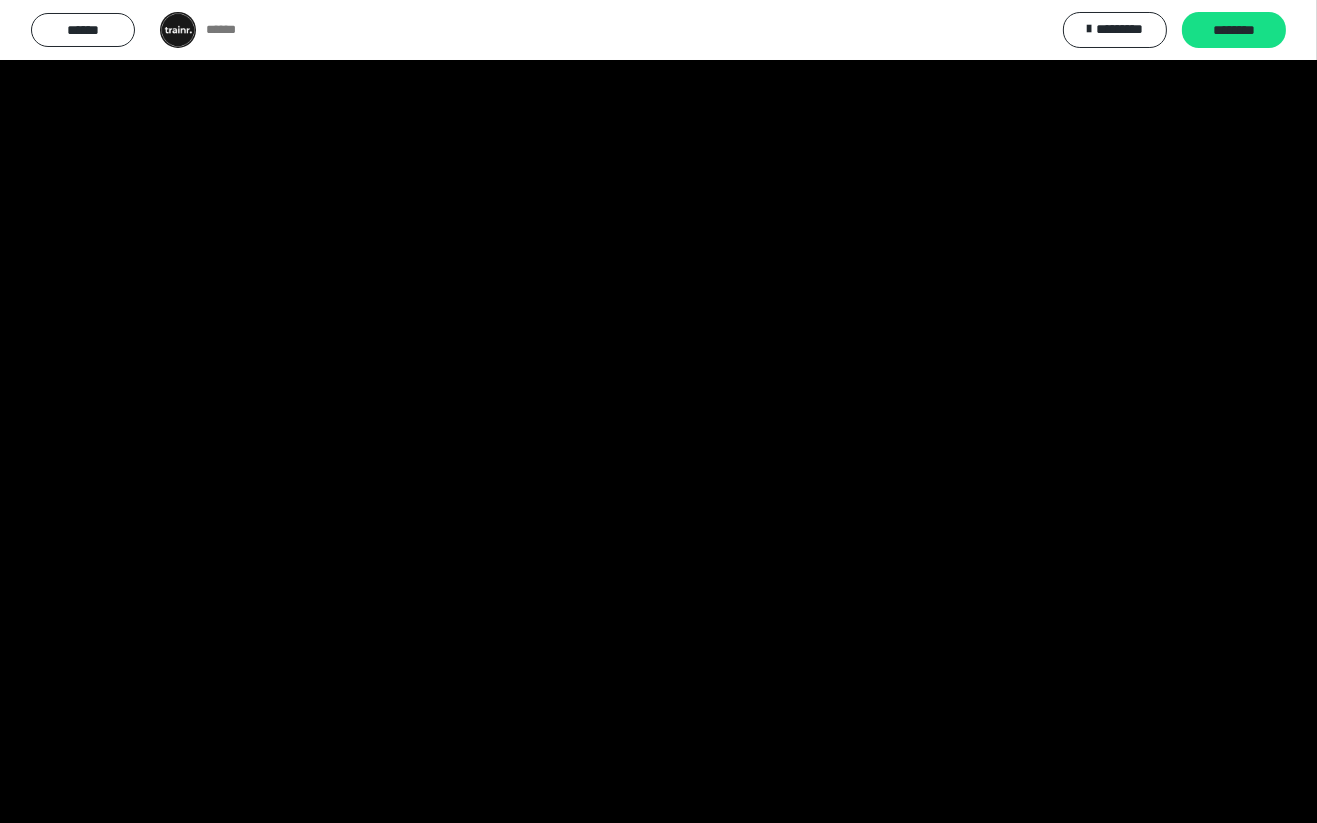 click at bounding box center [658, 411] 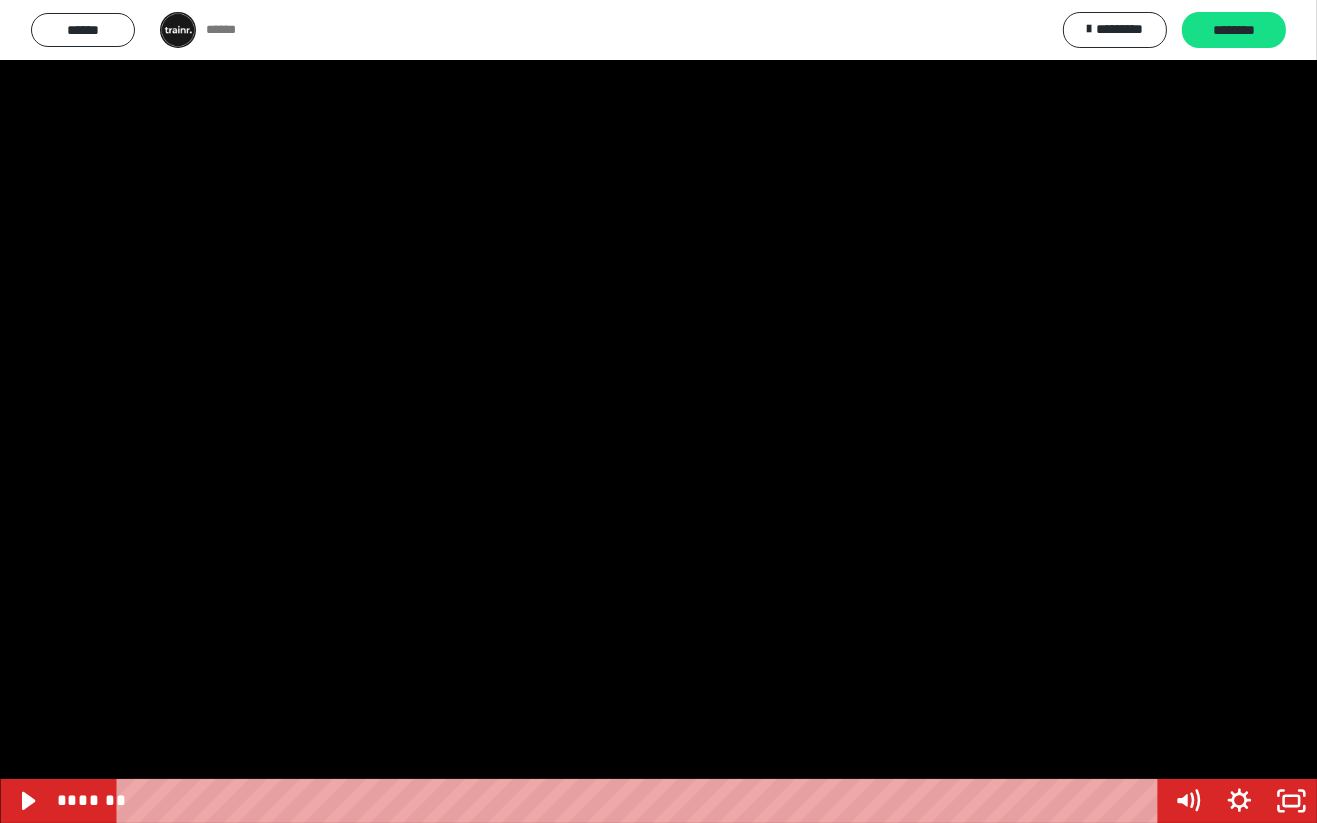 click at bounding box center (658, 411) 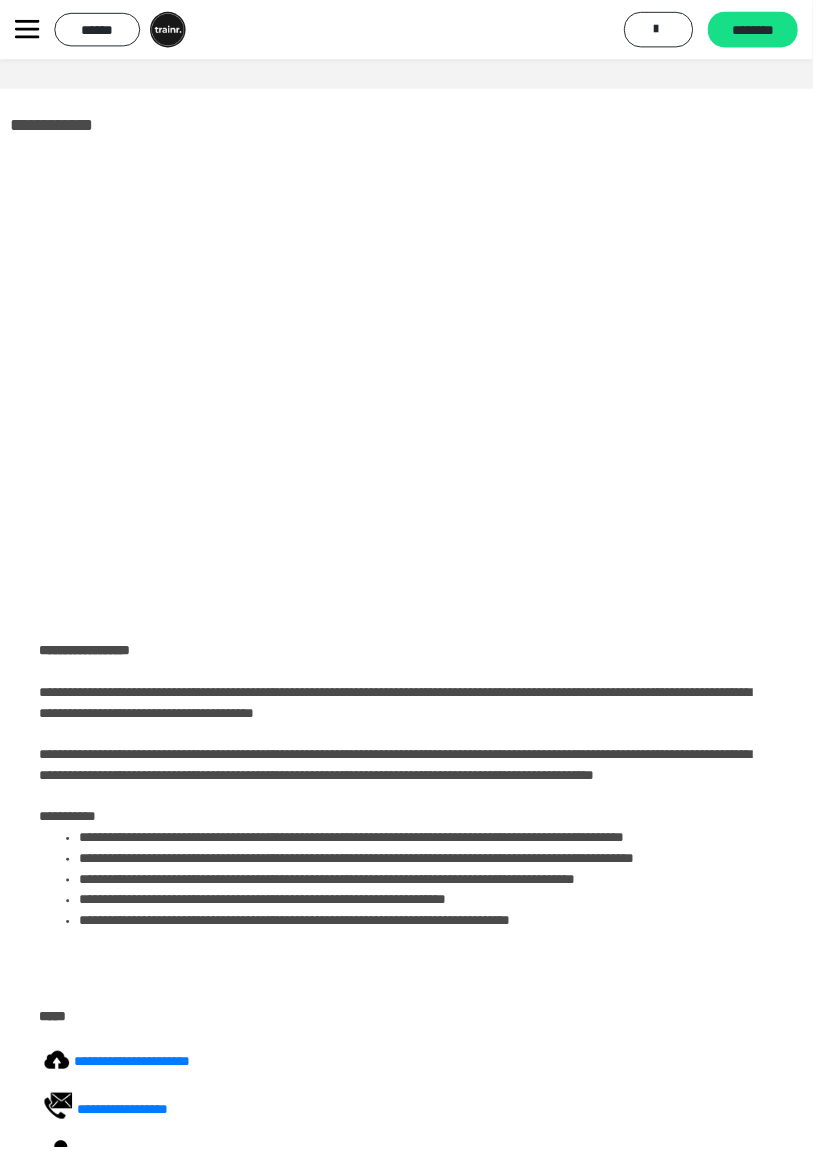 click at bounding box center (411, 380) 